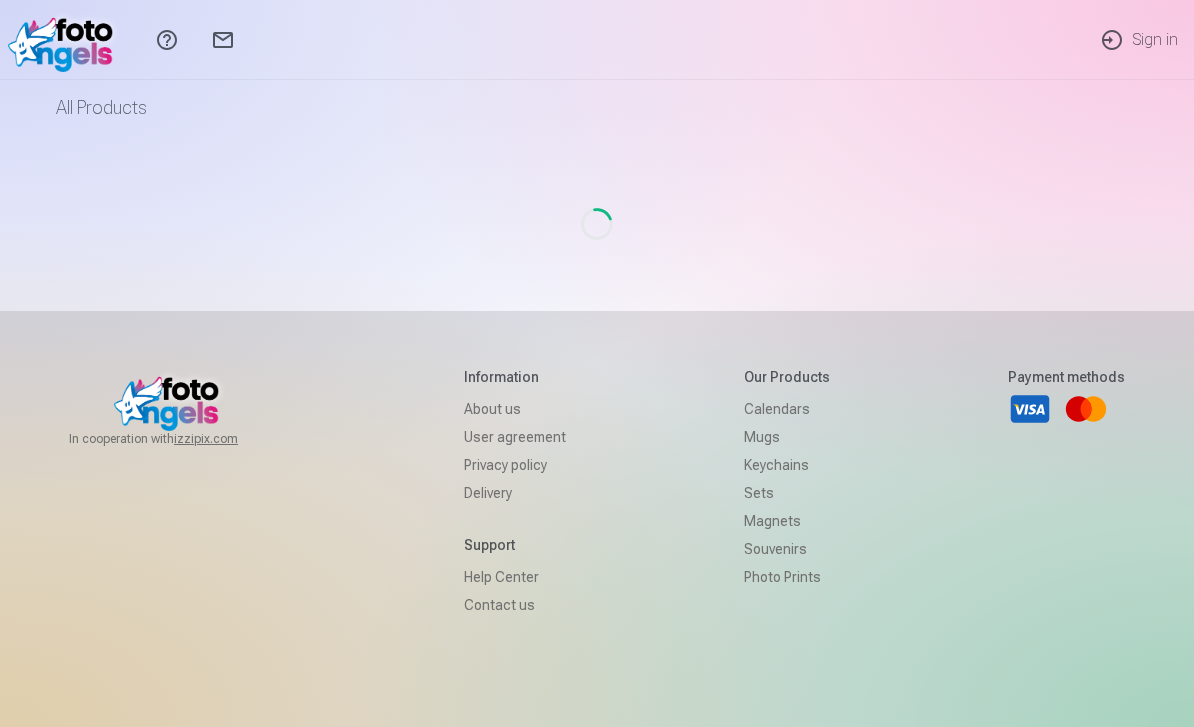 scroll, scrollTop: 0, scrollLeft: 0, axis: both 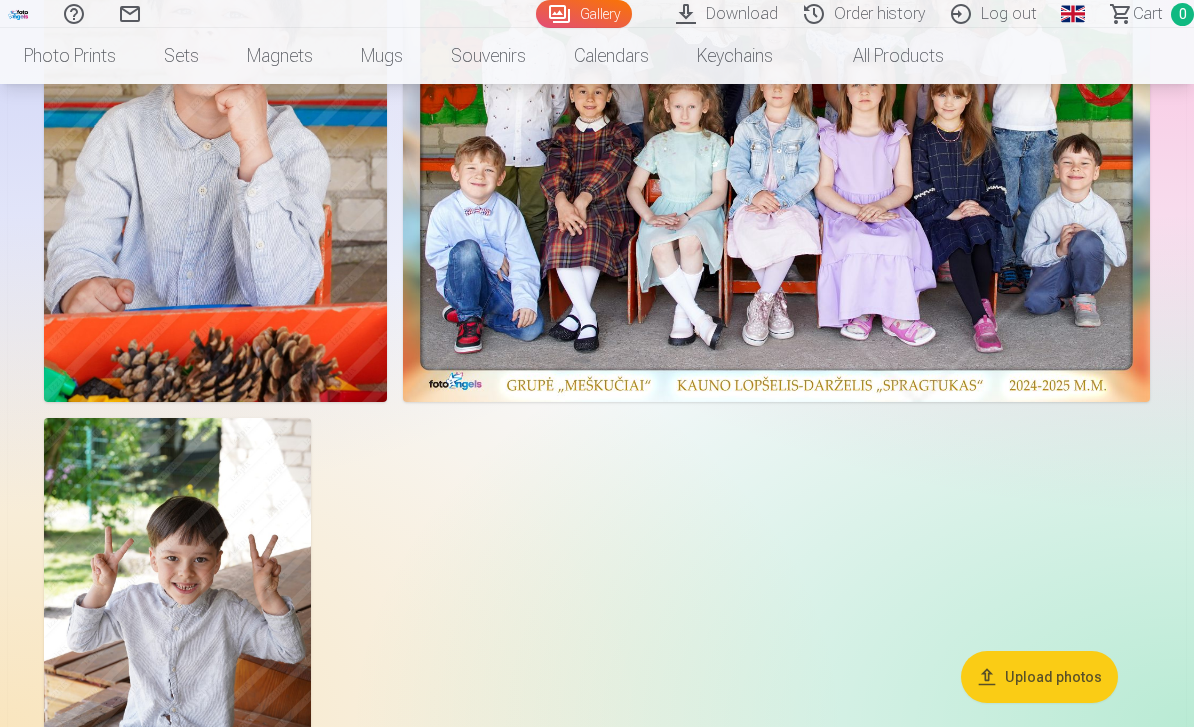 click at bounding box center [776, 145] 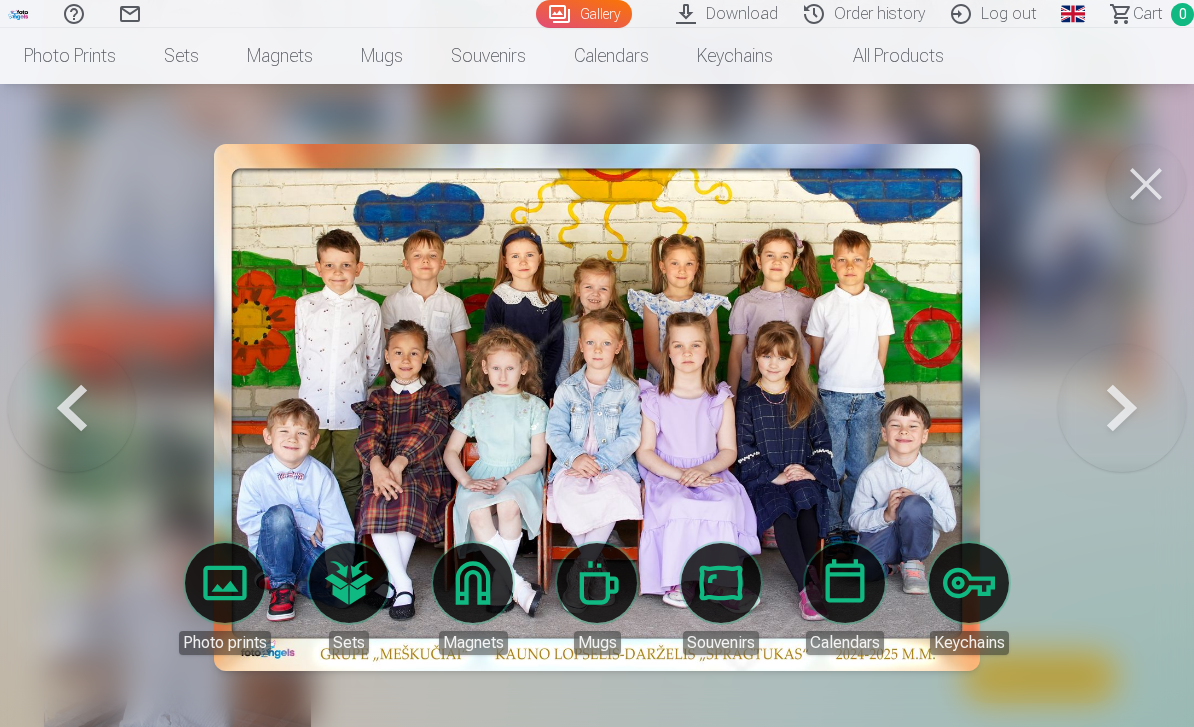 click at bounding box center (597, 363) 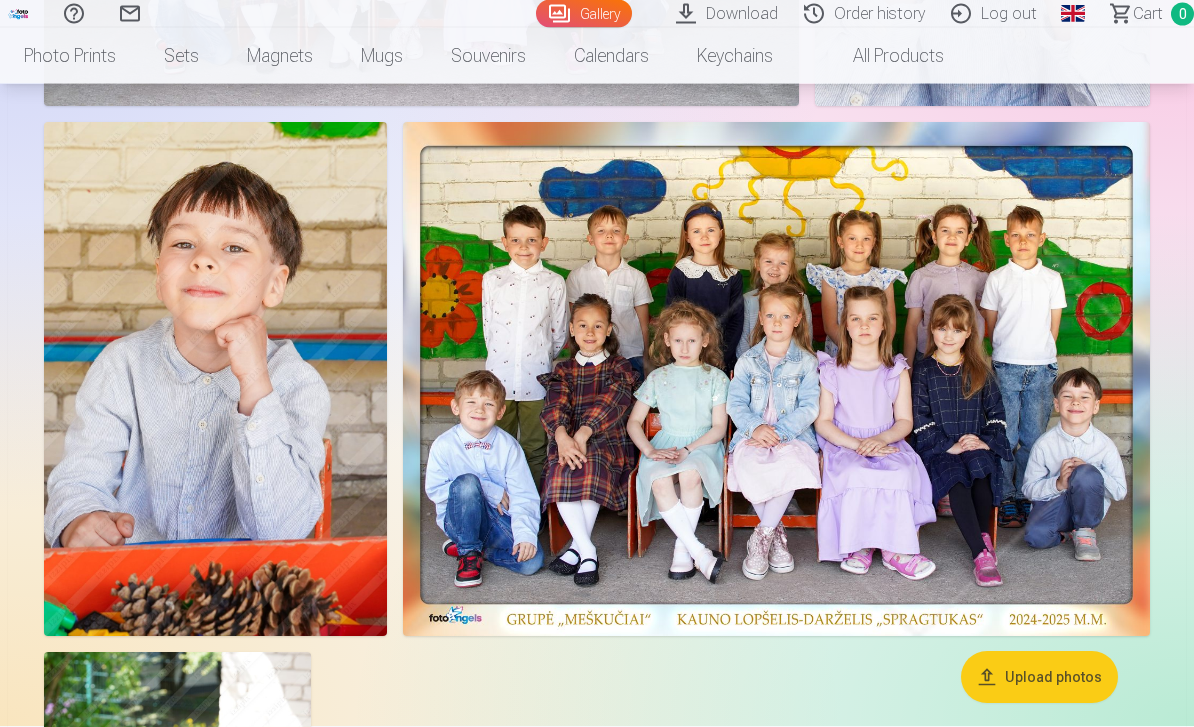 scroll, scrollTop: 8164, scrollLeft: 0, axis: vertical 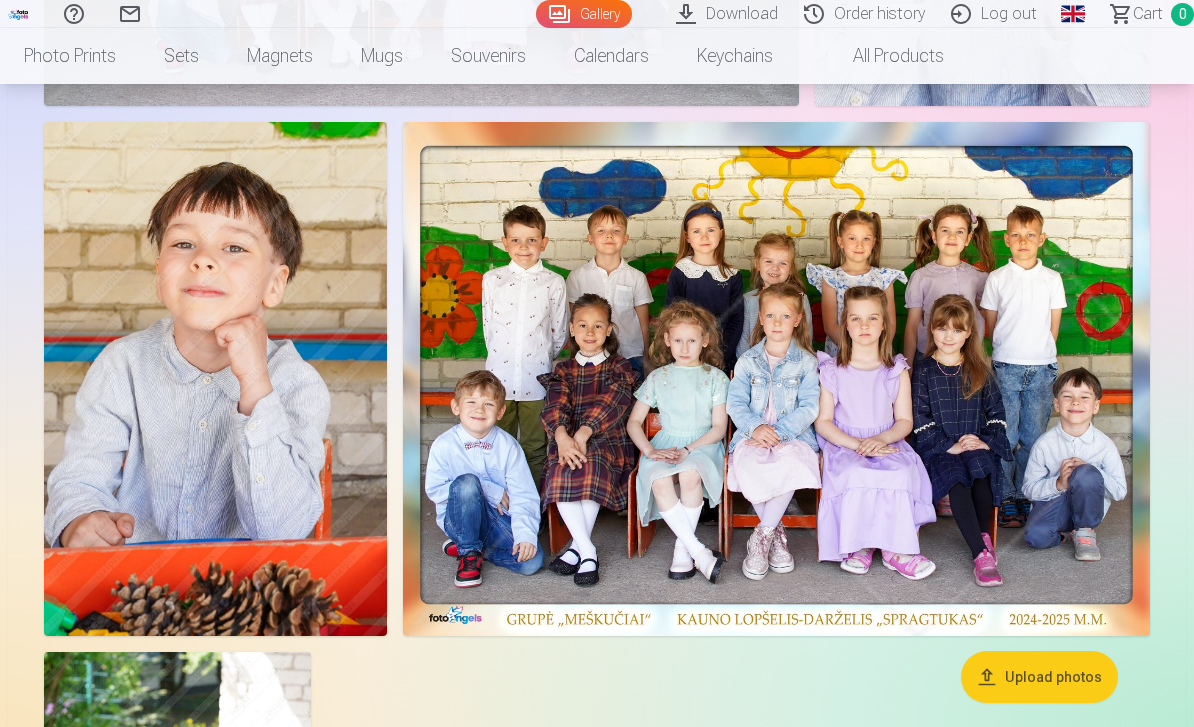 click at bounding box center (776, 379) 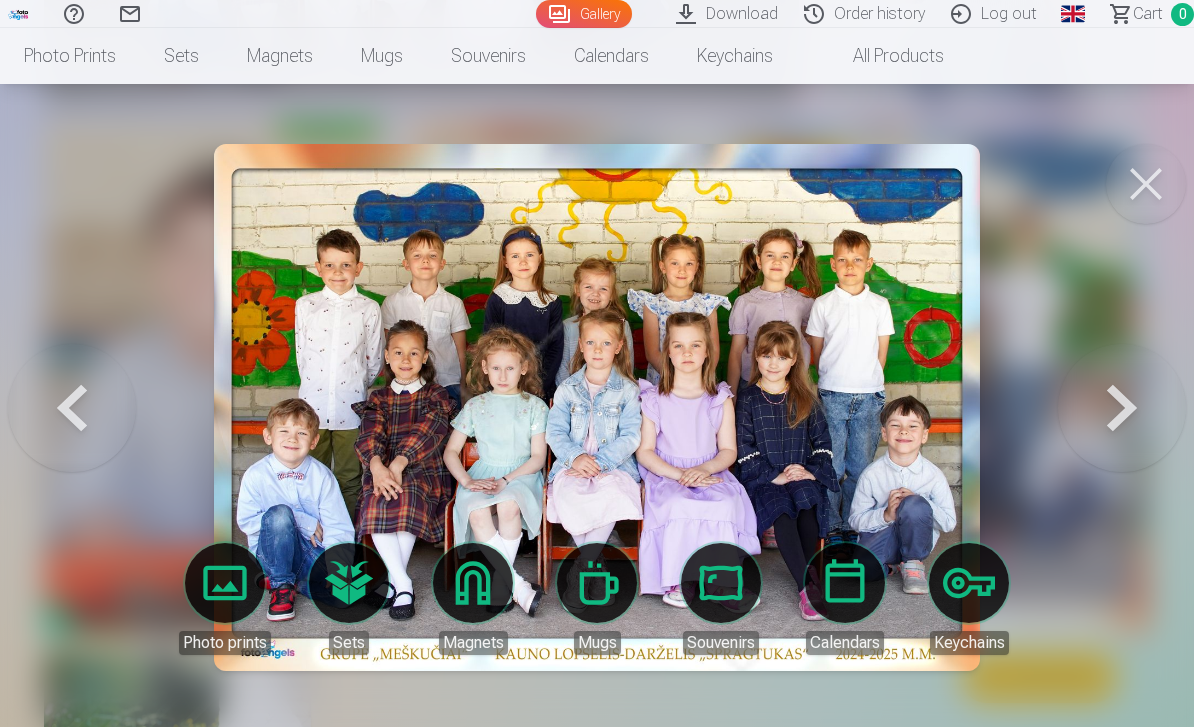 click at bounding box center (72, 407) 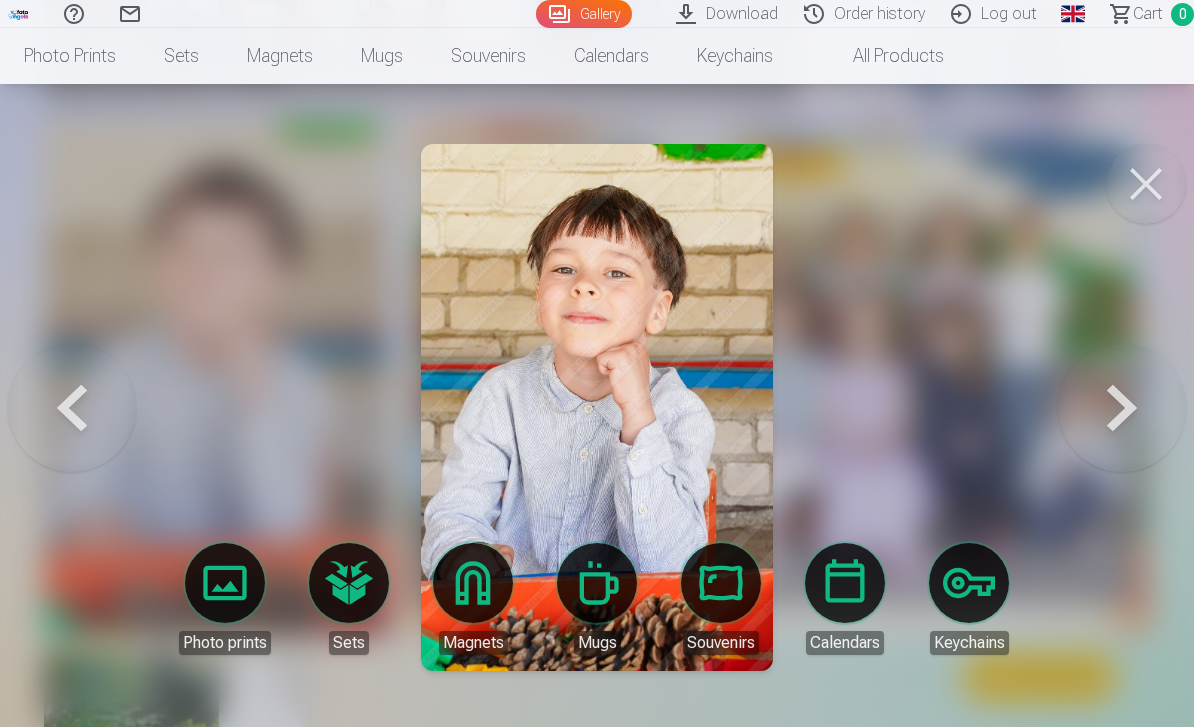 click at bounding box center [72, 407] 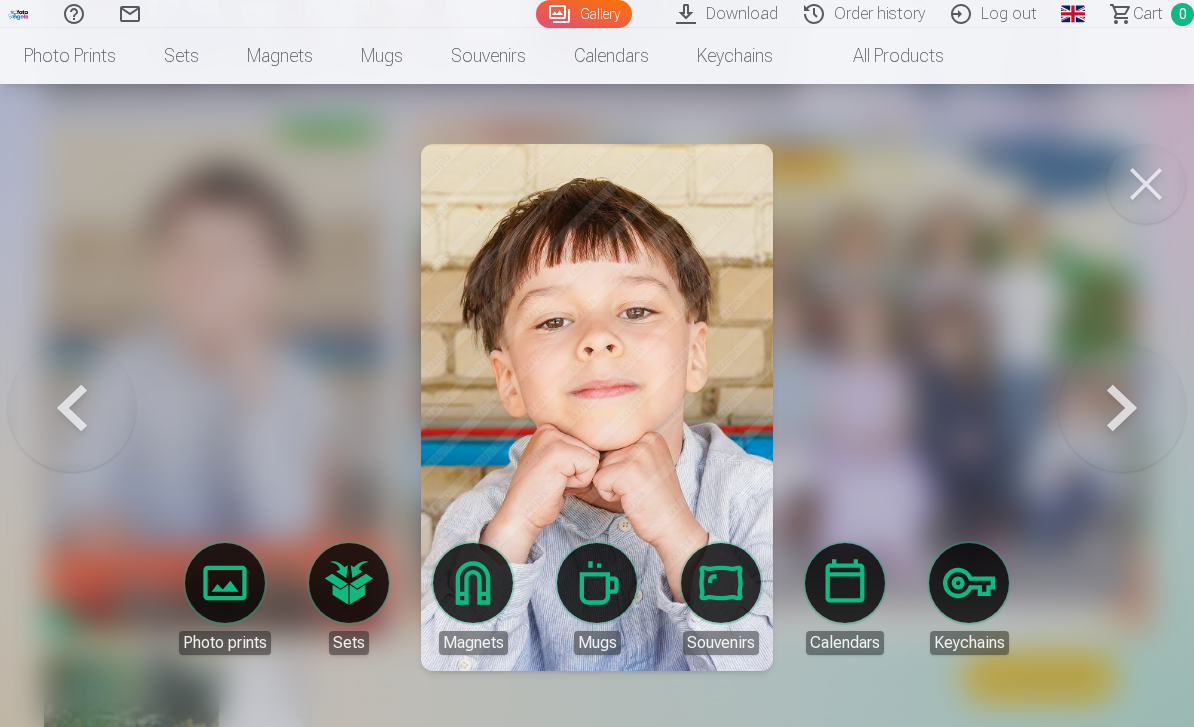 click at bounding box center [1122, 407] 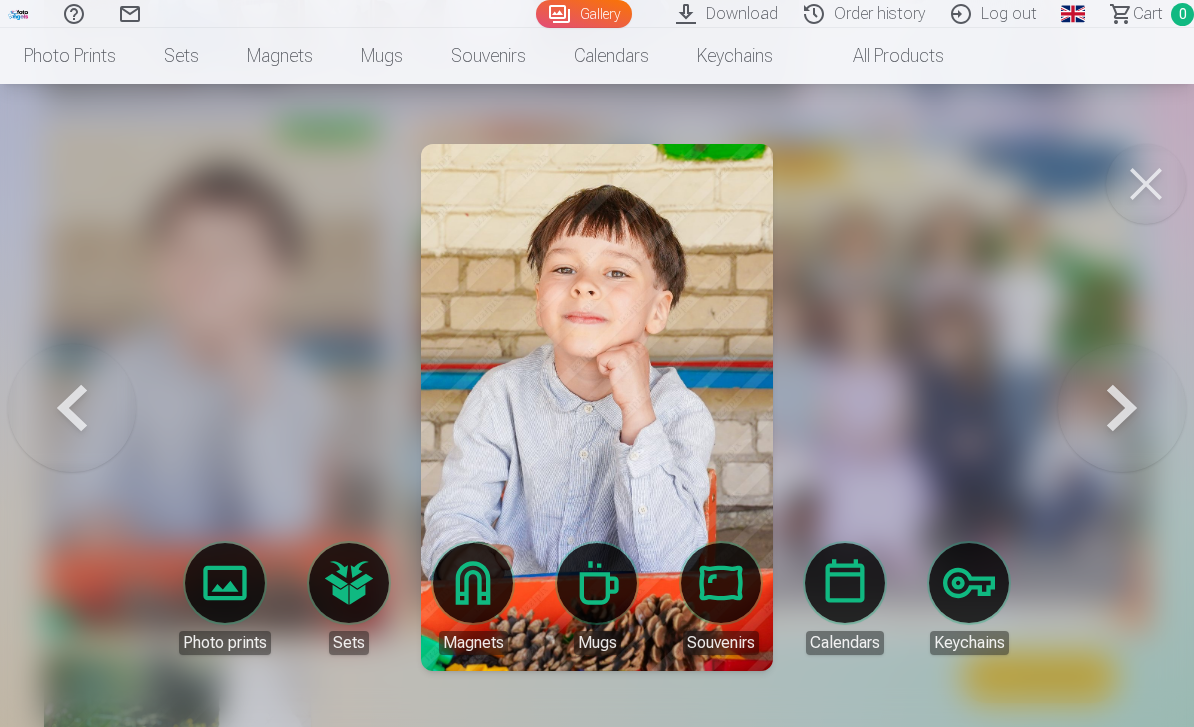 click at bounding box center (1122, 407) 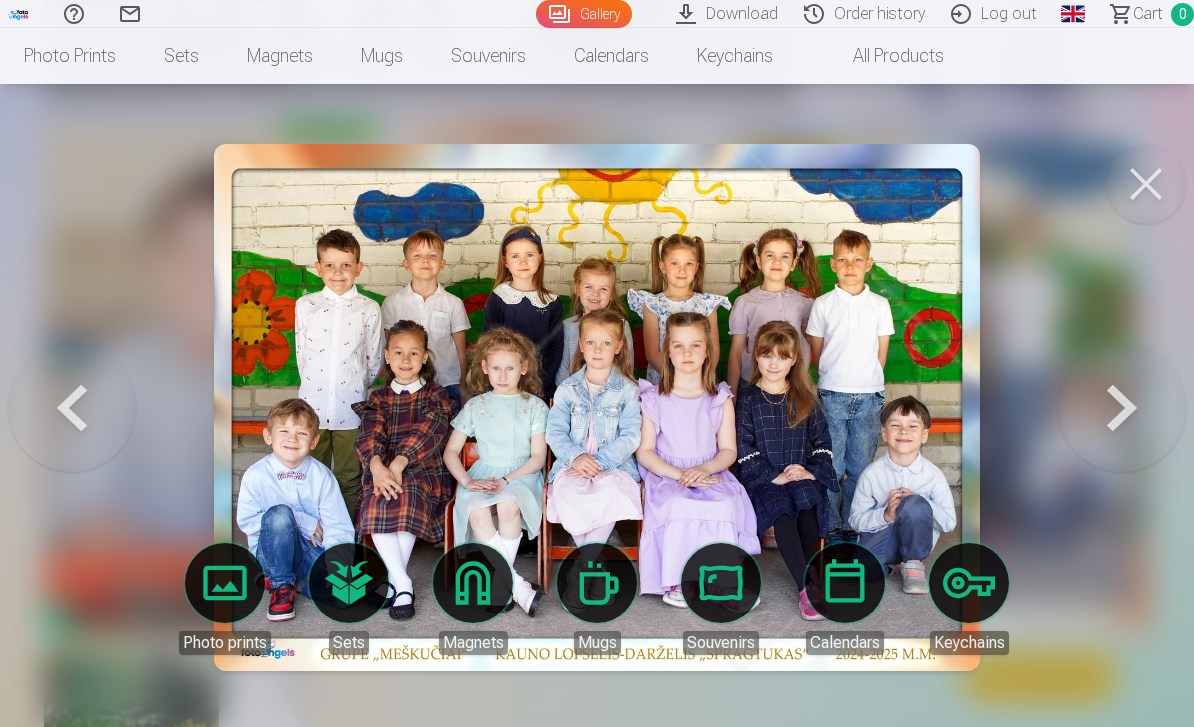 click on "Sets" at bounding box center (349, 599) 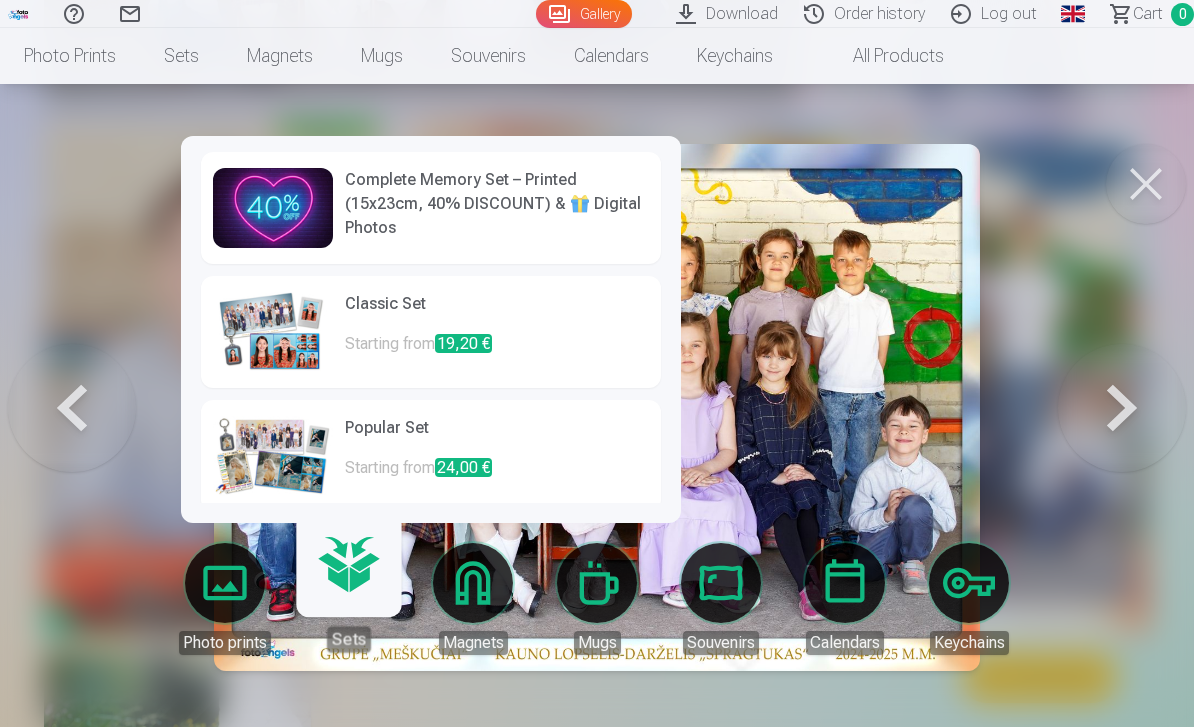 scroll, scrollTop: 0, scrollLeft: 0, axis: both 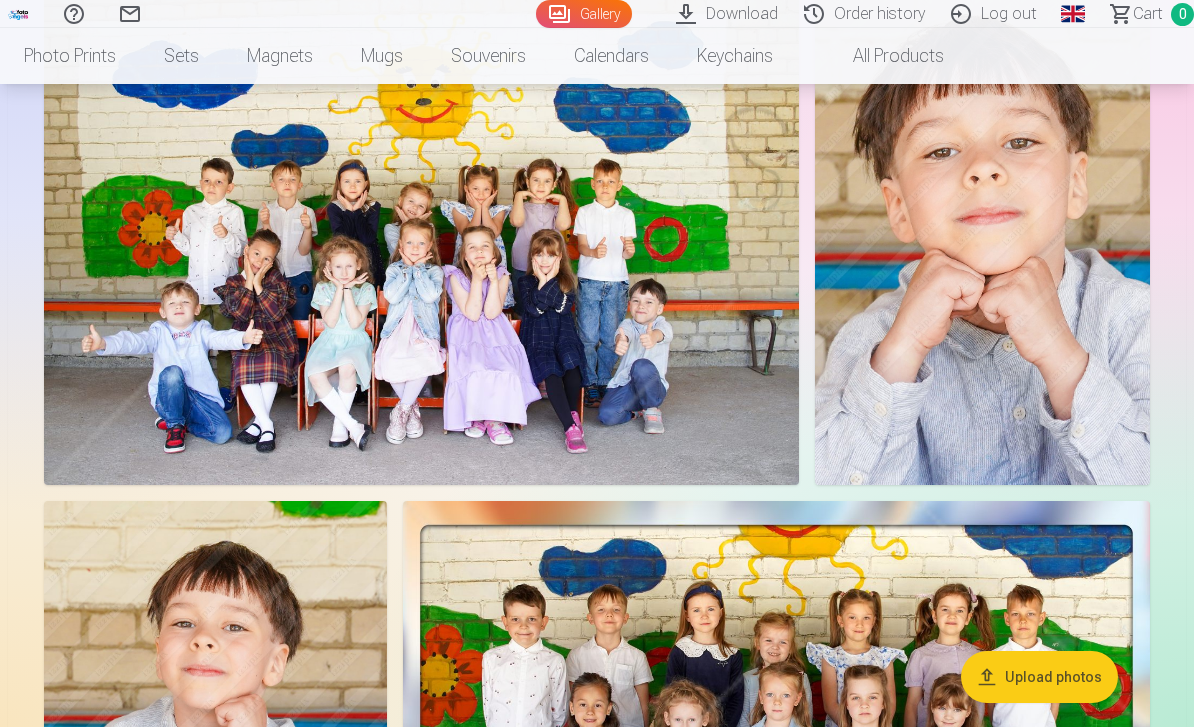 click on "Upload photos" at bounding box center (597, -3041) 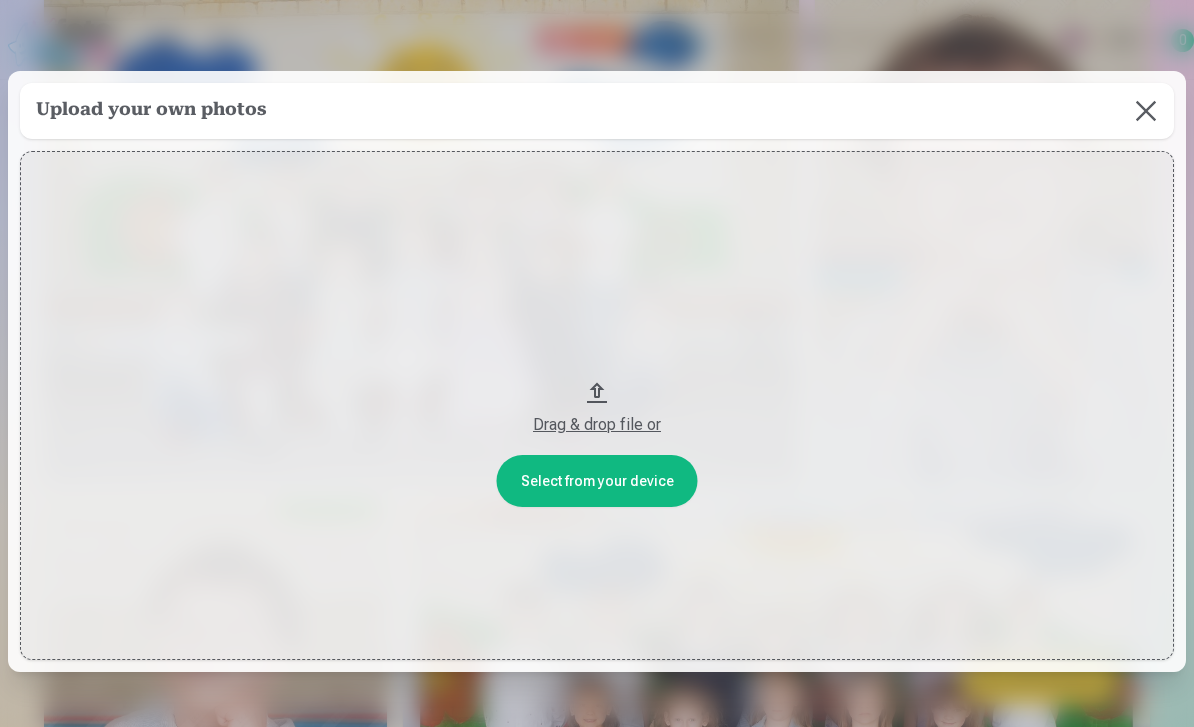 click at bounding box center [1146, 111] 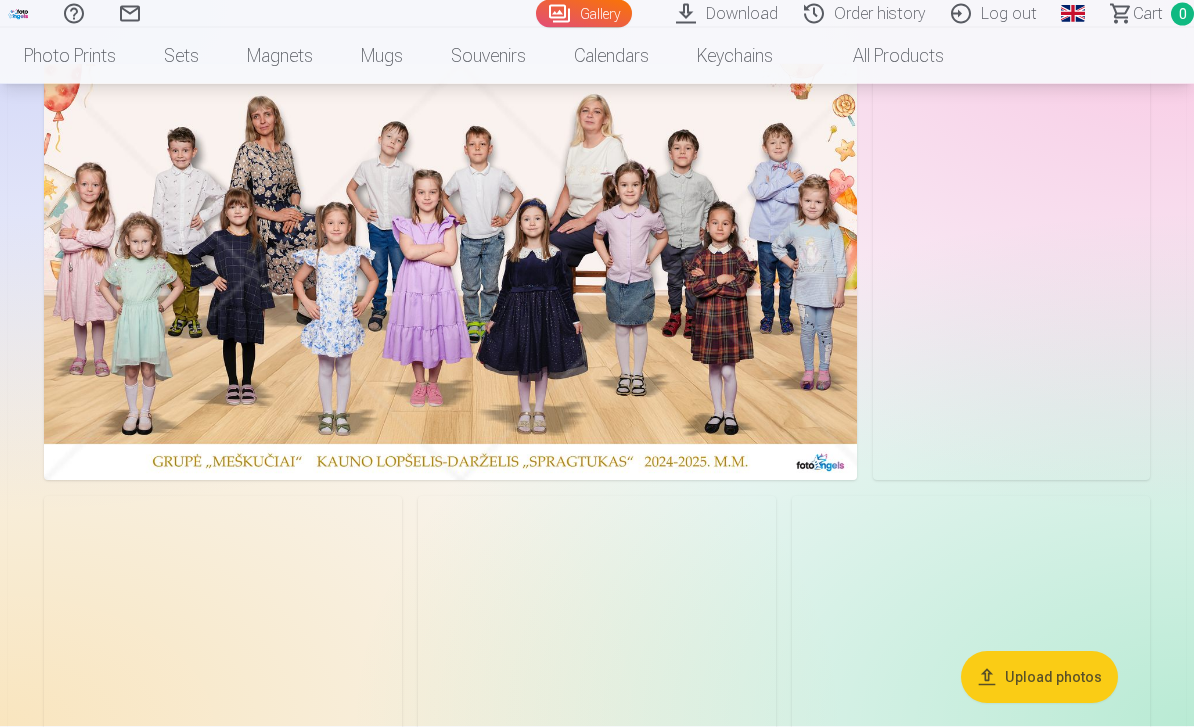 scroll, scrollTop: 0, scrollLeft: 0, axis: both 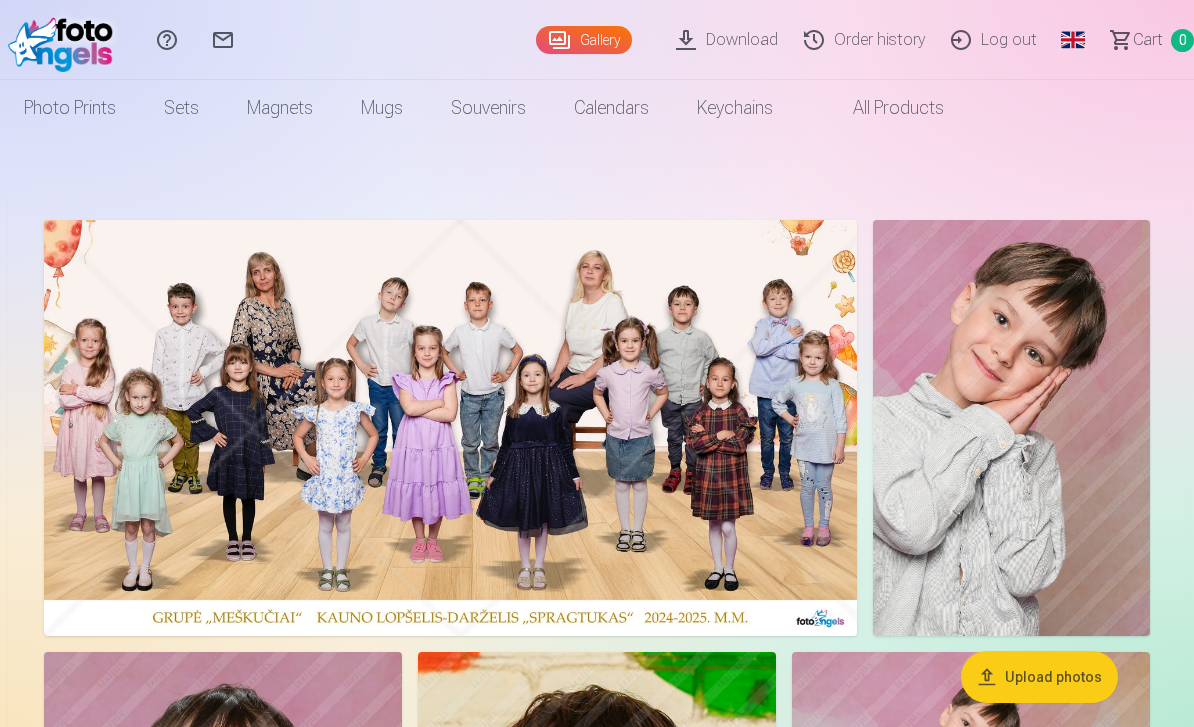 click on "Download" at bounding box center [730, 40] 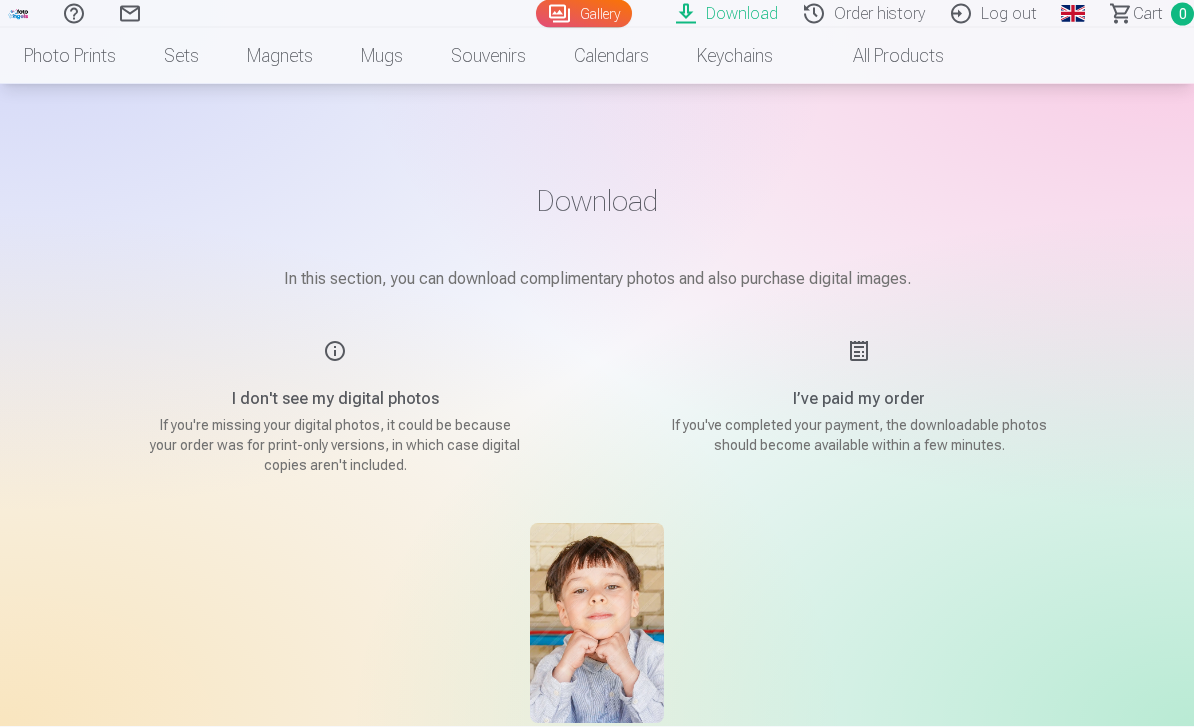 scroll, scrollTop: 0, scrollLeft: 0, axis: both 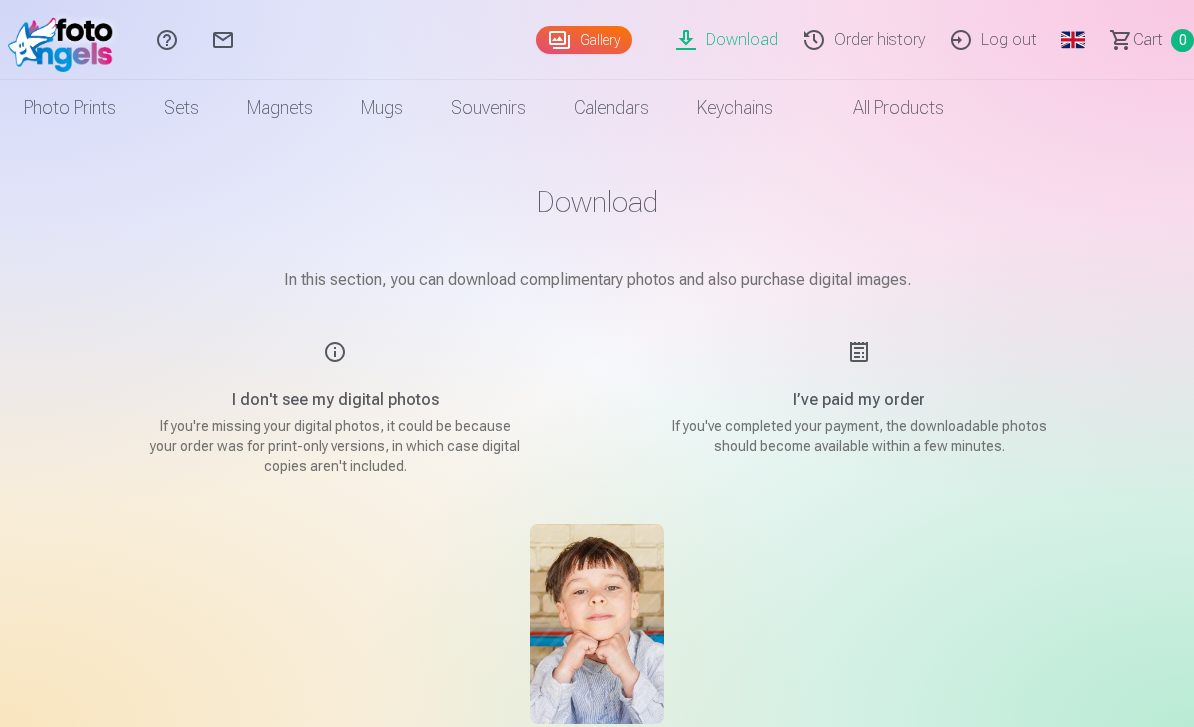 click on "Gallery" at bounding box center [584, 40] 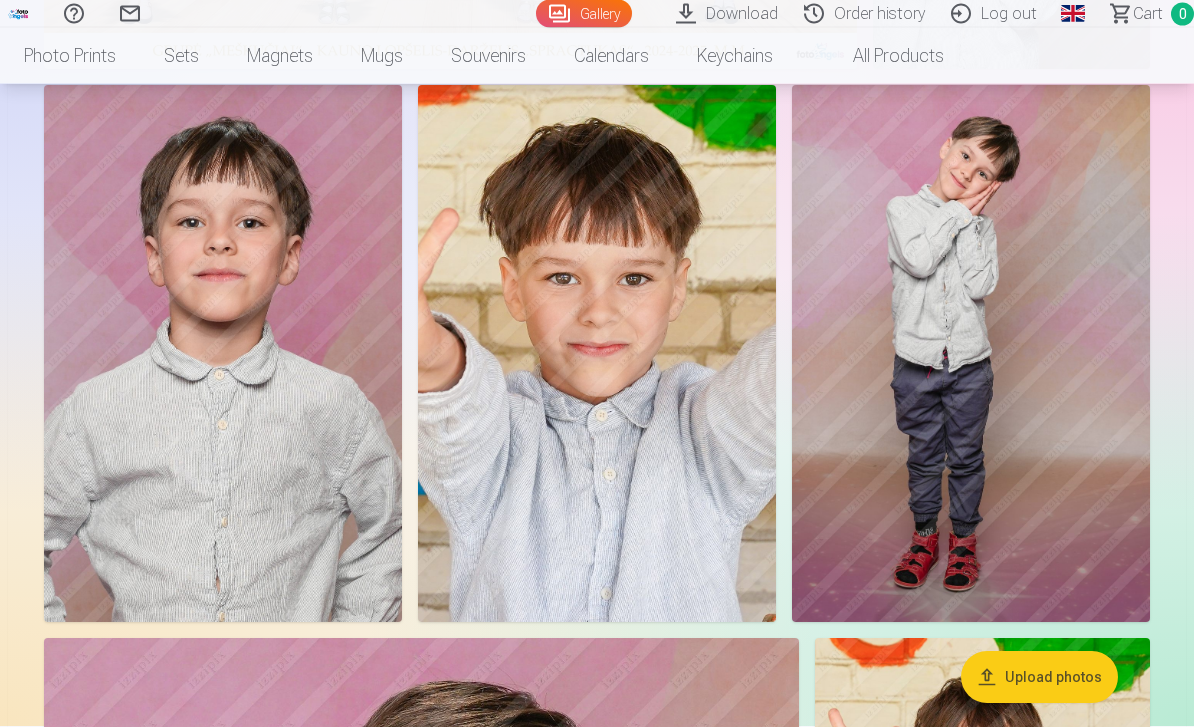 scroll, scrollTop: 567, scrollLeft: 0, axis: vertical 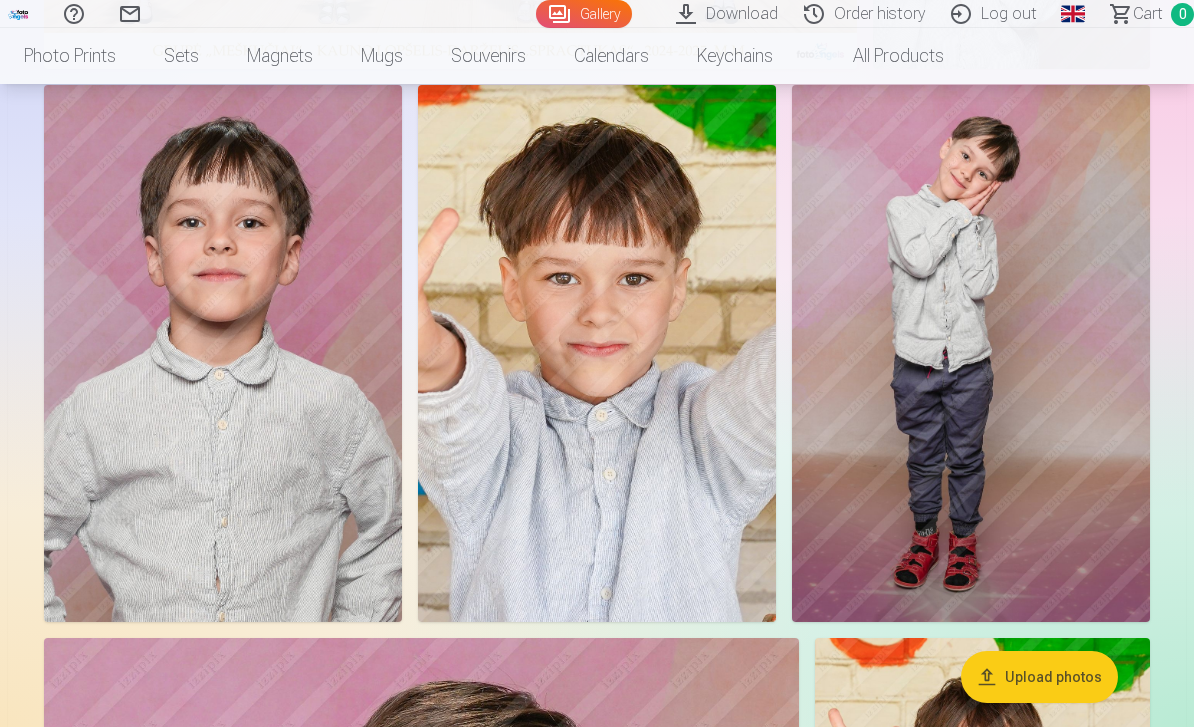 click at bounding box center [223, 353] 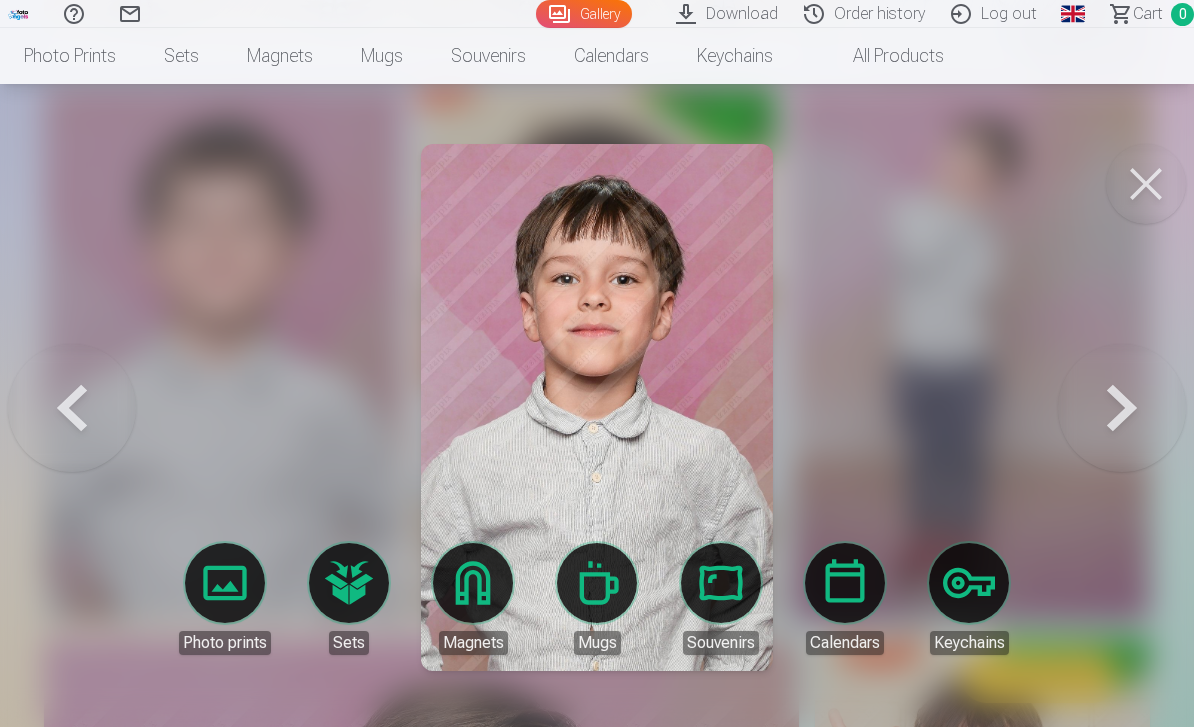 click on "Sets" at bounding box center [349, 599] 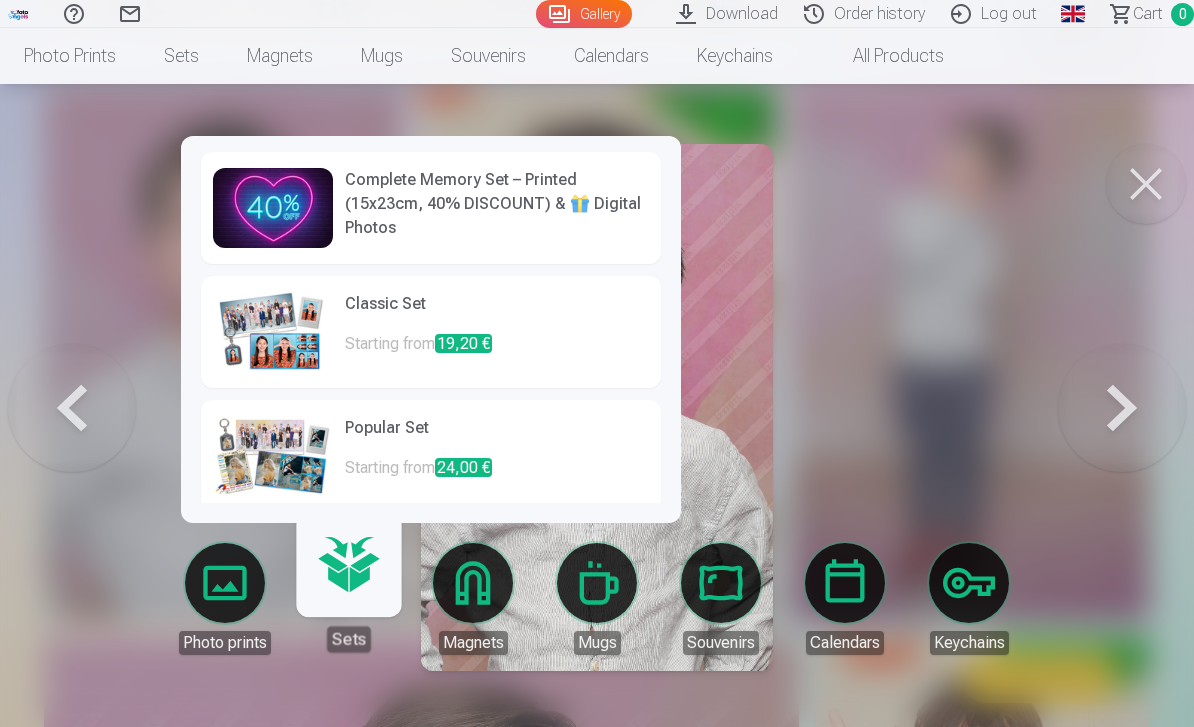 scroll, scrollTop: 0, scrollLeft: 0, axis: both 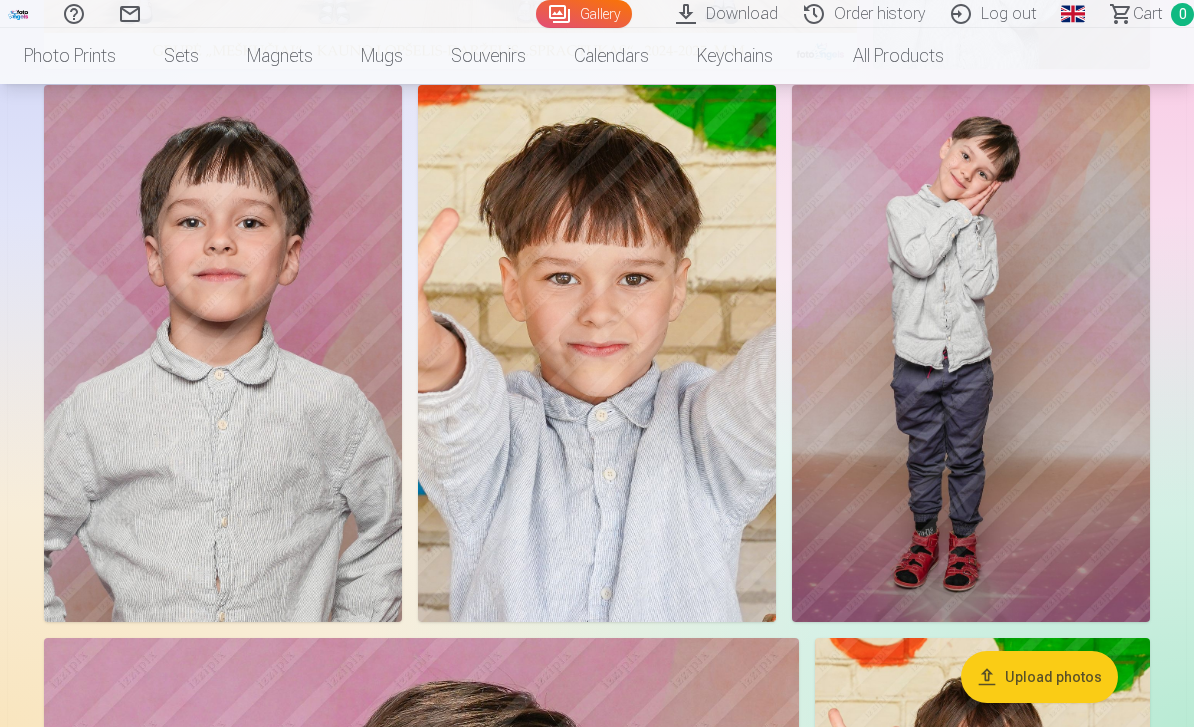 click at bounding box center (971, 353) 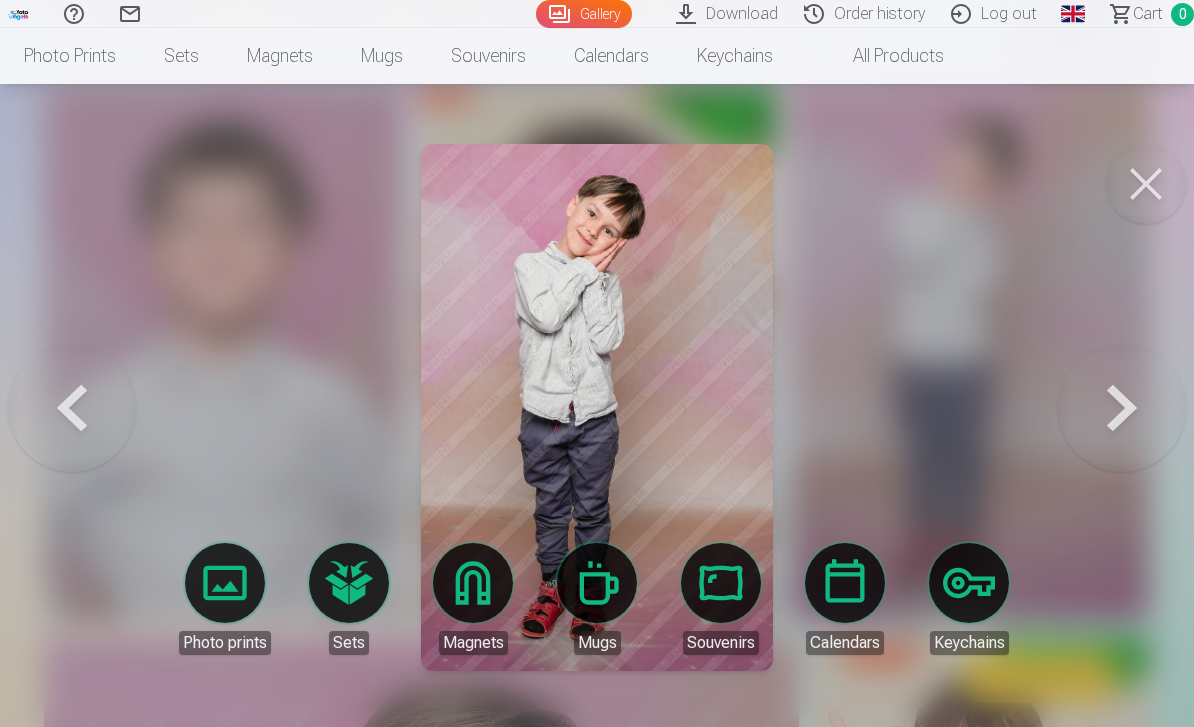 click at bounding box center (1146, 184) 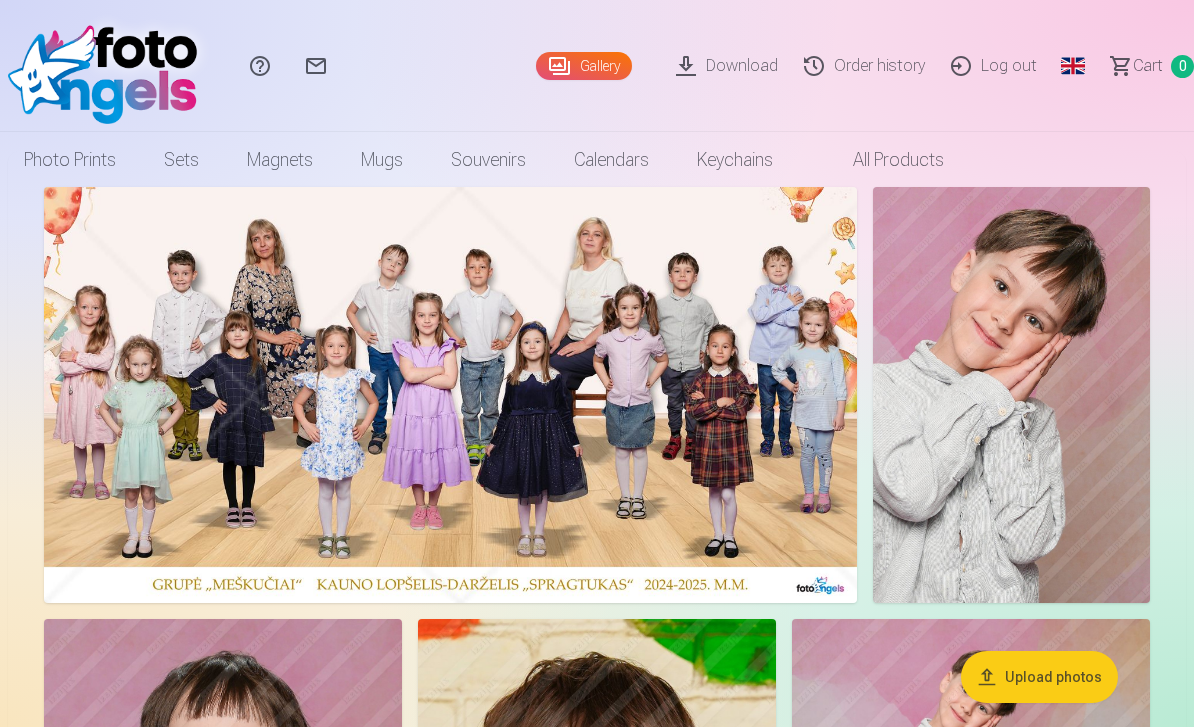 scroll, scrollTop: 0, scrollLeft: 0, axis: both 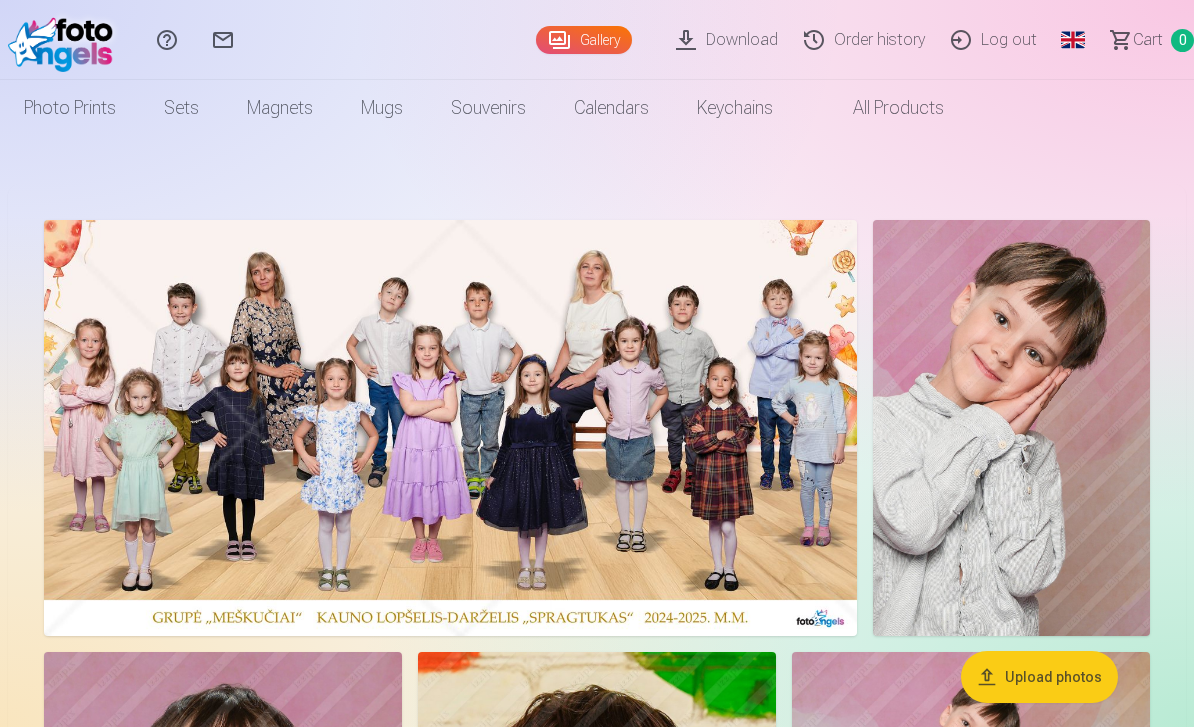 click on "Sets" at bounding box center [181, 108] 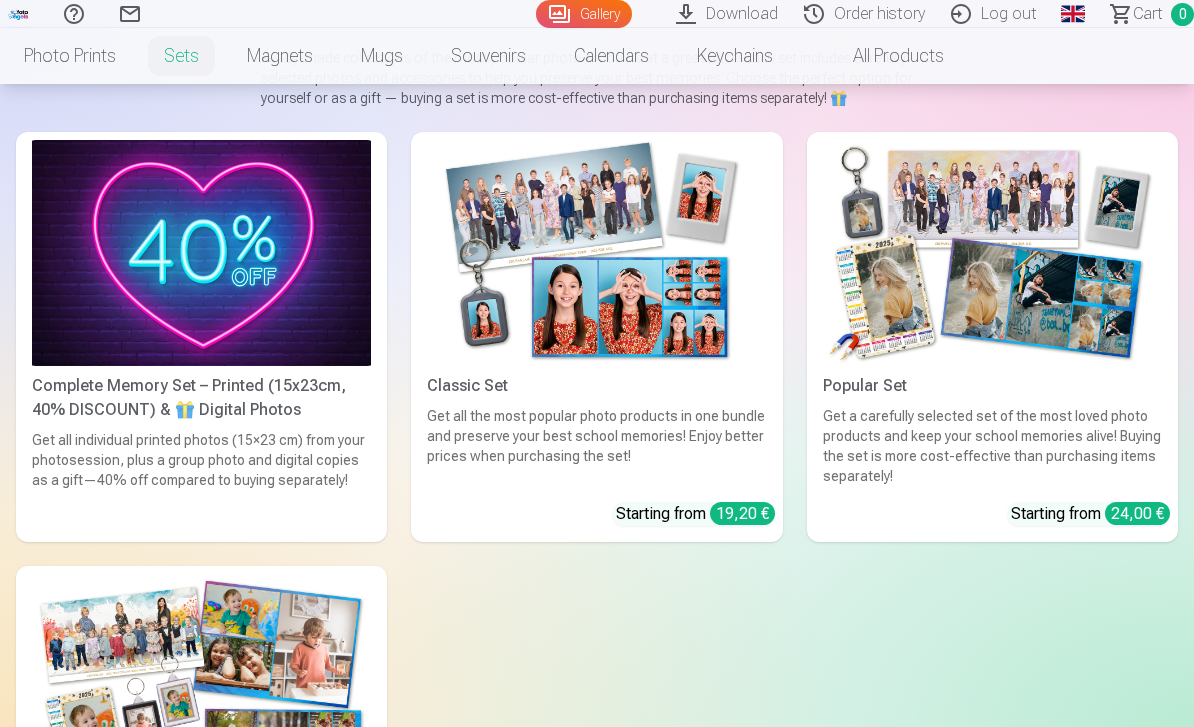 scroll, scrollTop: 0, scrollLeft: 0, axis: both 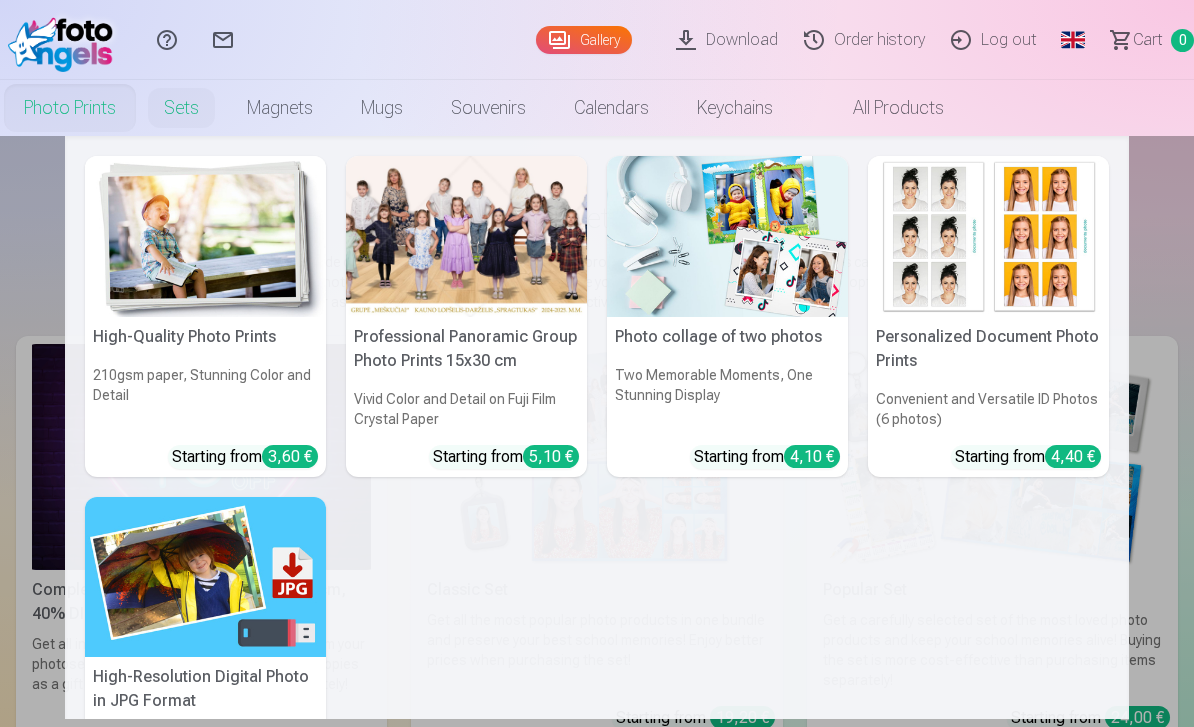 click on "Photo prints" at bounding box center [70, 108] 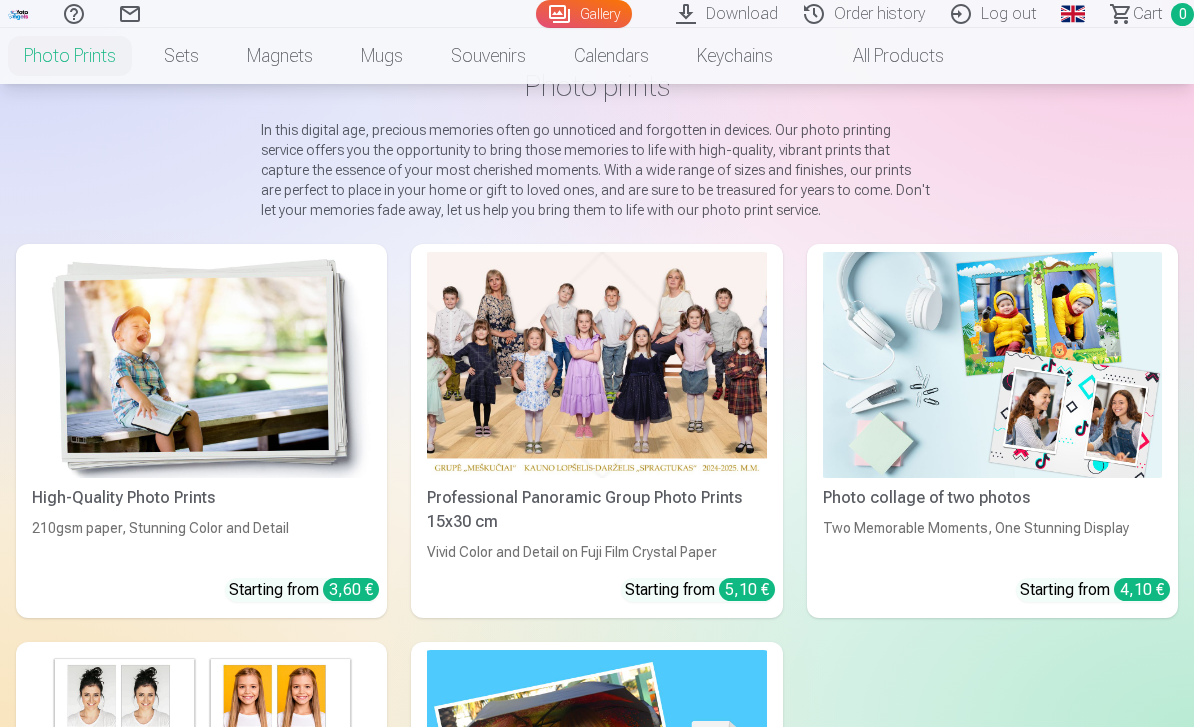 scroll, scrollTop: 0, scrollLeft: 0, axis: both 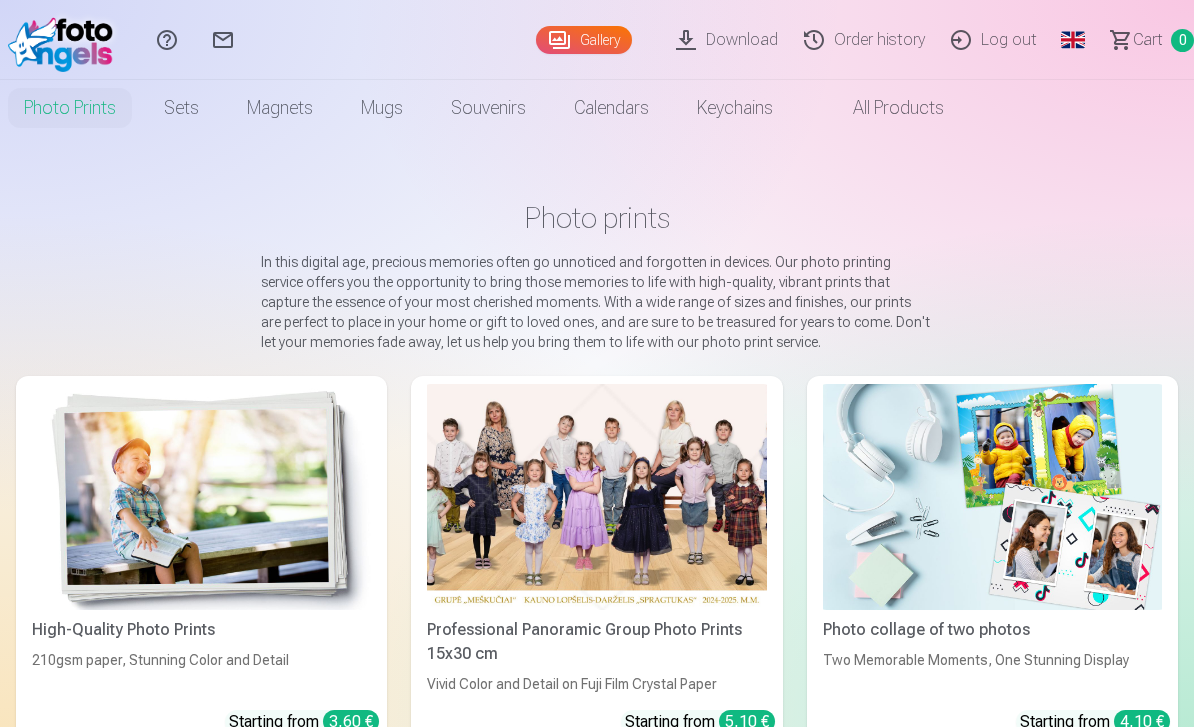 click on "Order history" at bounding box center [867, 40] 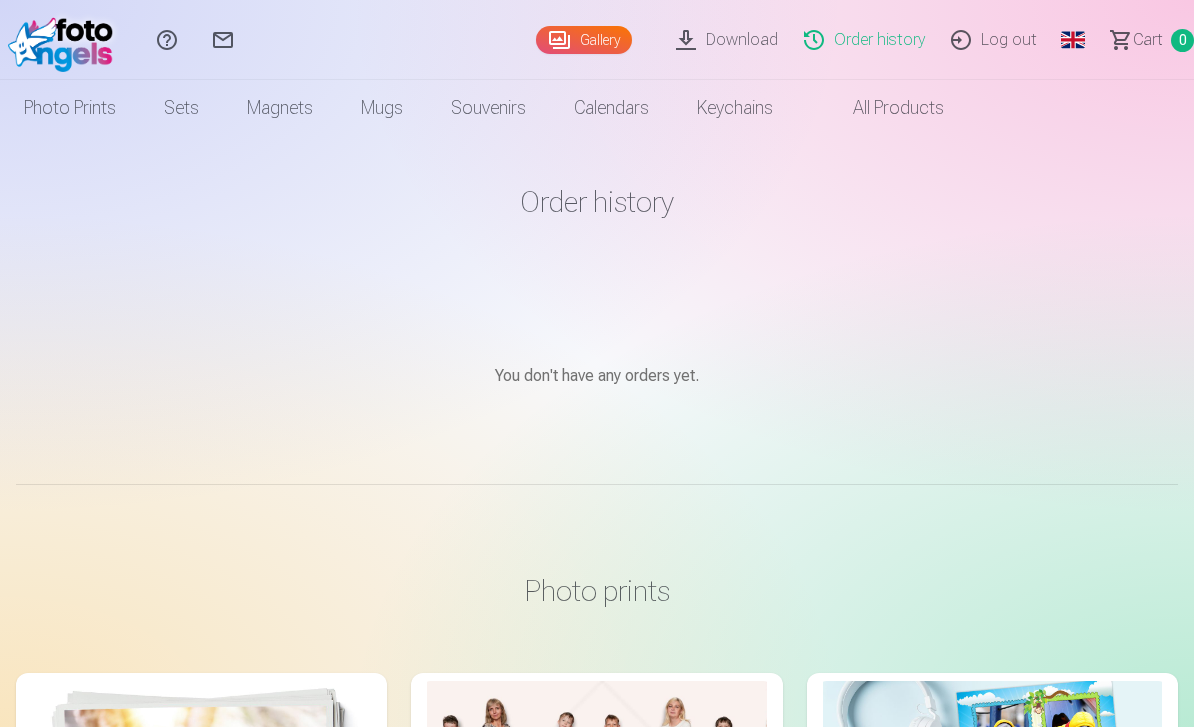 click on "Download" at bounding box center (730, 40) 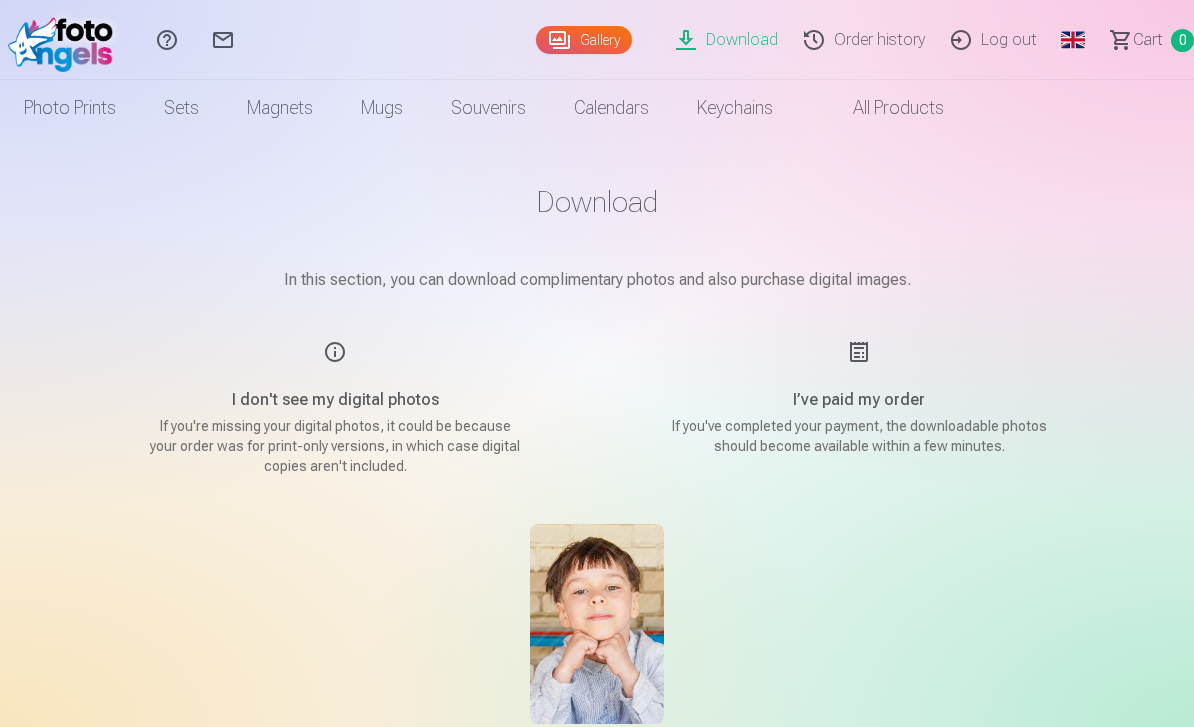 click on "Gallery" at bounding box center (584, 40) 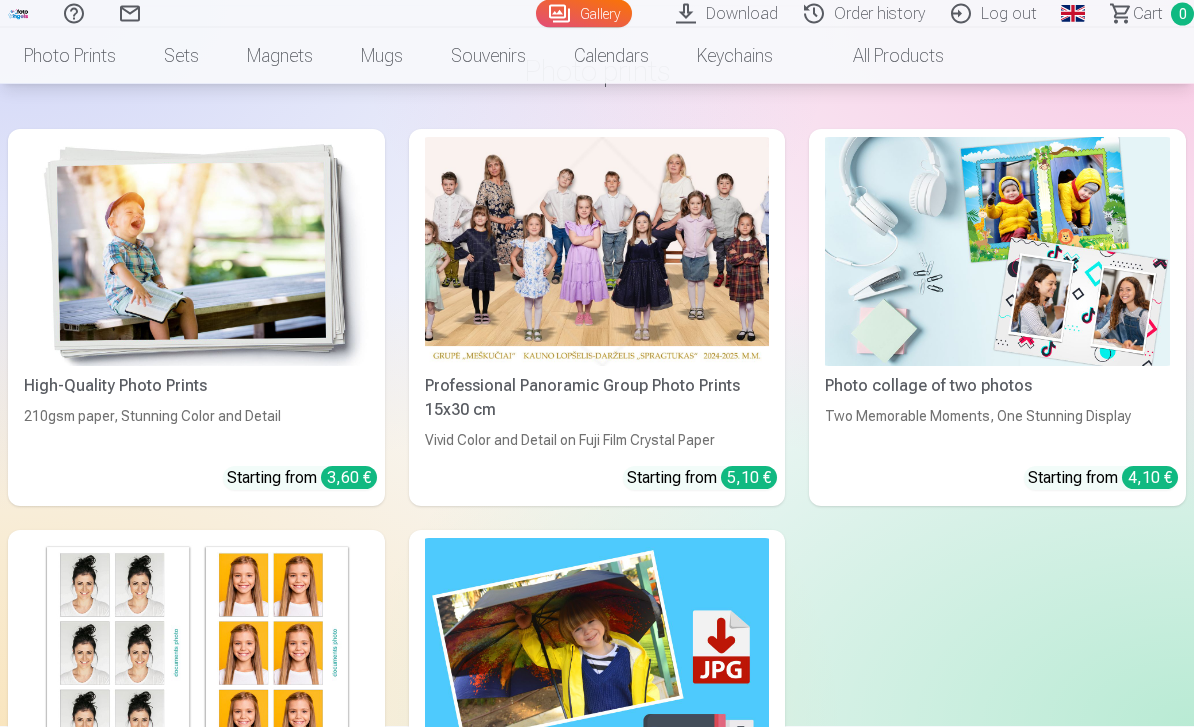 scroll, scrollTop: 9300, scrollLeft: 0, axis: vertical 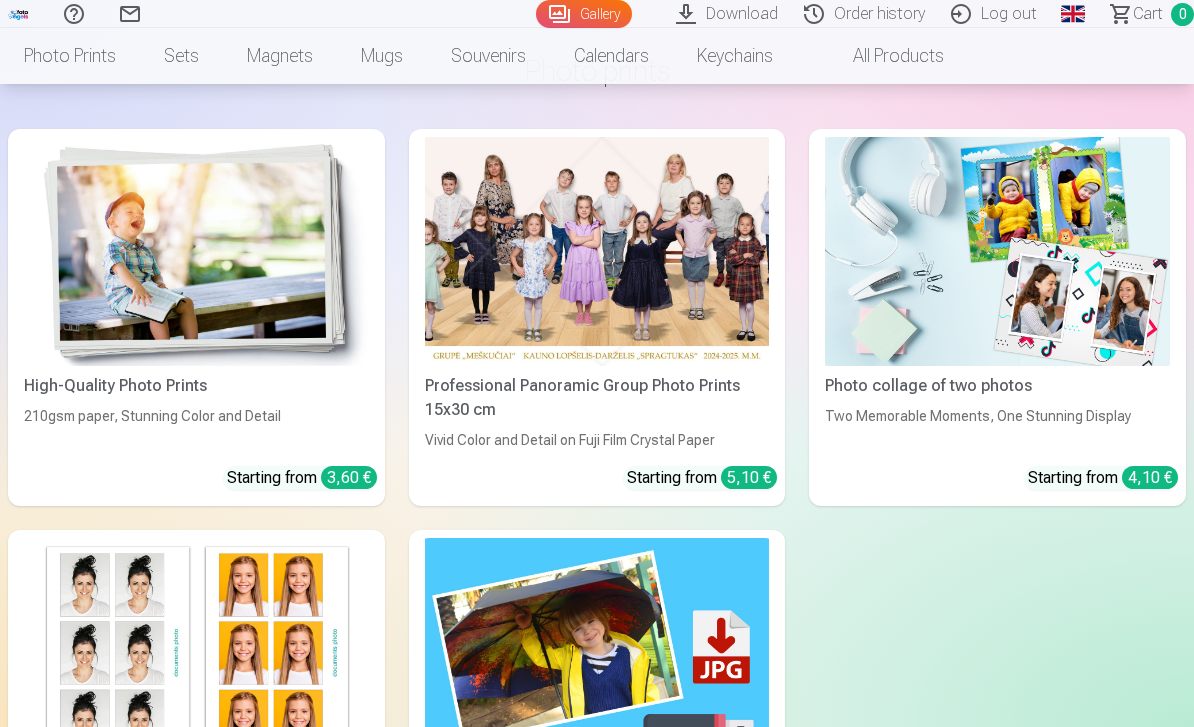 click on "210gsm paper, Stunning Color and Detail" at bounding box center (196, 428) 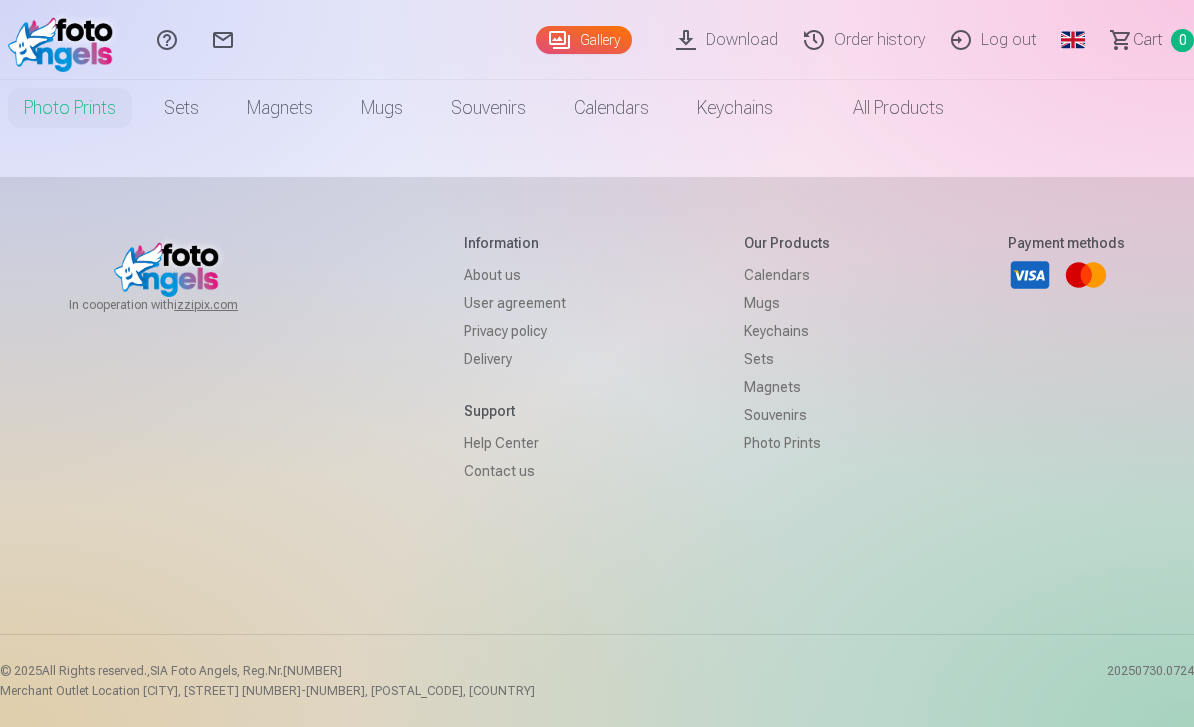 scroll, scrollTop: 0, scrollLeft: 0, axis: both 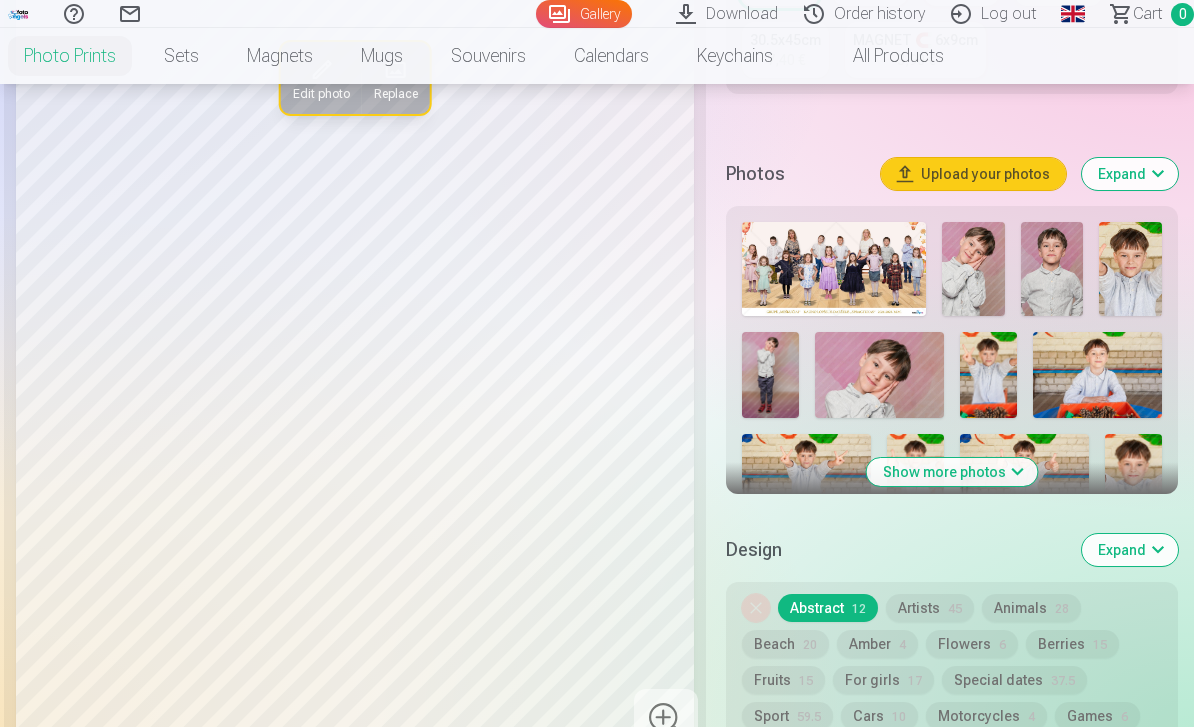 click on "Show more photos" at bounding box center [952, 472] 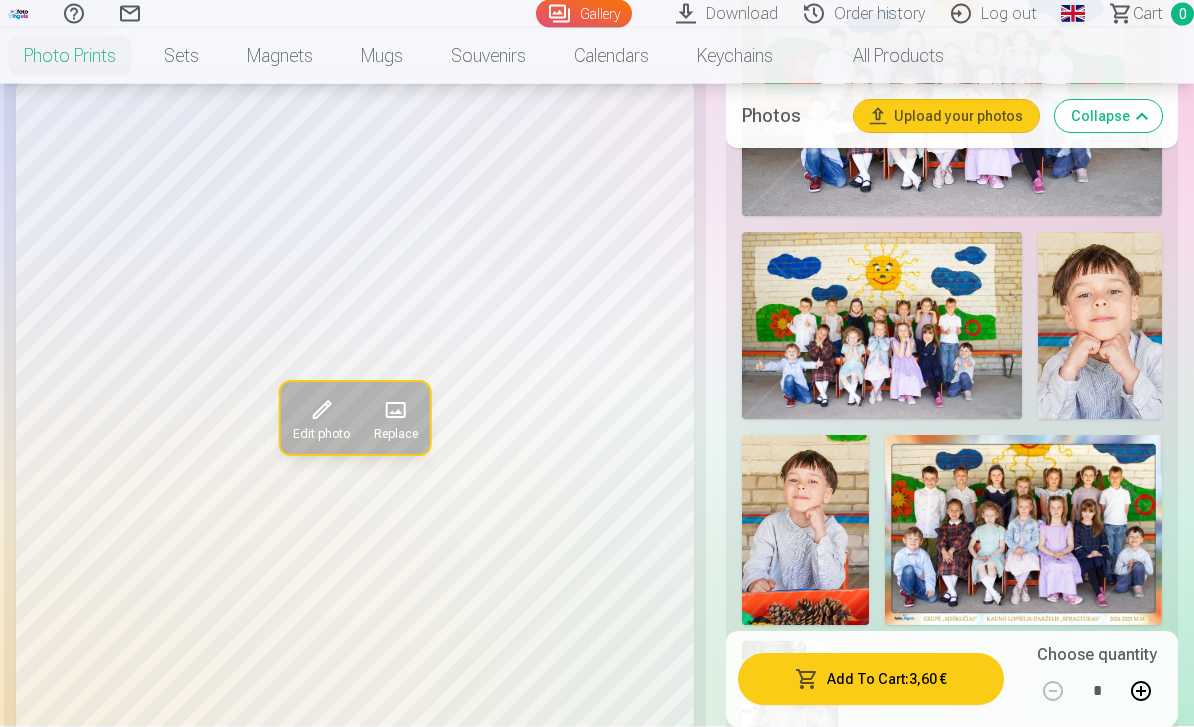 scroll, scrollTop: 3498, scrollLeft: 0, axis: vertical 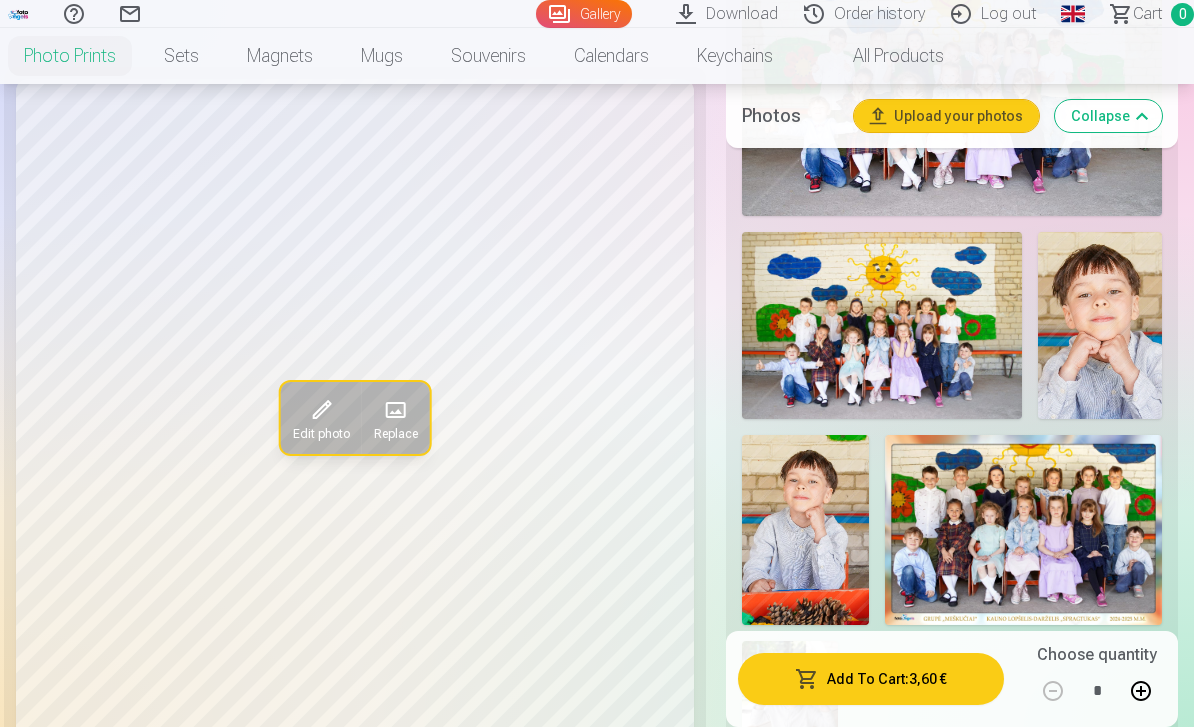 click at bounding box center (1100, 325) 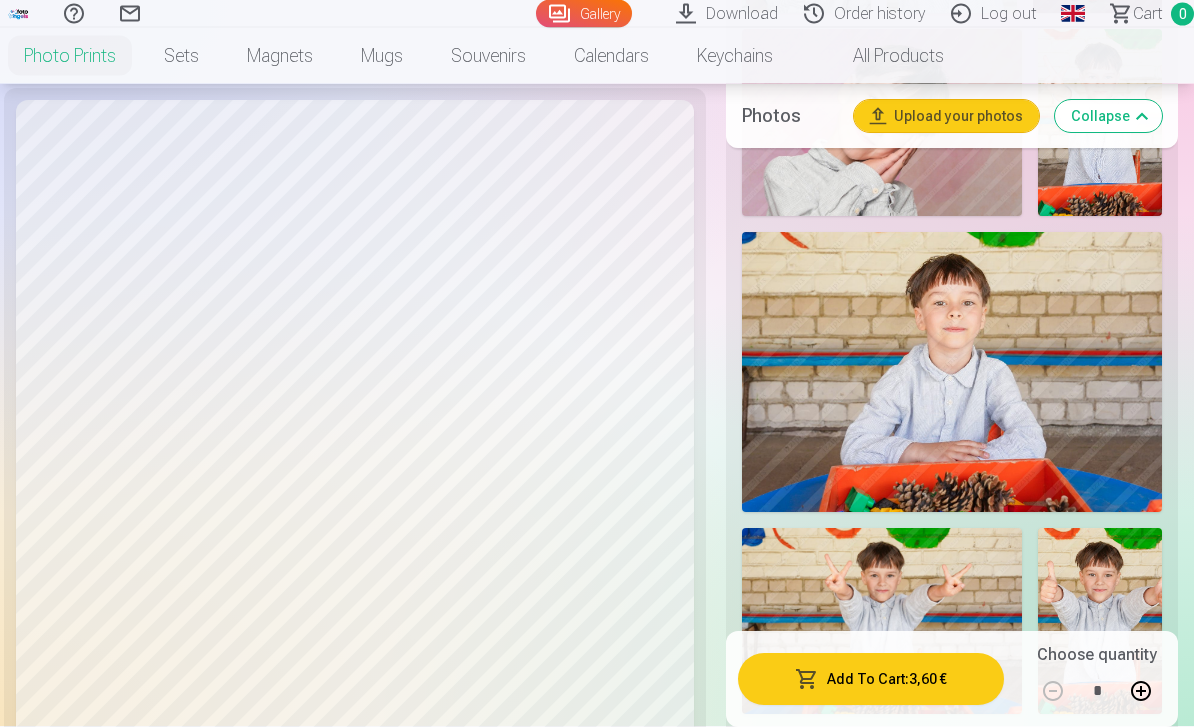 scroll, scrollTop: 1155, scrollLeft: 0, axis: vertical 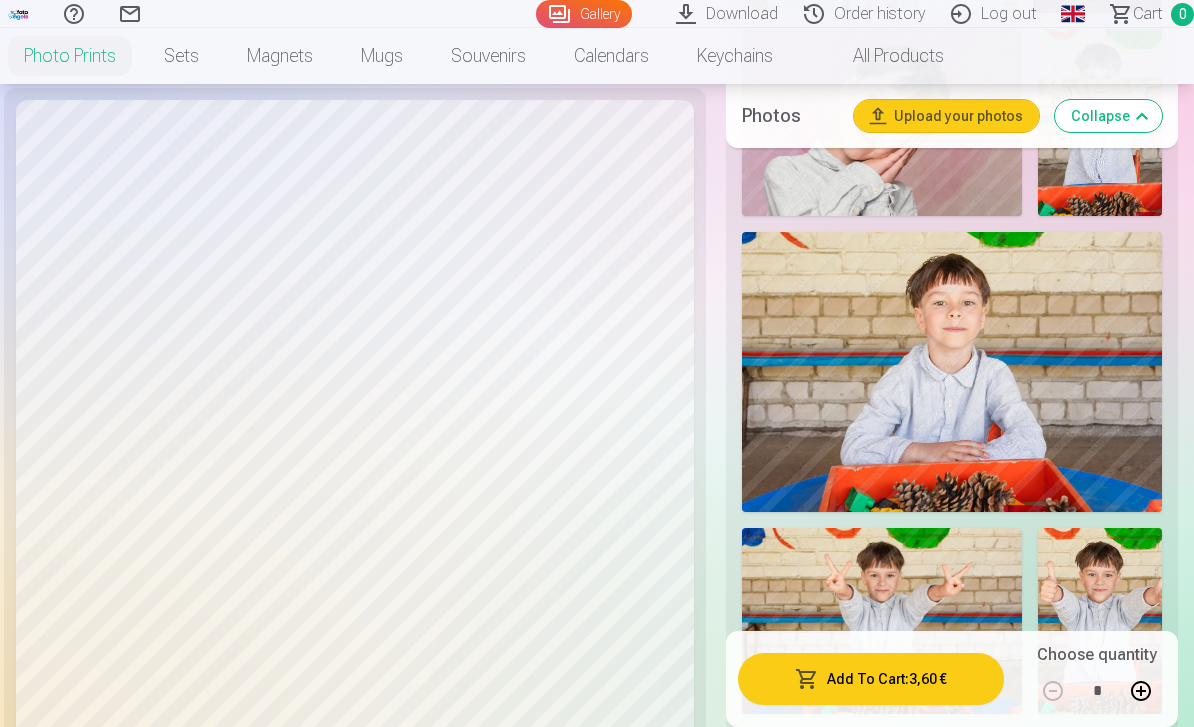click at bounding box center [952, 372] 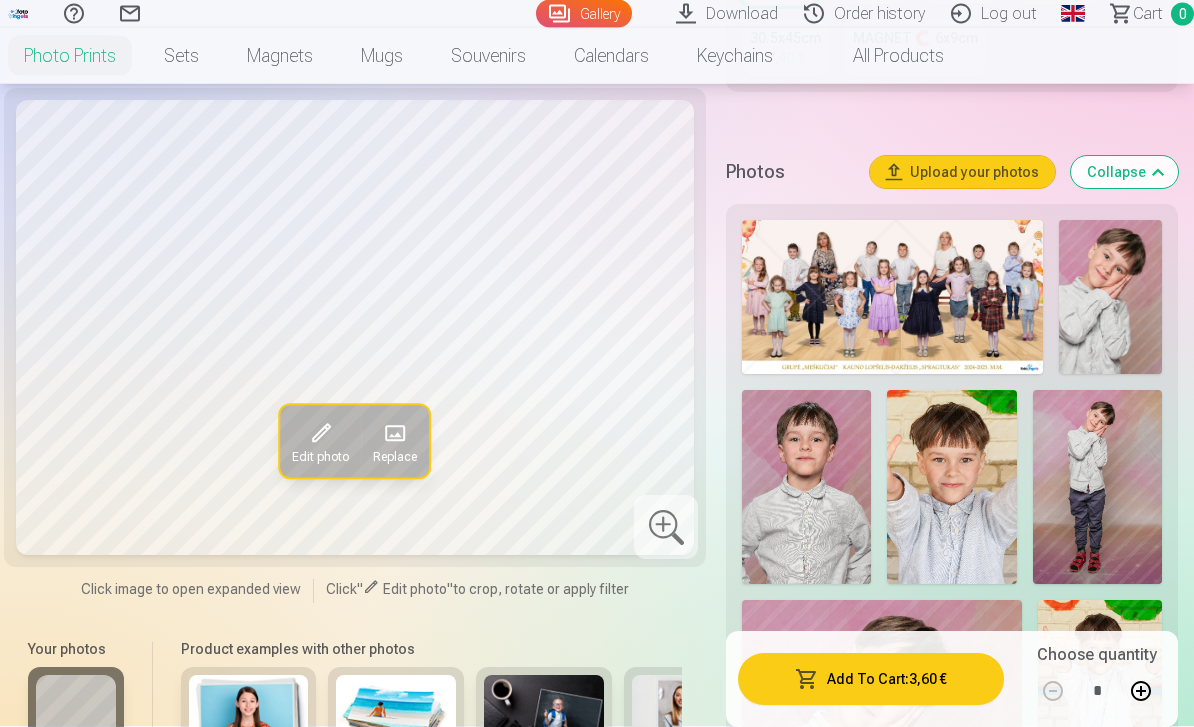 scroll, scrollTop: 584, scrollLeft: 0, axis: vertical 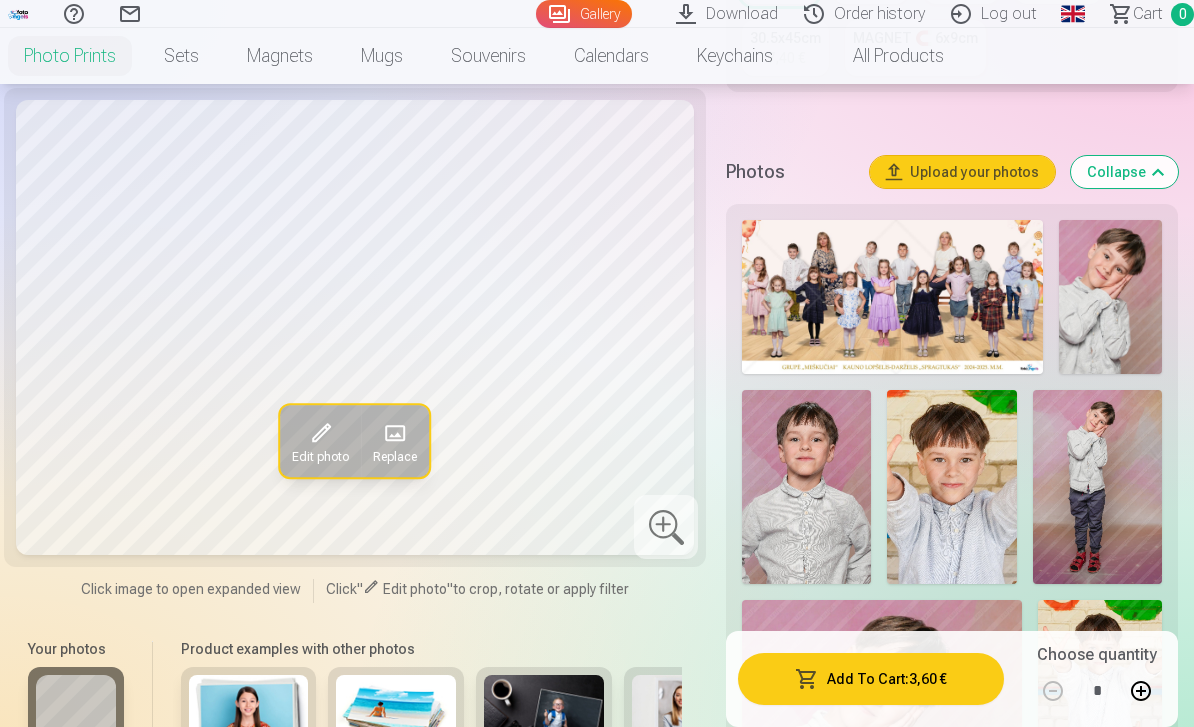 click at bounding box center [806, 487] 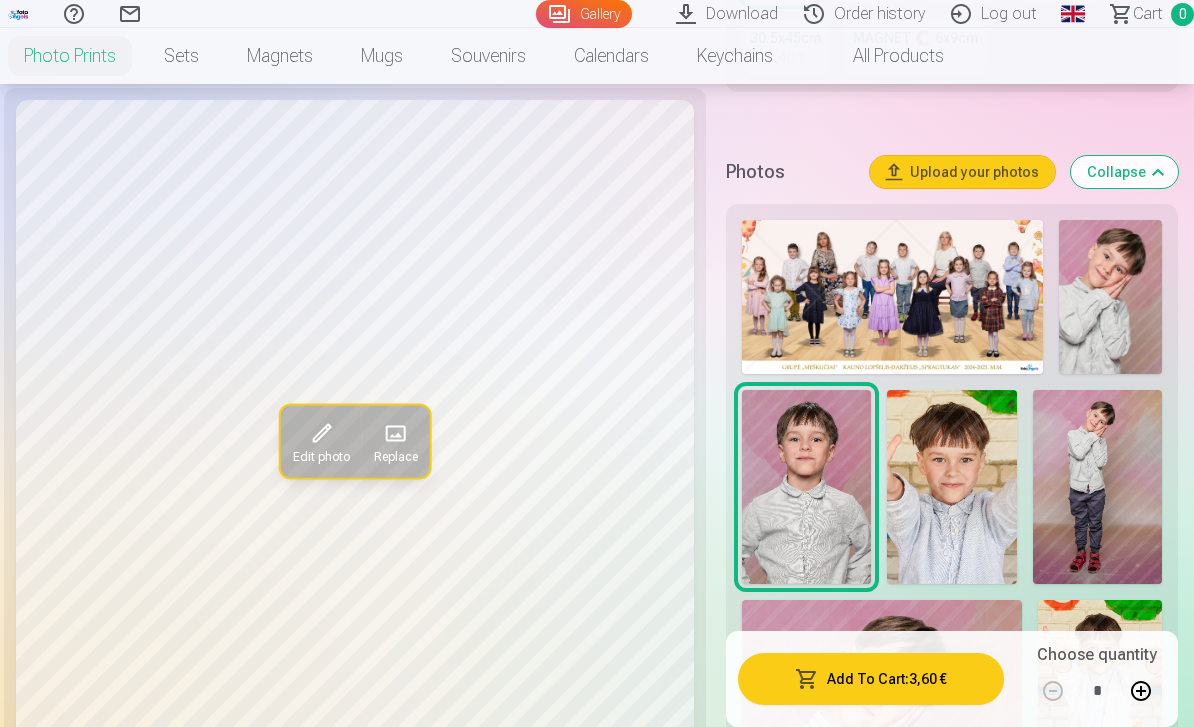 click on "Add To Cart :  3,60 €" at bounding box center [871, 679] 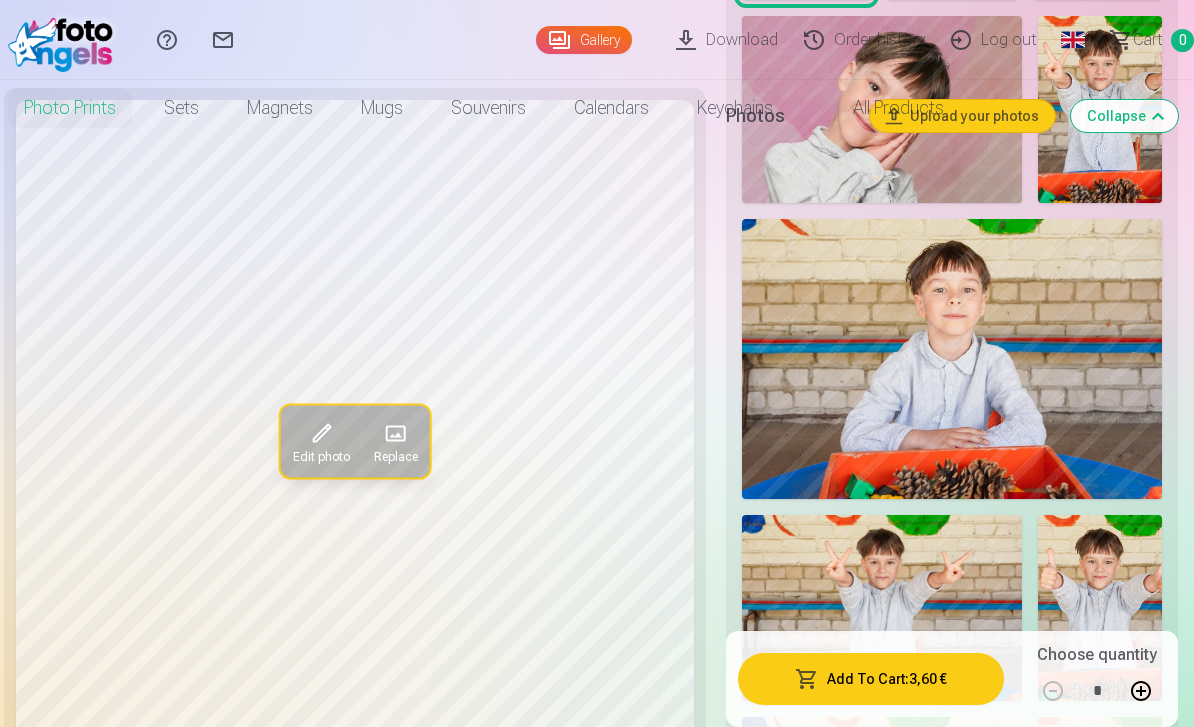 scroll, scrollTop: 0, scrollLeft: 0, axis: both 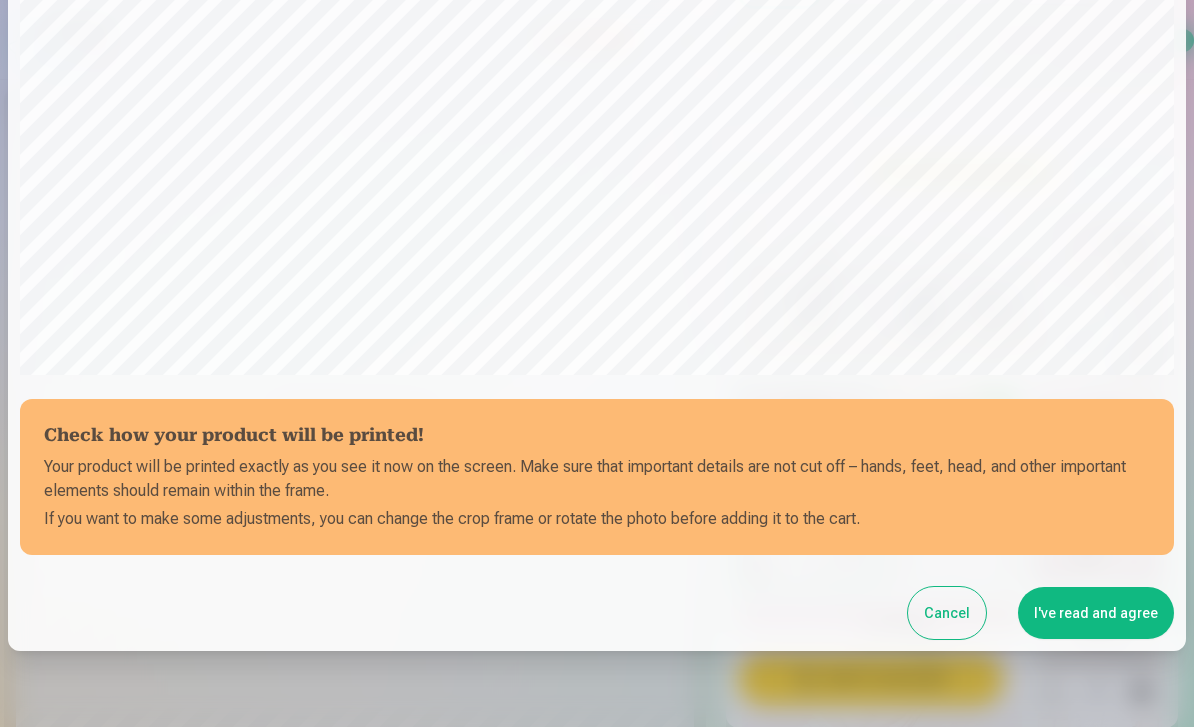 click on "I've read and agree" at bounding box center [1096, 613] 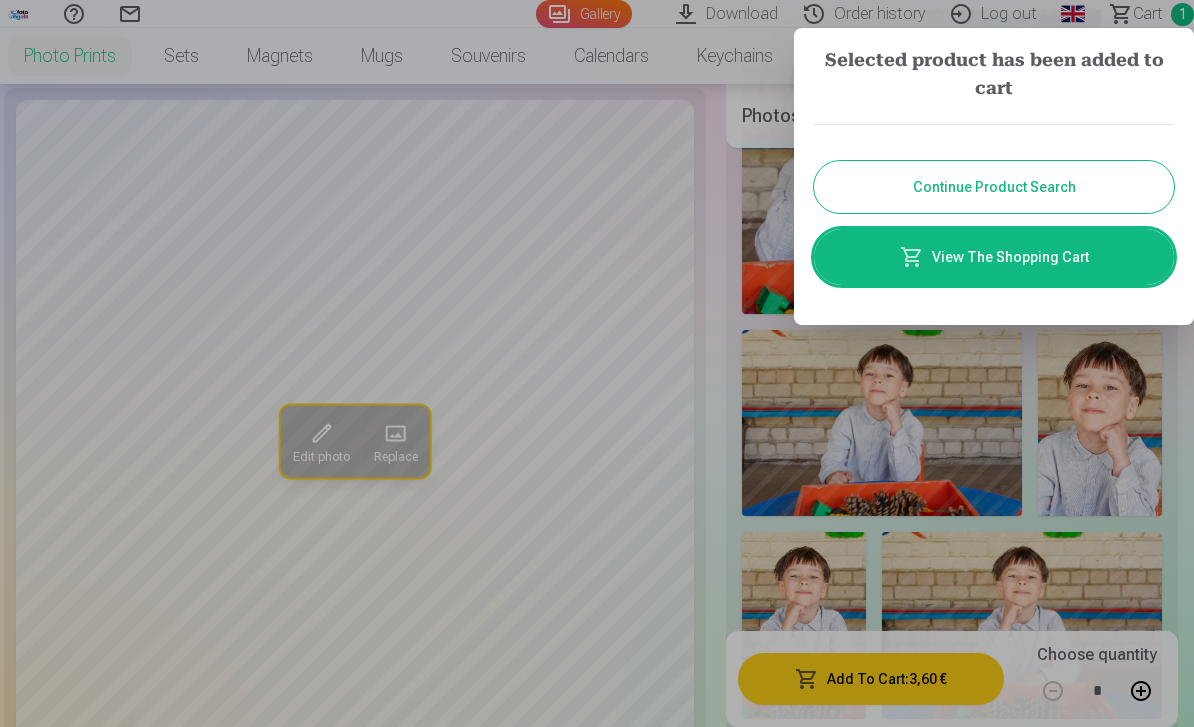 scroll, scrollTop: 1502, scrollLeft: 0, axis: vertical 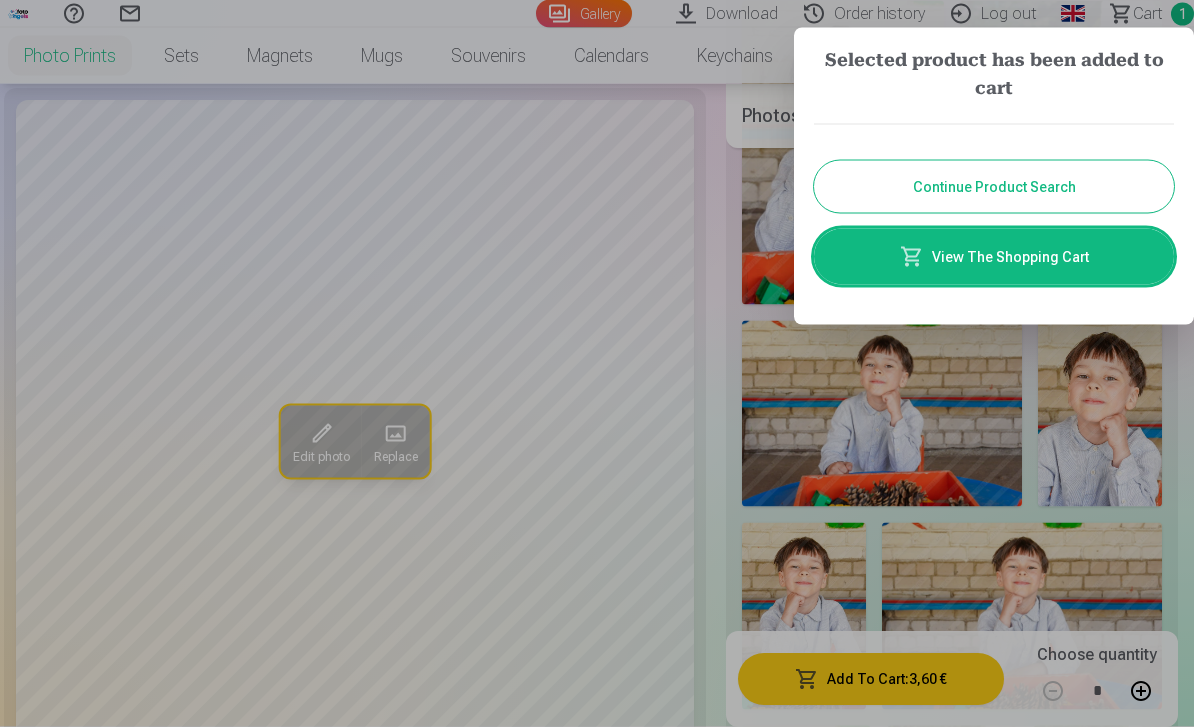 click at bounding box center [597, 363] 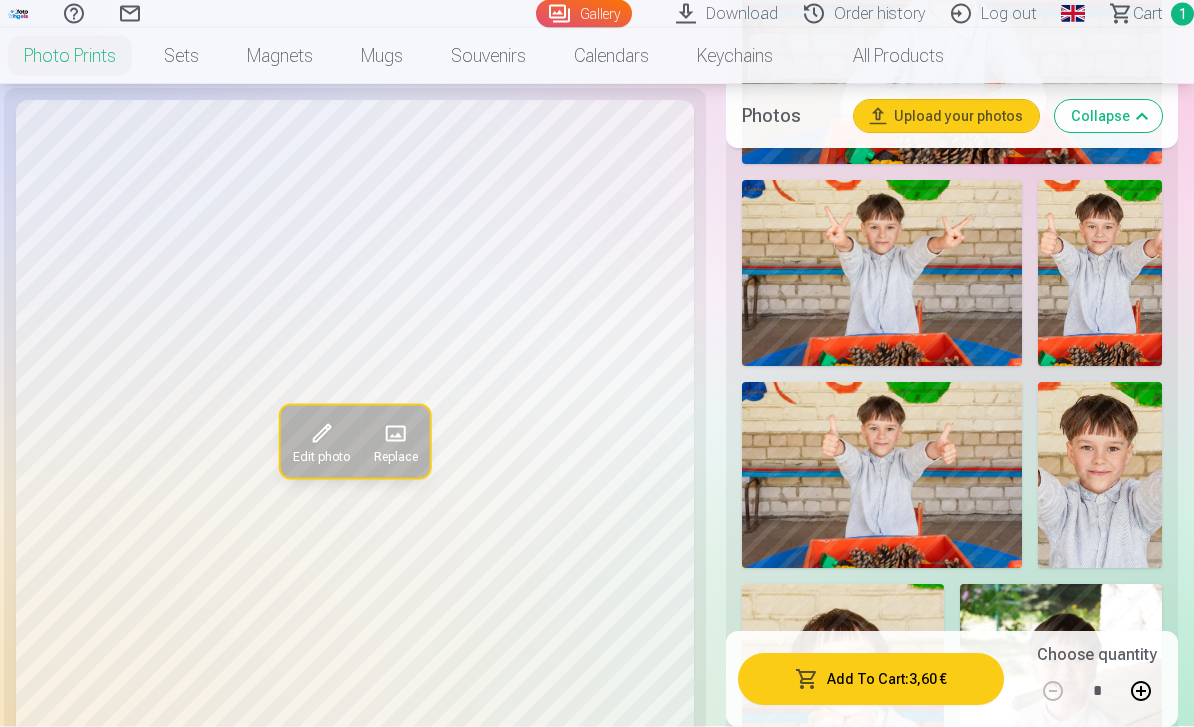 scroll, scrollTop: 2087, scrollLeft: 0, axis: vertical 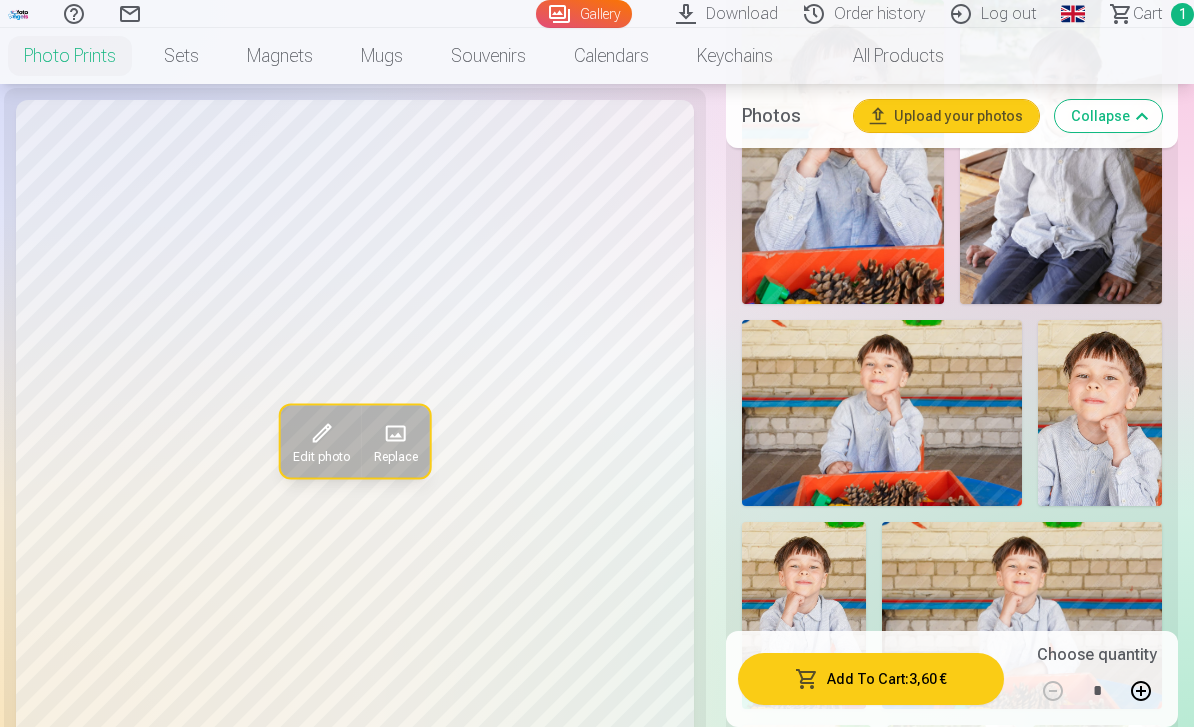 click at bounding box center (1100, 413) 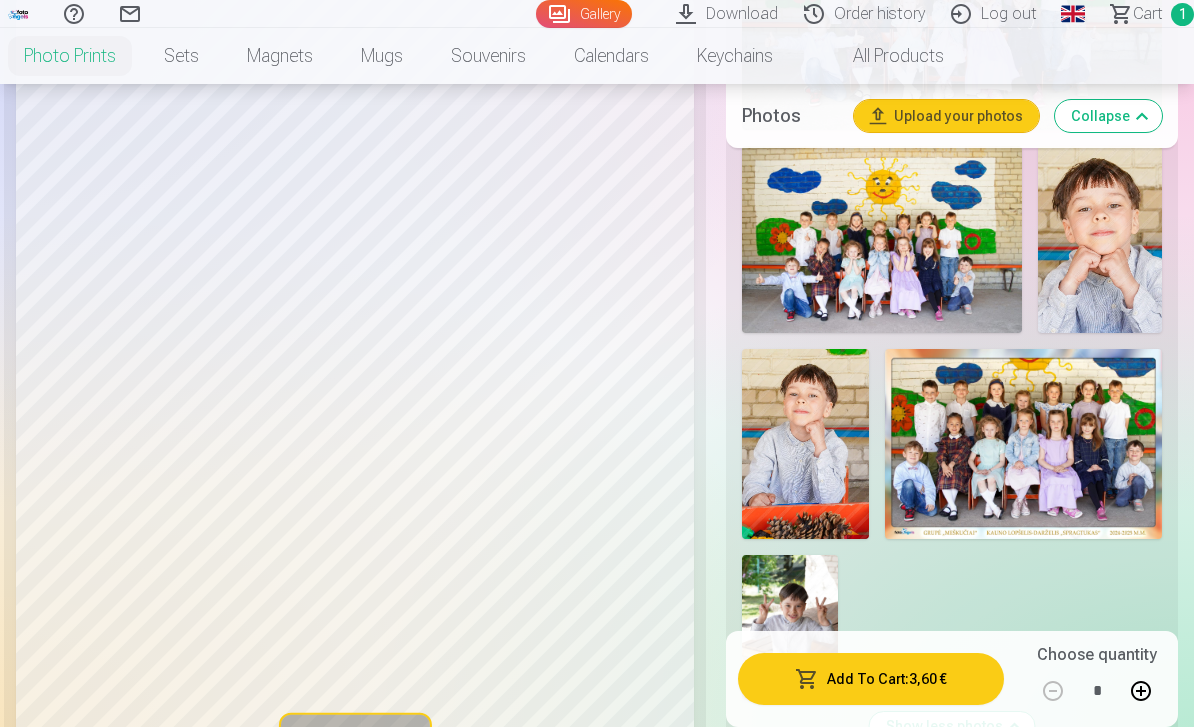 scroll, scrollTop: 3579, scrollLeft: 0, axis: vertical 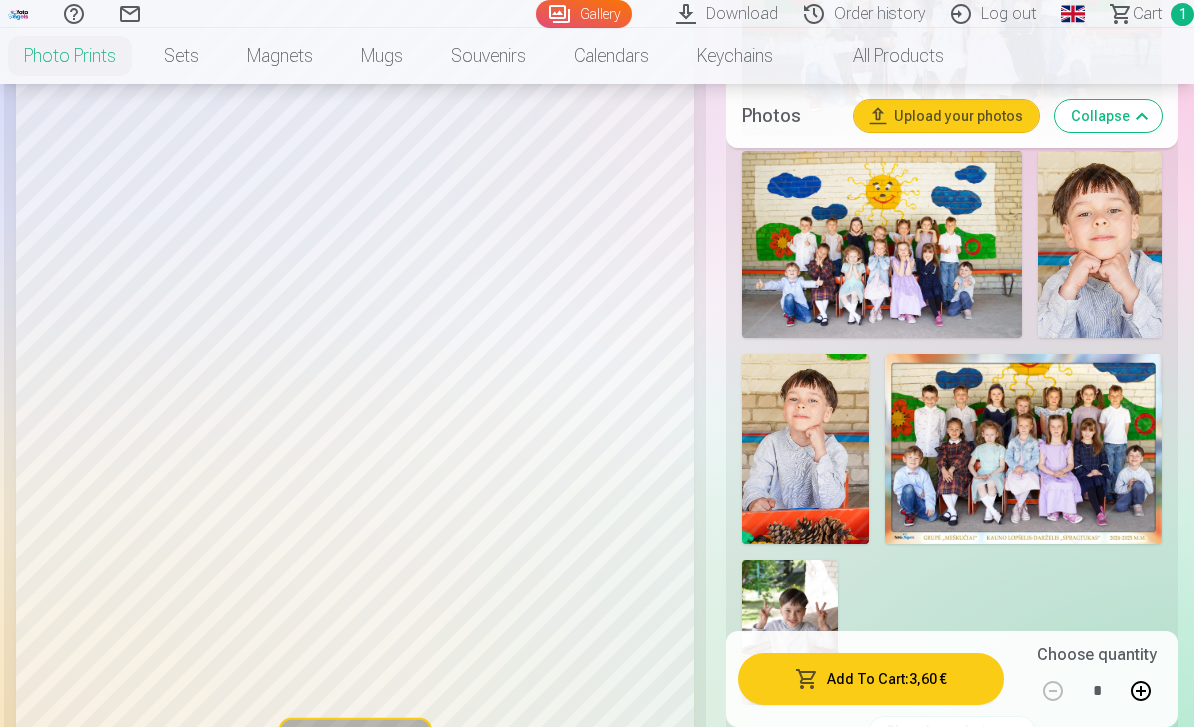 click on "Add To Cart :  3,60 €" at bounding box center (871, 679) 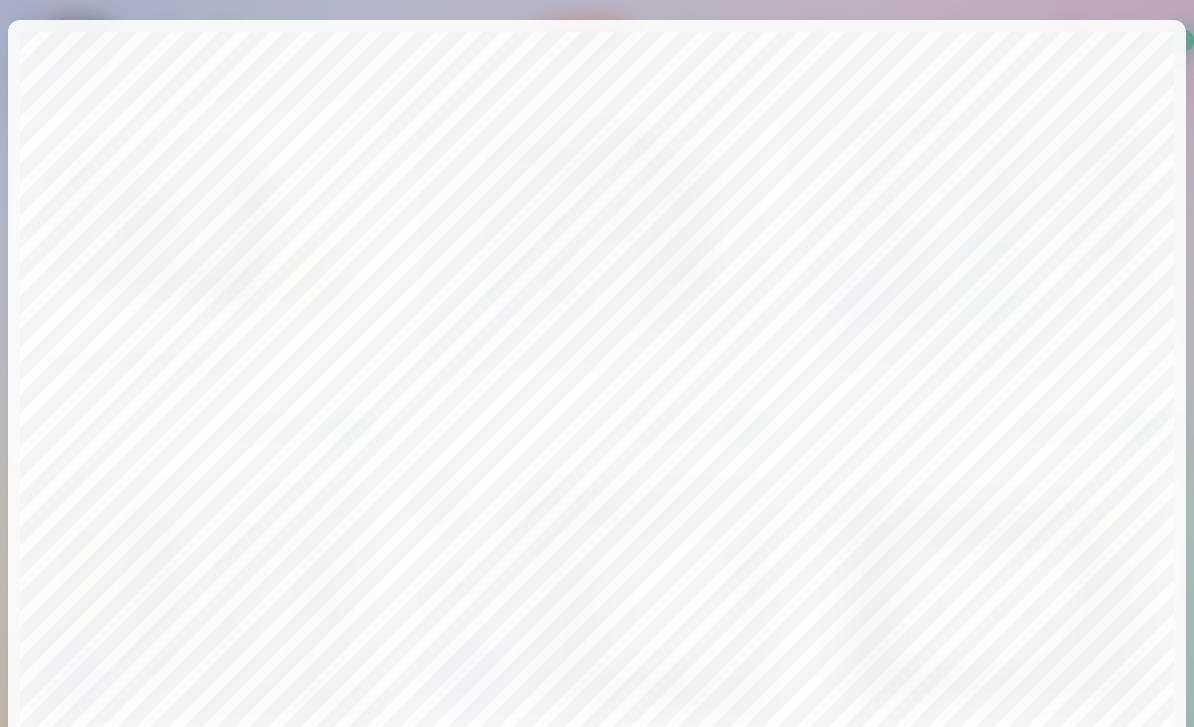scroll, scrollTop: 0, scrollLeft: 0, axis: both 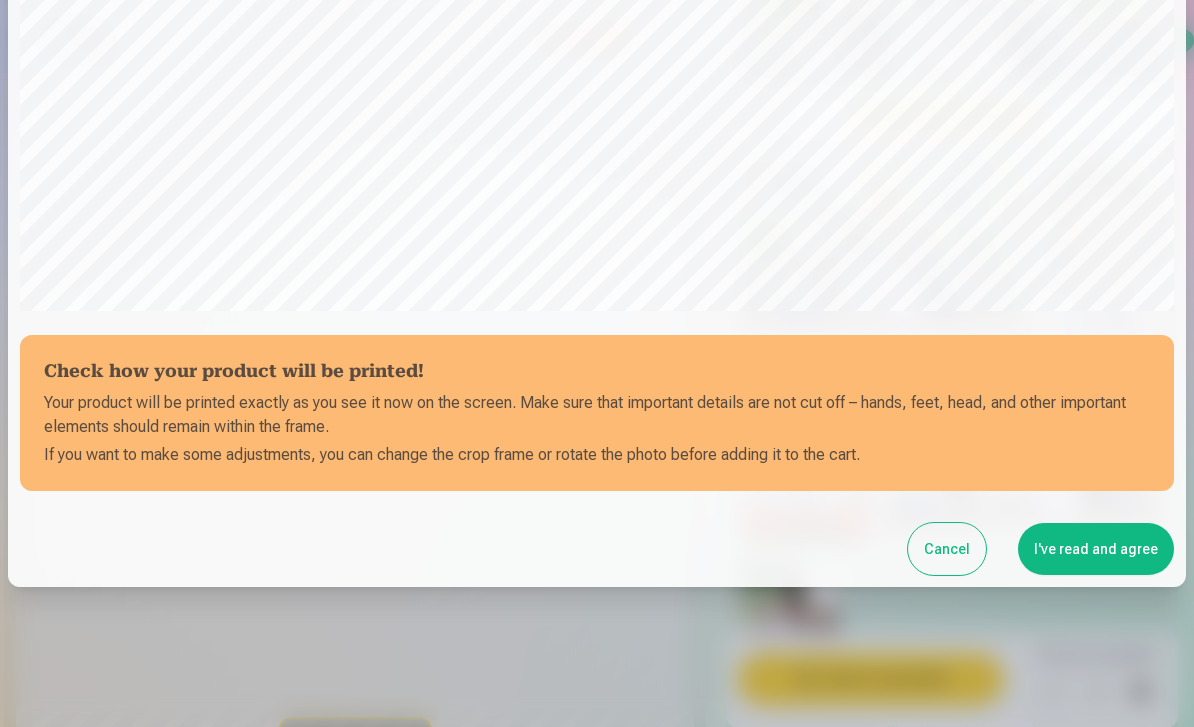 click on "I've read and agree" at bounding box center (1096, 549) 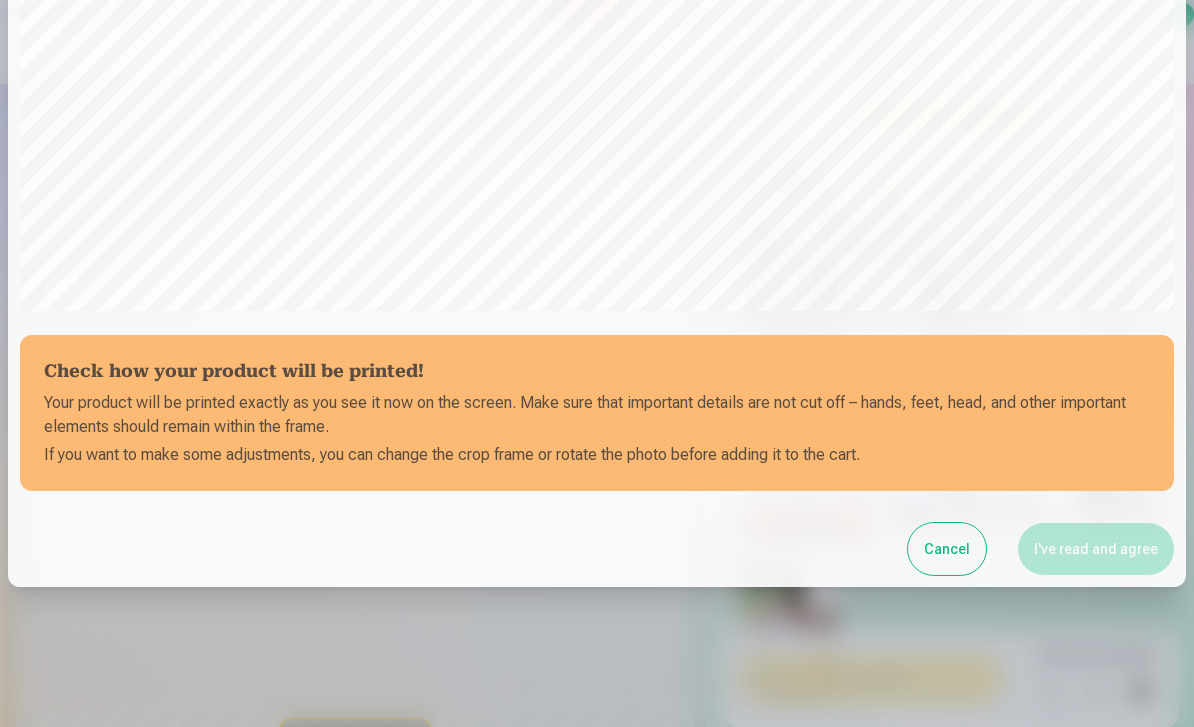 scroll, scrollTop: 0, scrollLeft: 0, axis: both 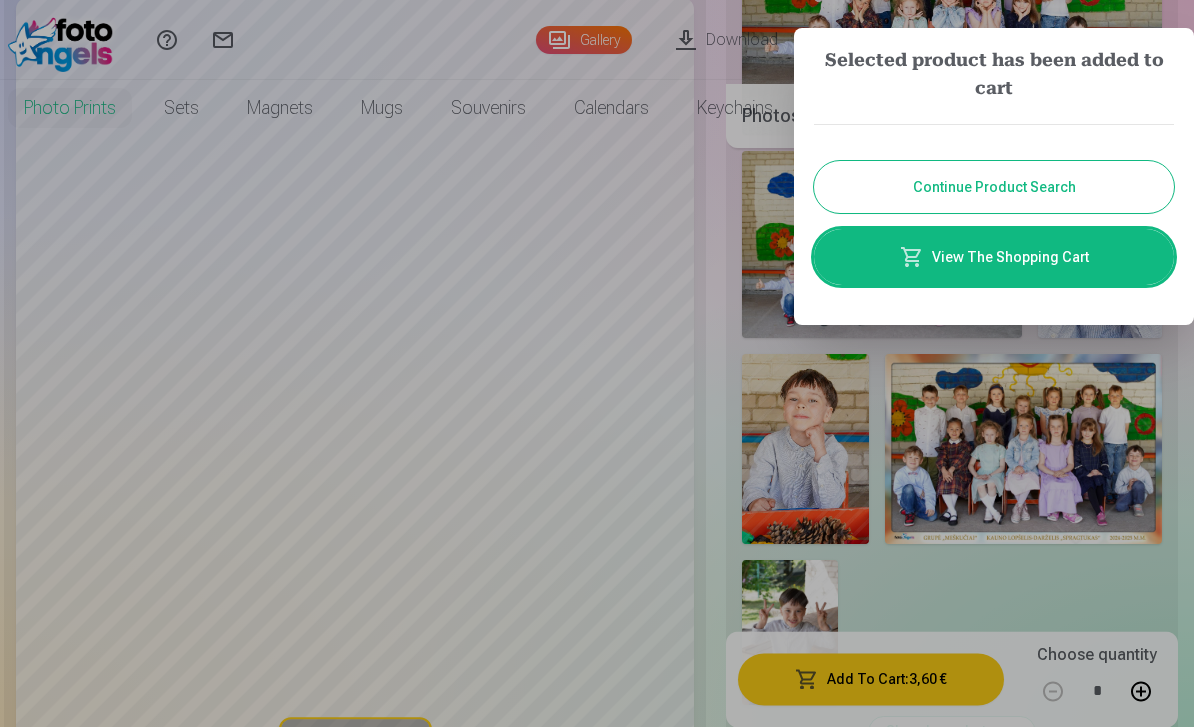 click on "Continue Product Search" at bounding box center [994, 187] 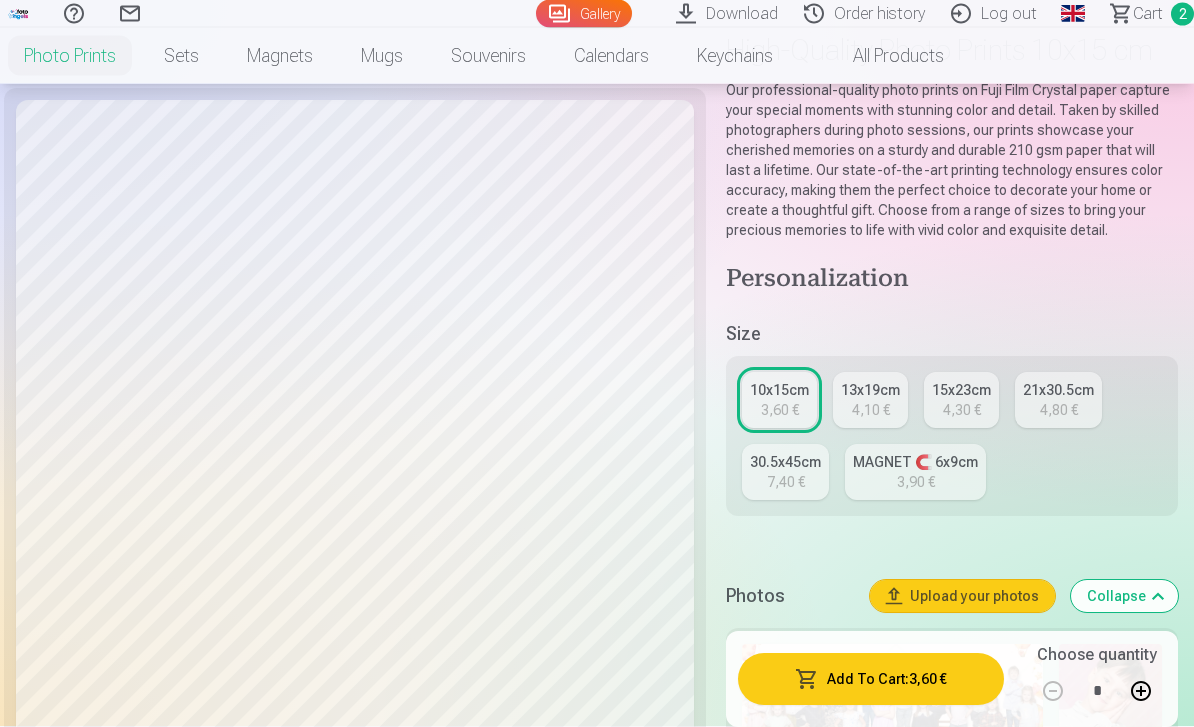 scroll, scrollTop: 160, scrollLeft: 0, axis: vertical 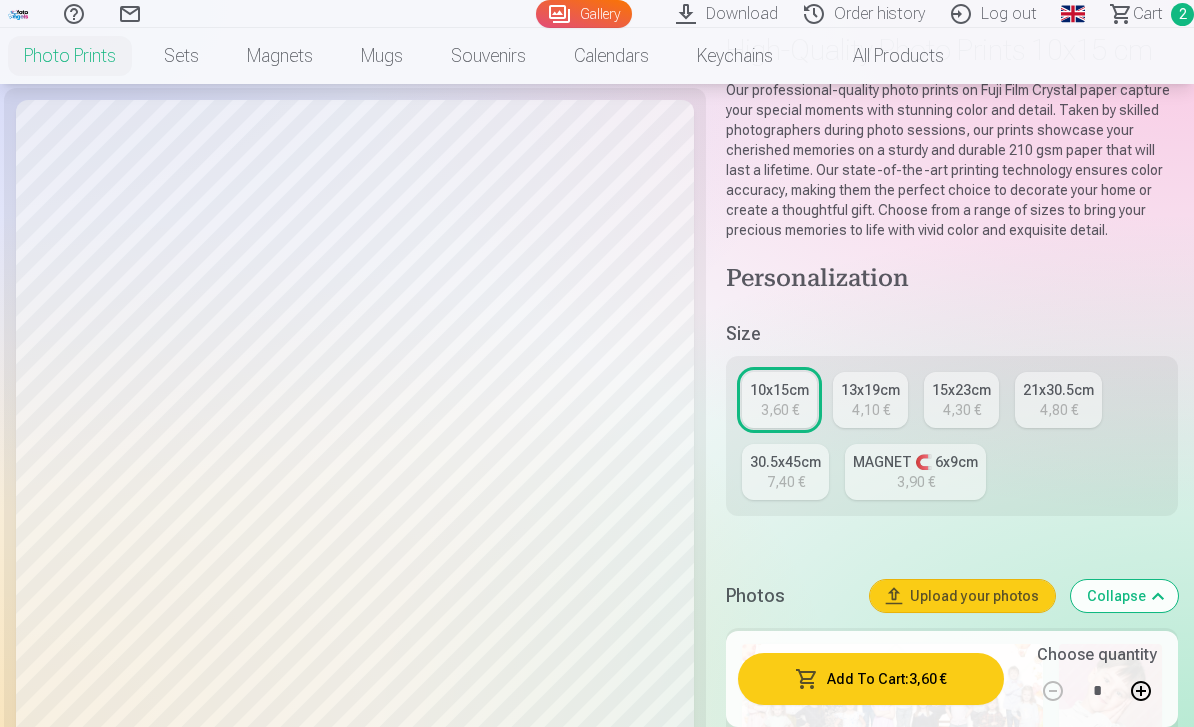 click on "15x23cm" at bounding box center [961, 390] 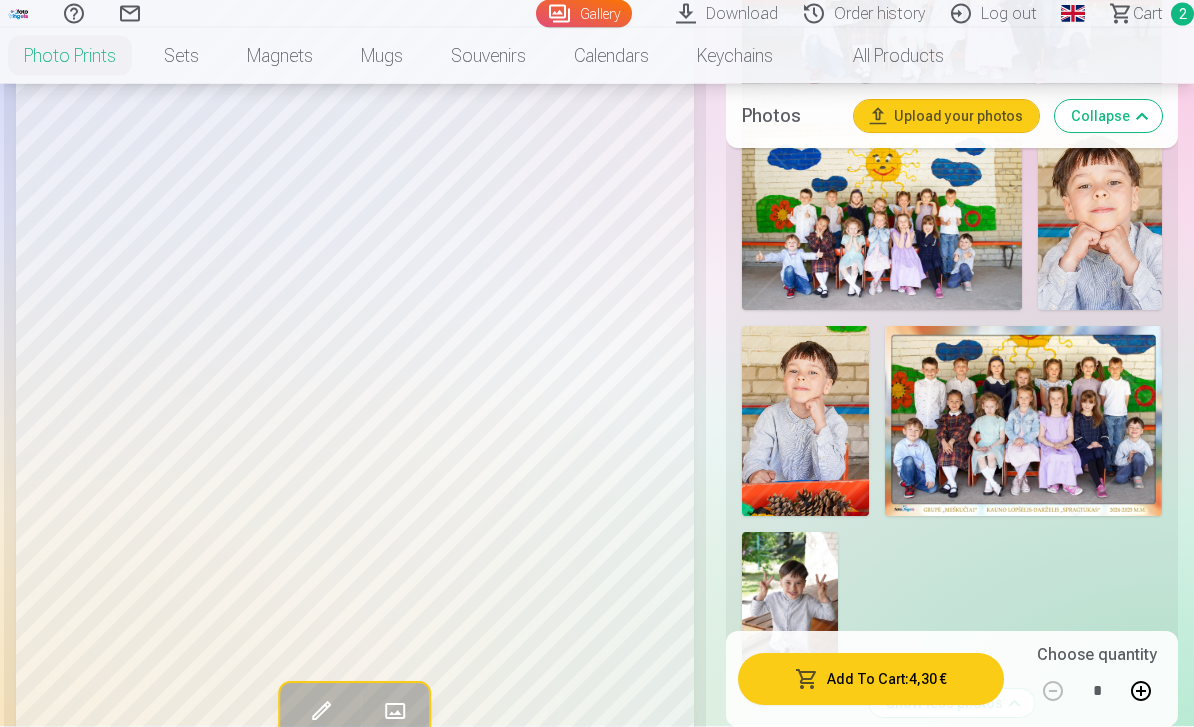 scroll, scrollTop: 3607, scrollLeft: 0, axis: vertical 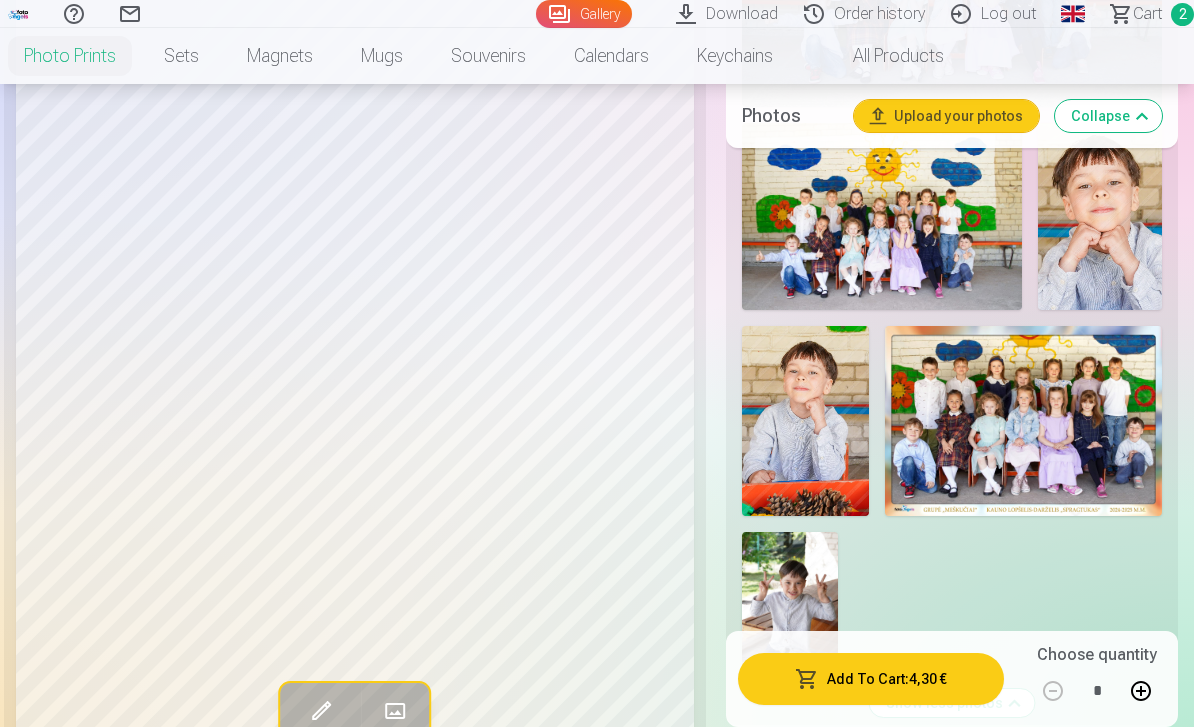 click at bounding box center (1023, 421) 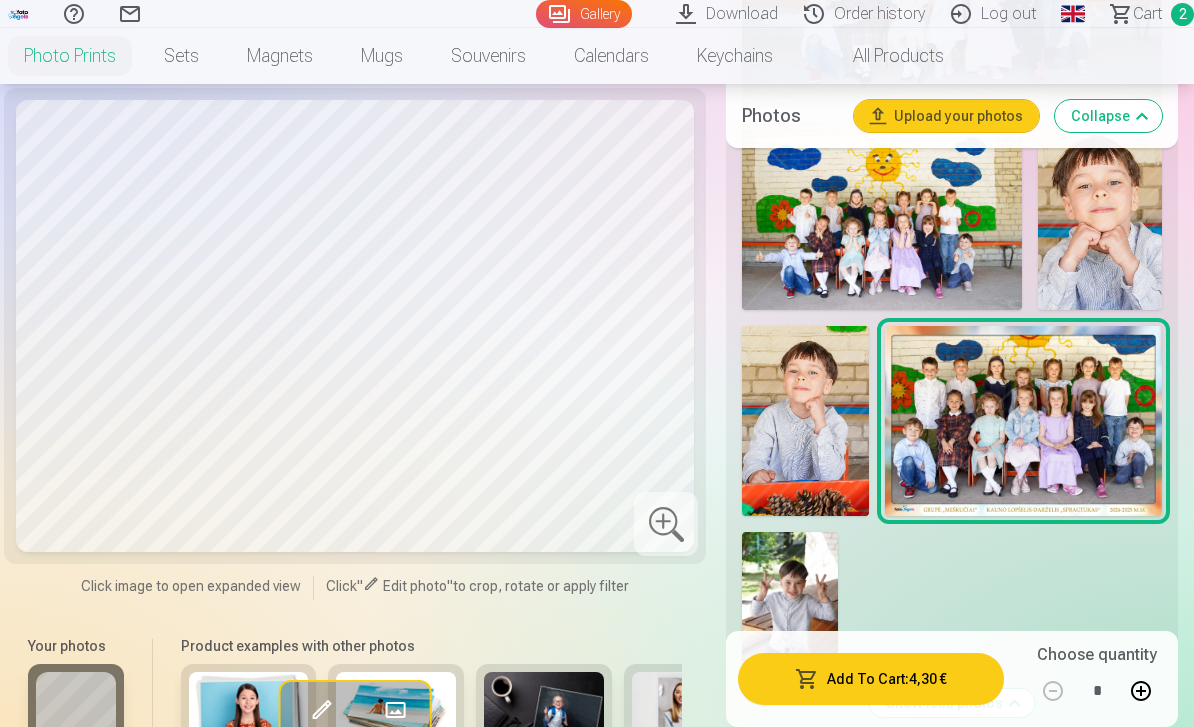 click on "Add To Cart :  4,30 €" at bounding box center [871, 679] 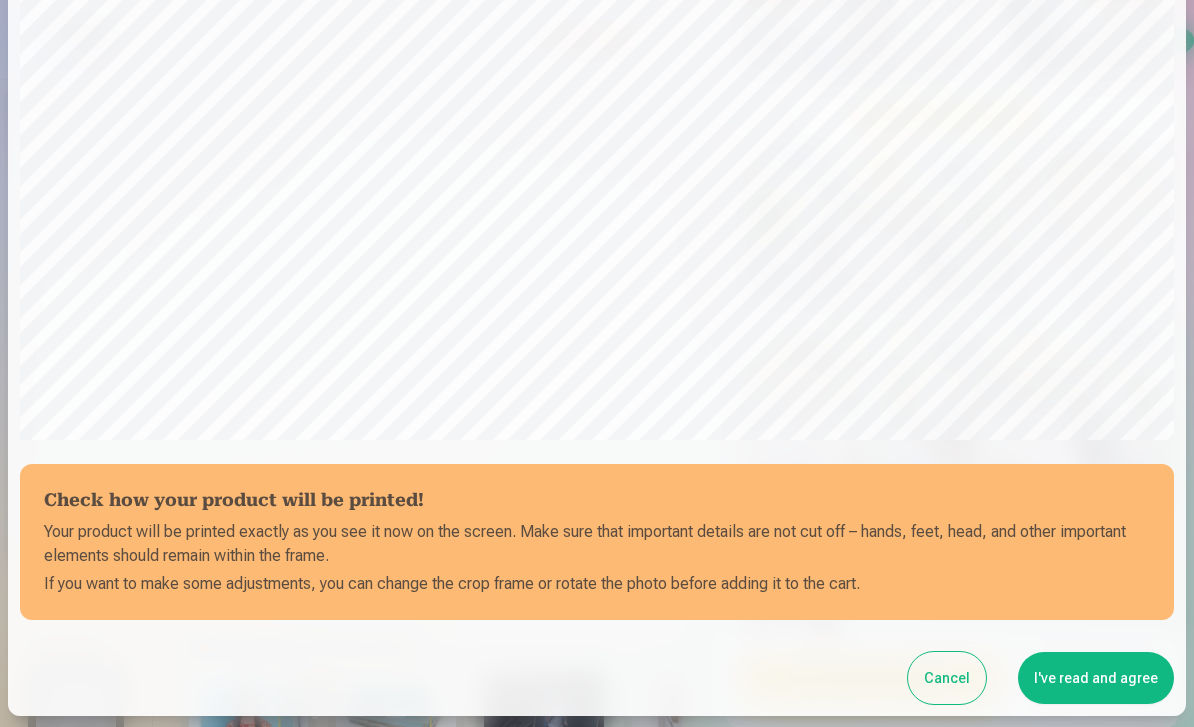 scroll, scrollTop: 523, scrollLeft: 0, axis: vertical 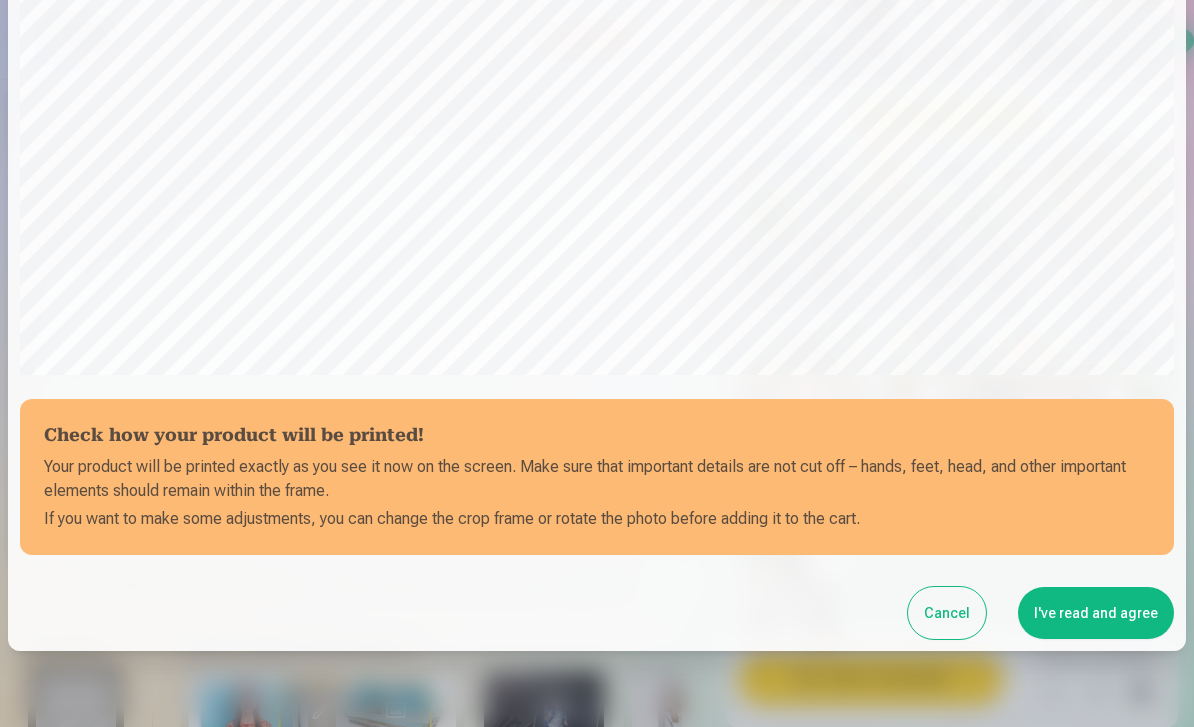 click on "I've read and agree" at bounding box center (1096, 613) 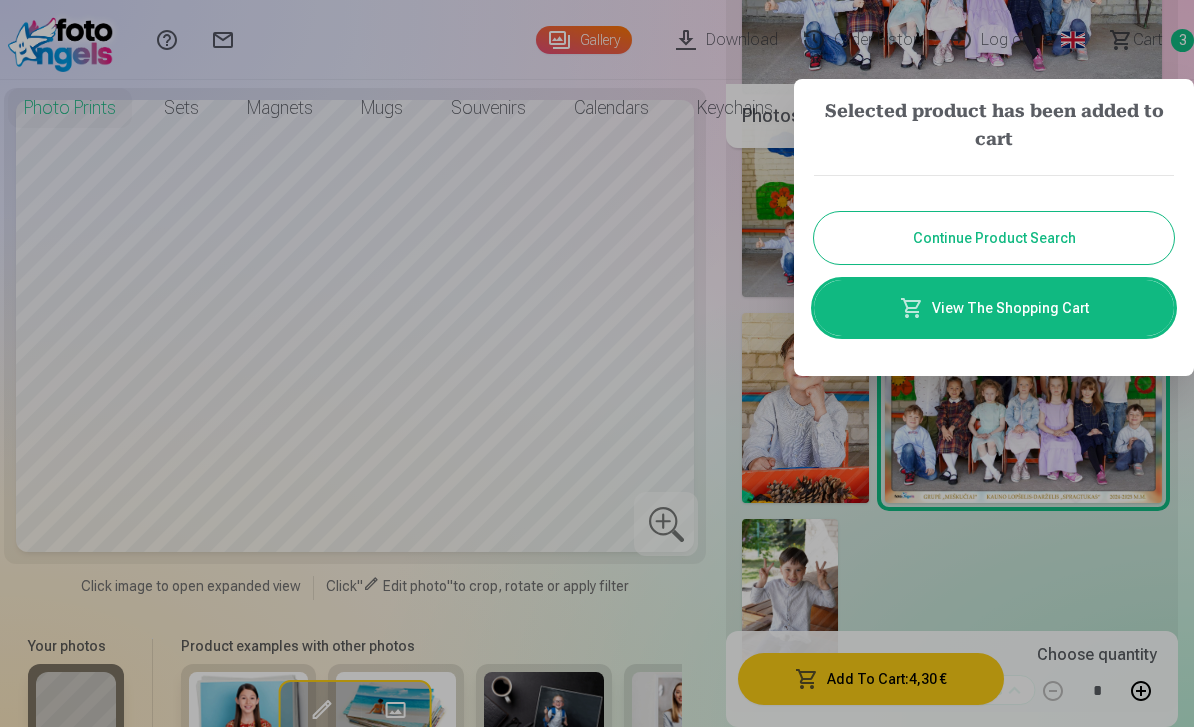 scroll, scrollTop: 0, scrollLeft: 0, axis: both 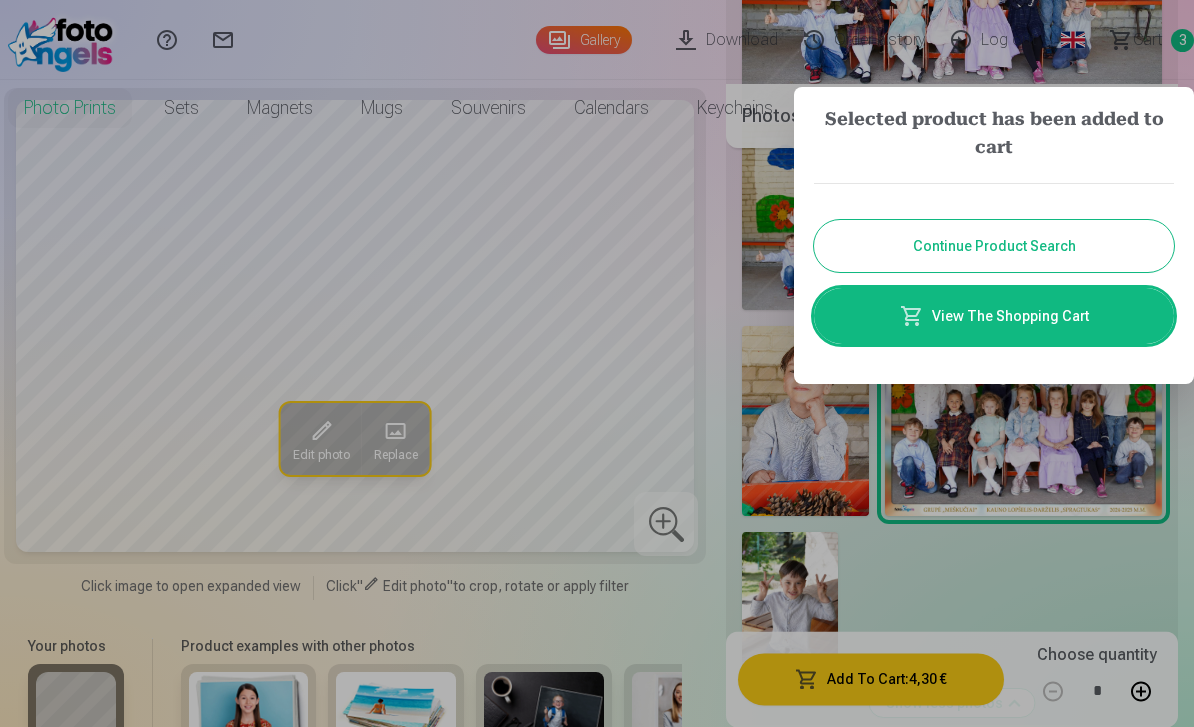click on "View The Shopping Cart" at bounding box center [994, 316] 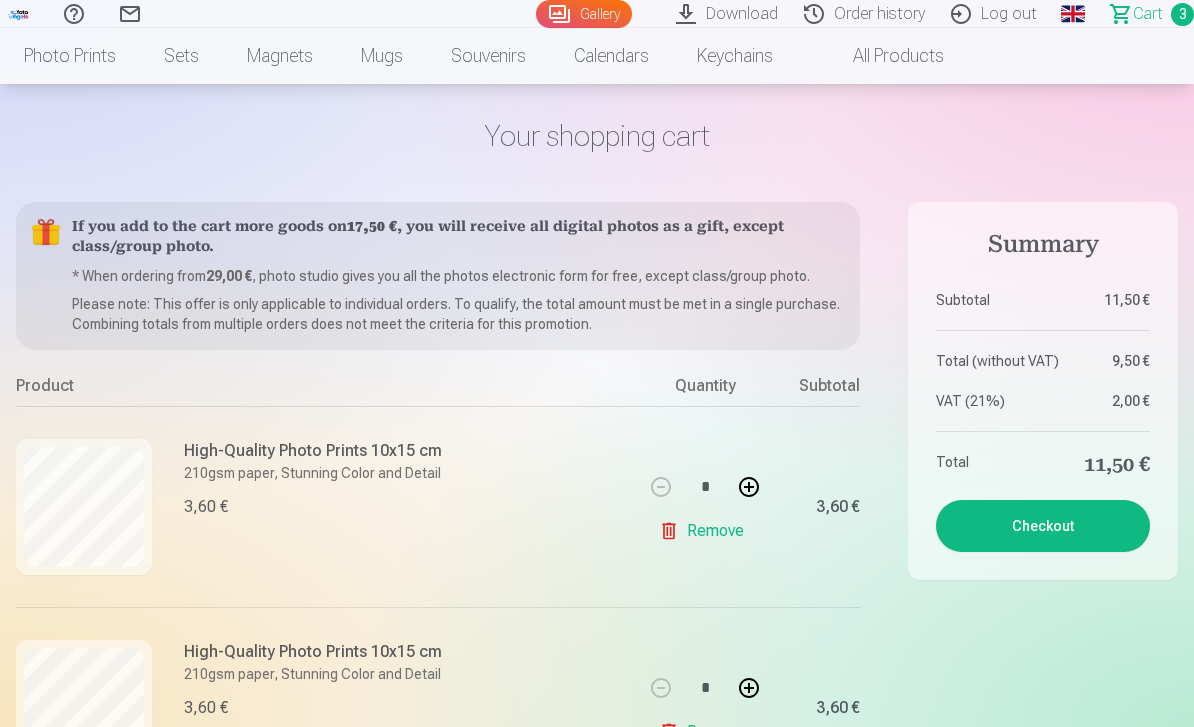 scroll, scrollTop: 65, scrollLeft: 0, axis: vertical 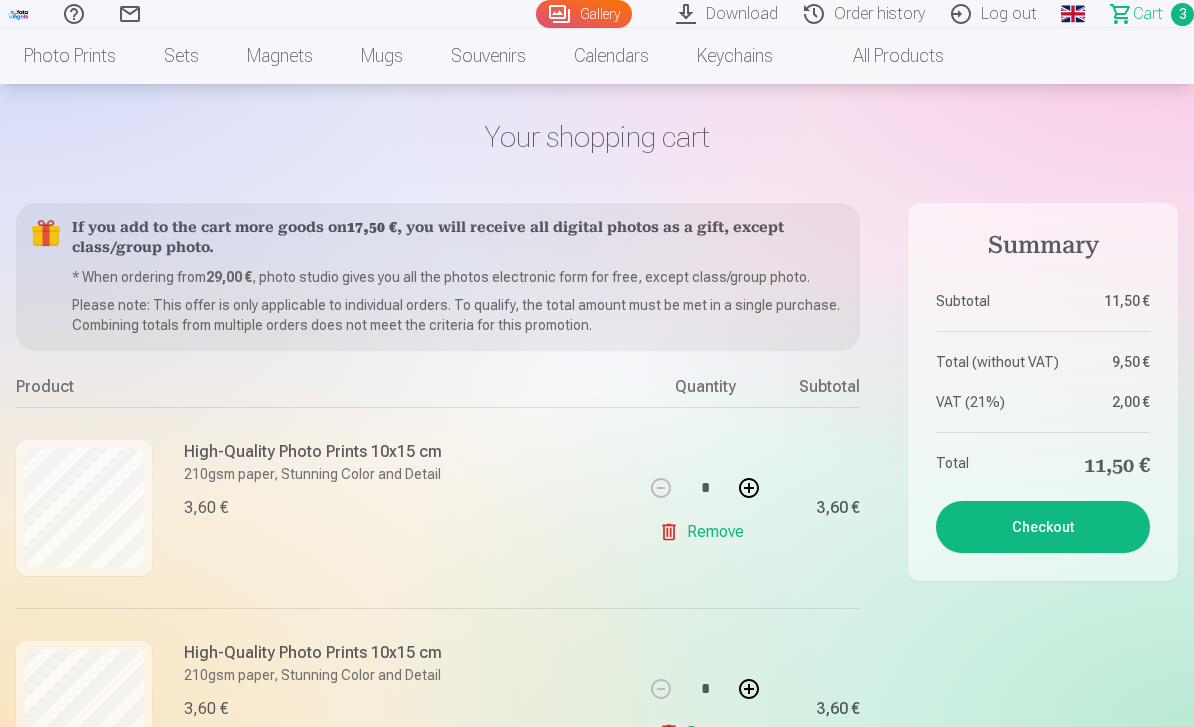 click at bounding box center [749, 488] 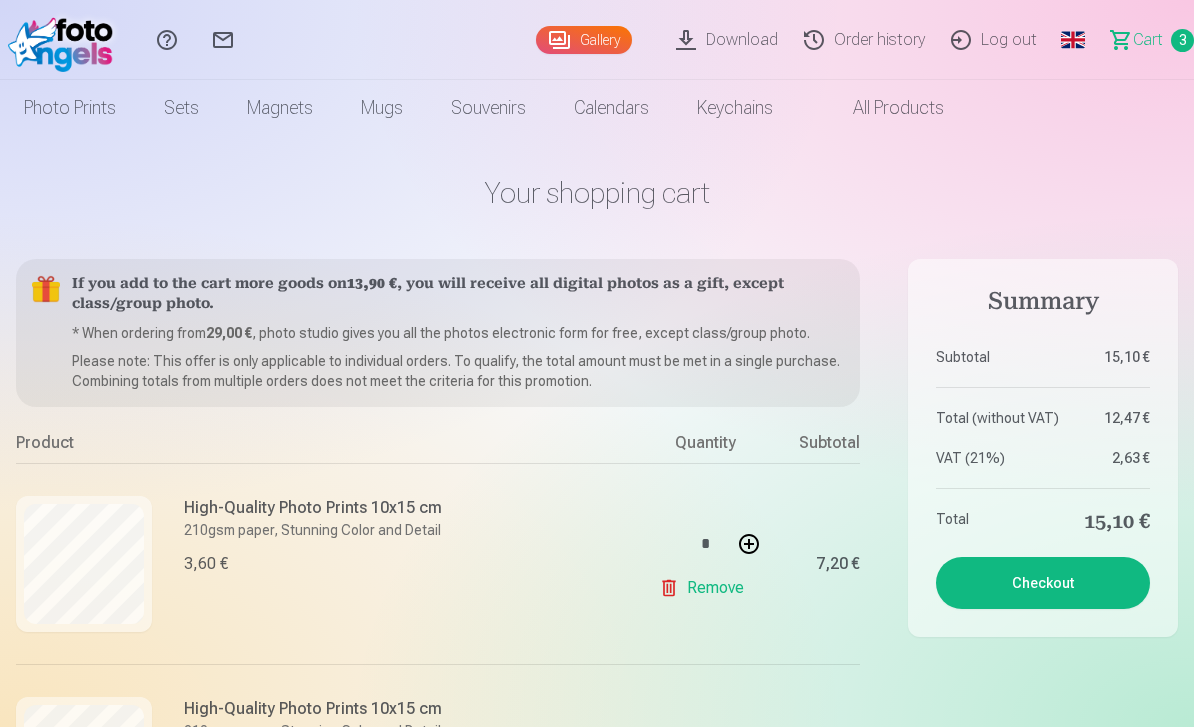 scroll, scrollTop: 0, scrollLeft: 0, axis: both 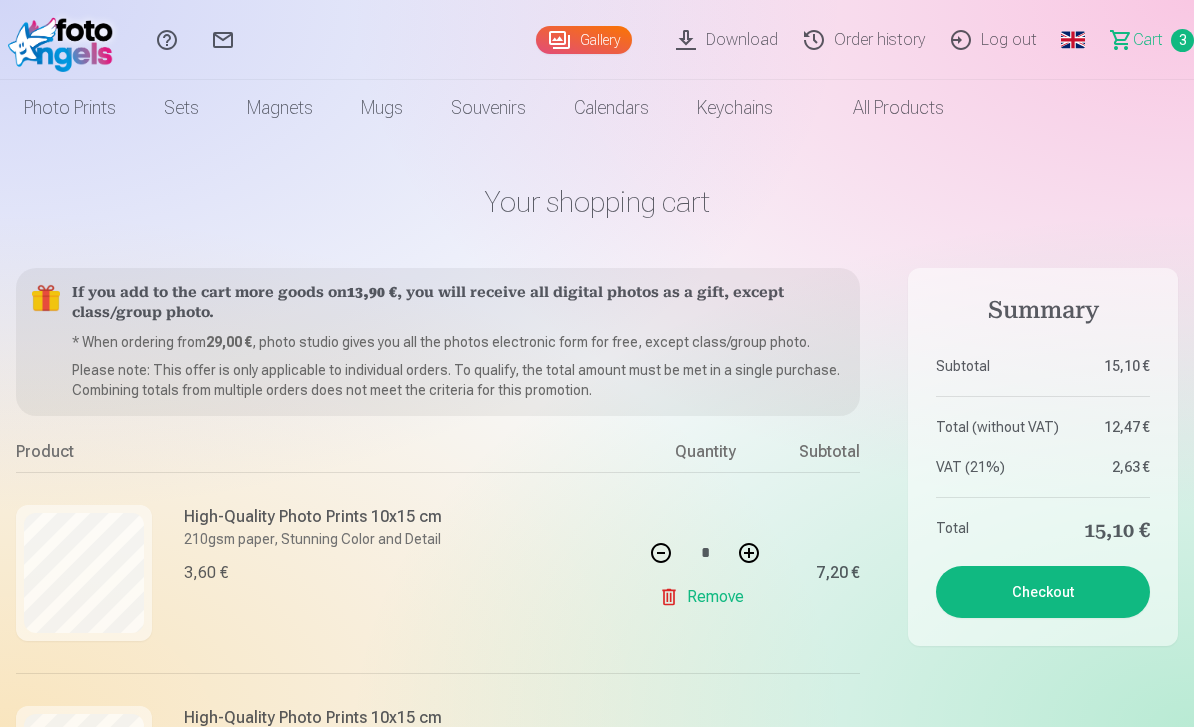 click on "Photo prints" at bounding box center (70, 108) 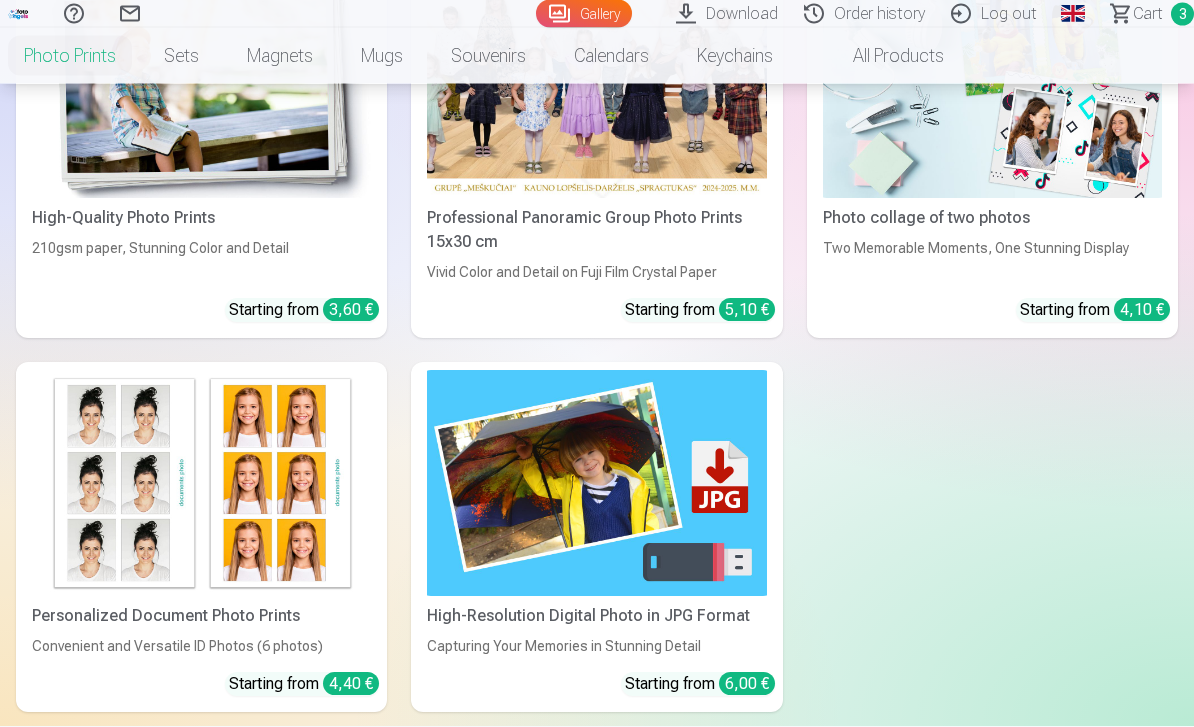 scroll, scrollTop: 412, scrollLeft: 0, axis: vertical 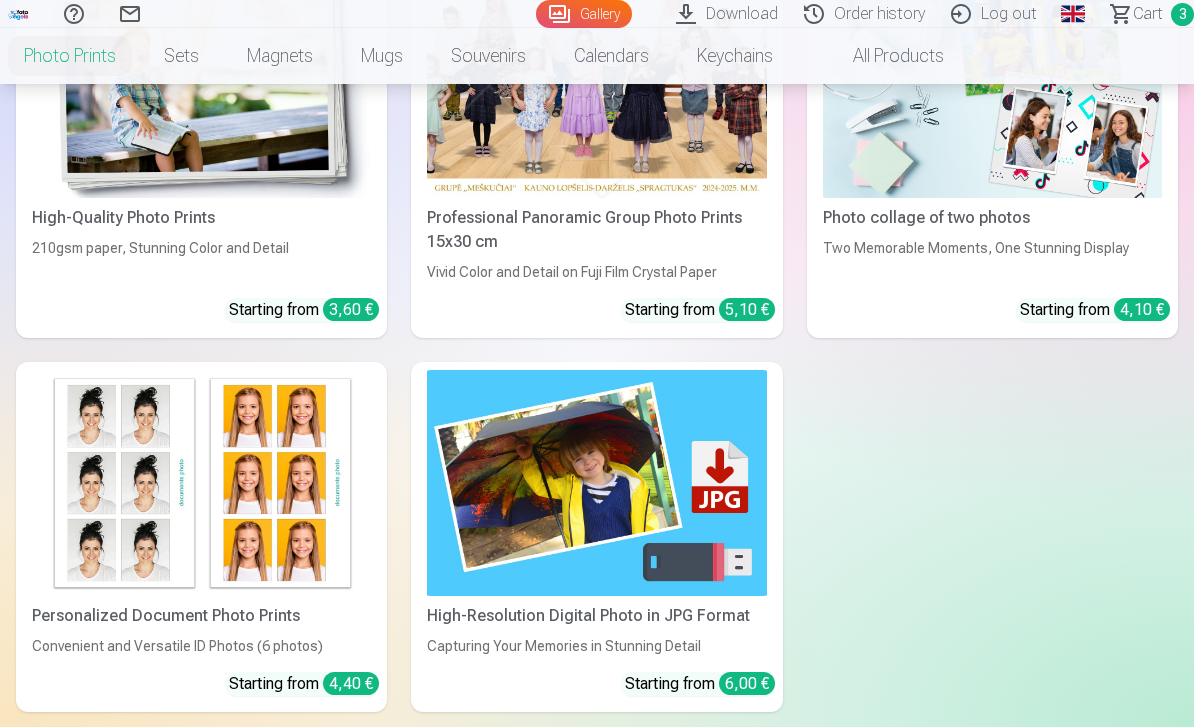 click at bounding box center (201, 483) 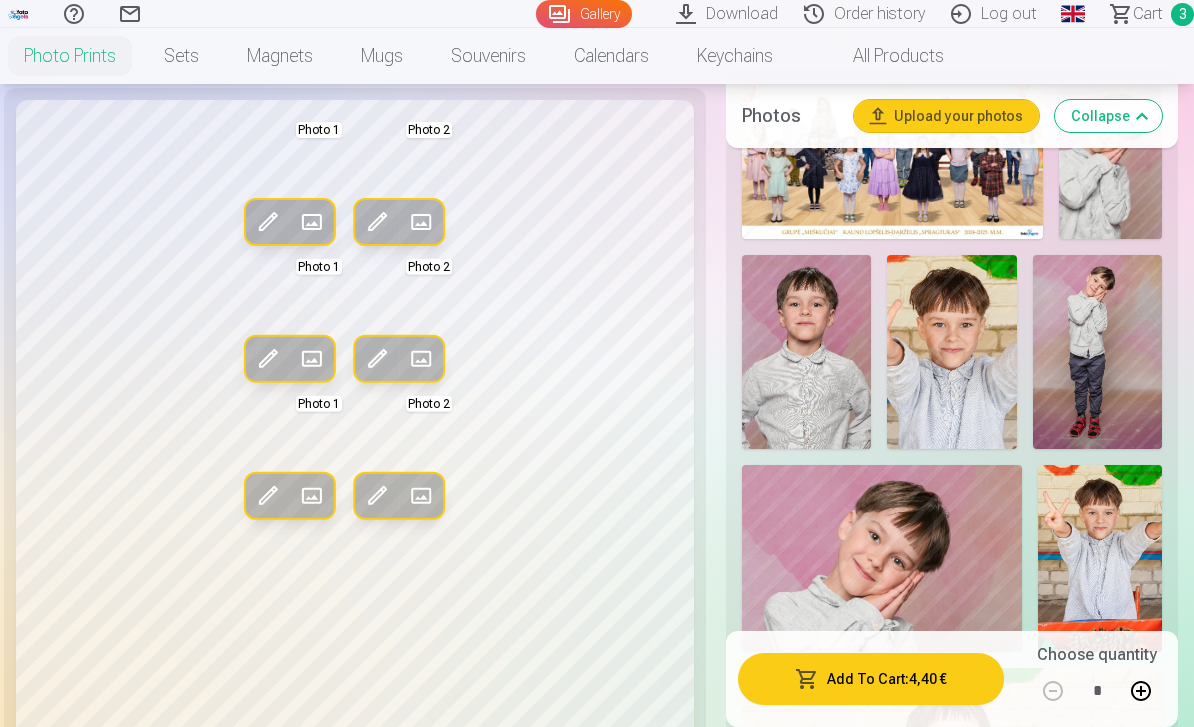 scroll, scrollTop: 686, scrollLeft: 0, axis: vertical 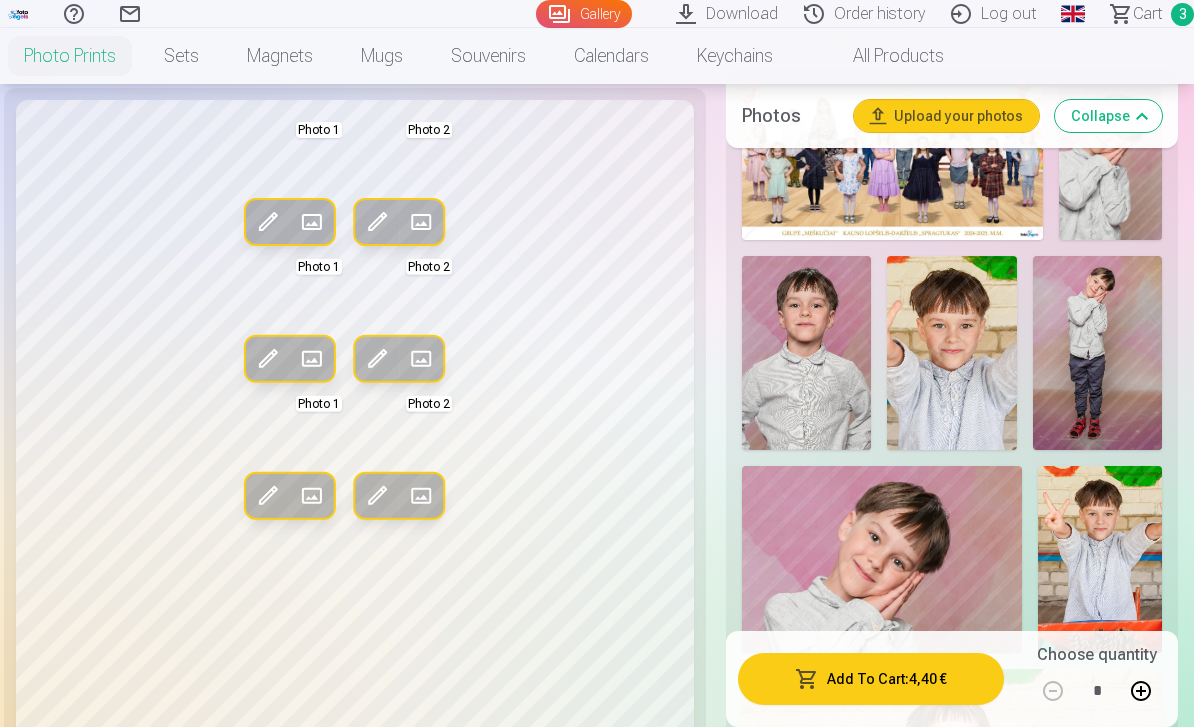 click at bounding box center (806, 353) 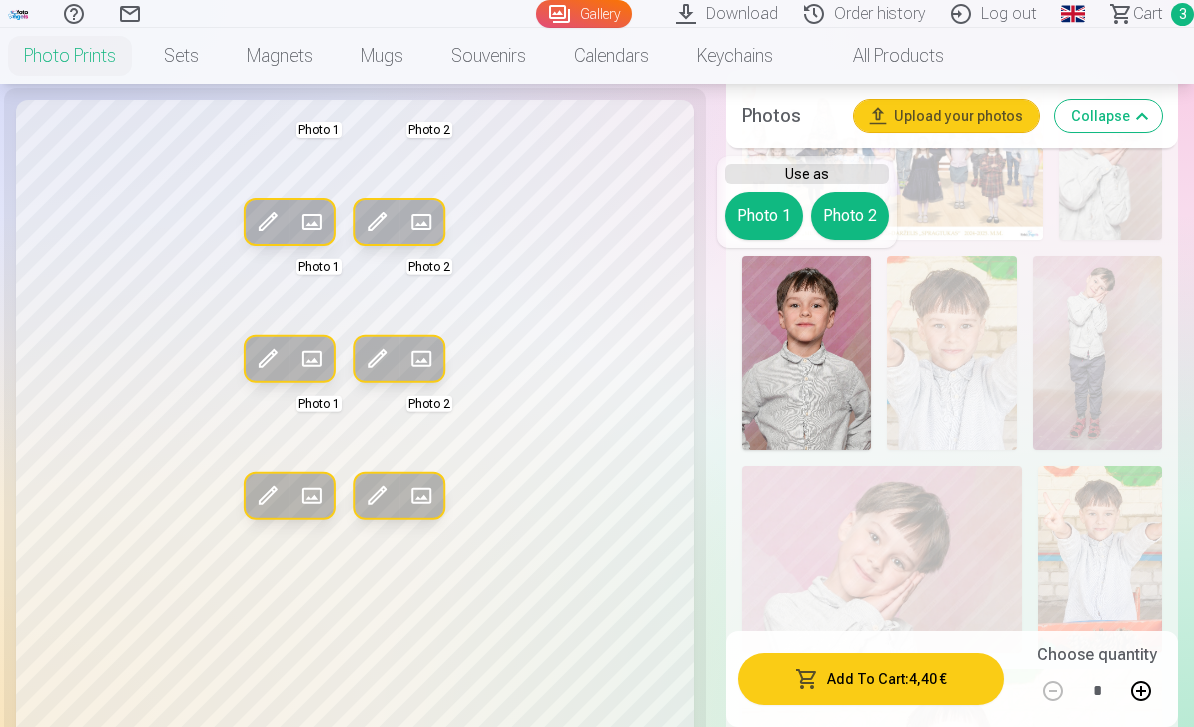 click at bounding box center (806, 353) 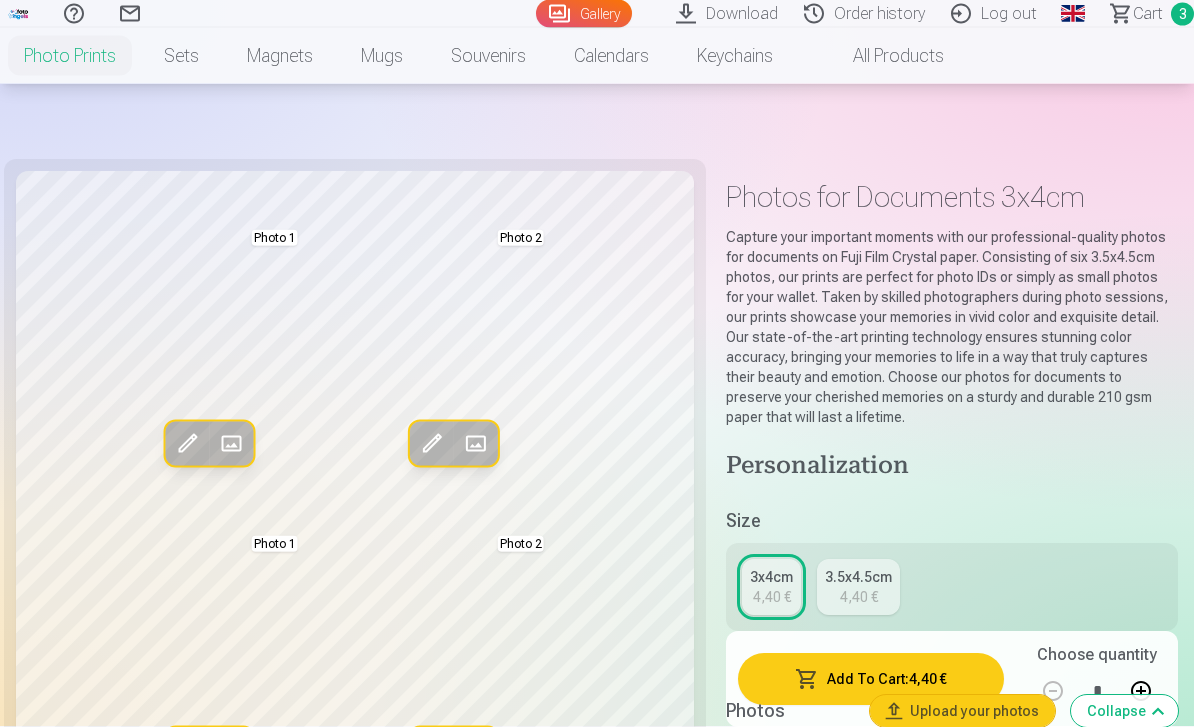 scroll, scrollTop: 10, scrollLeft: 0, axis: vertical 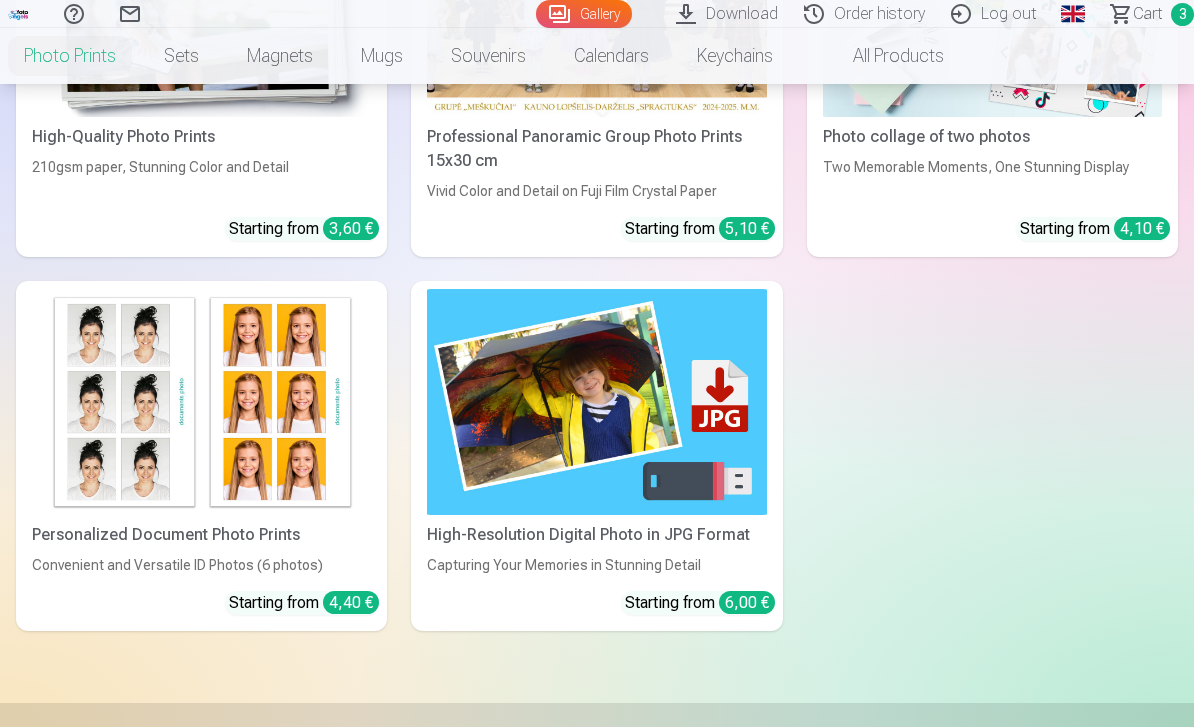click at bounding box center (596, 402) 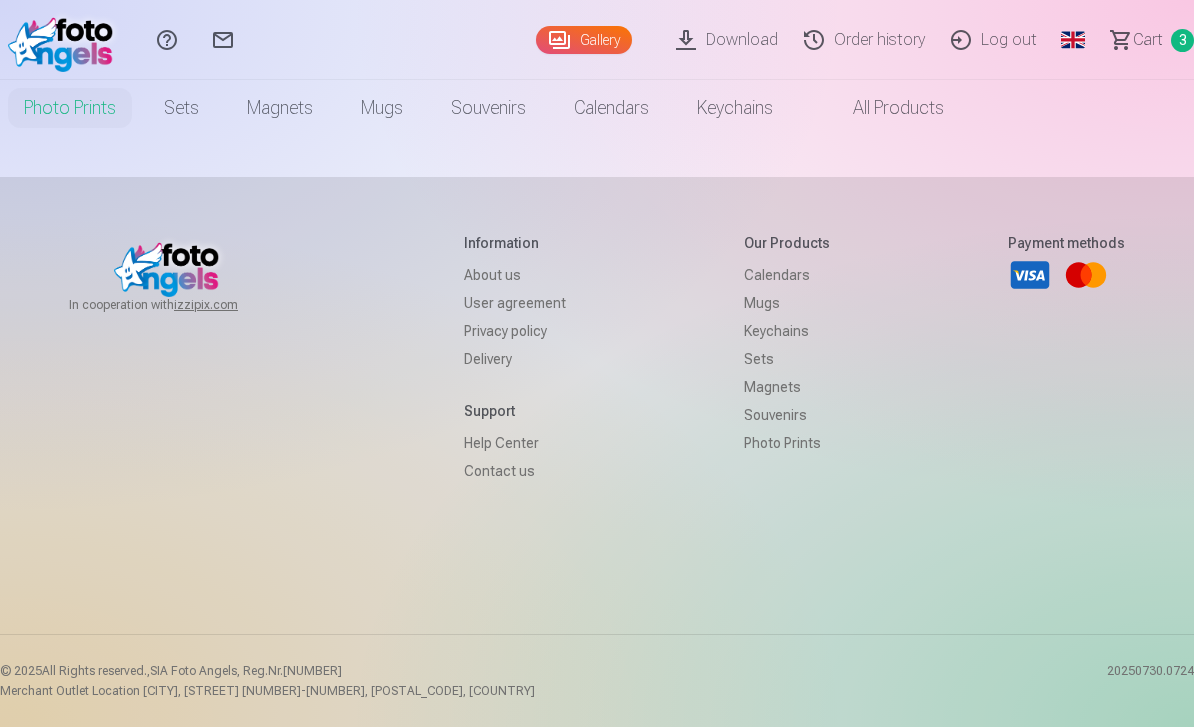 scroll, scrollTop: 0, scrollLeft: 0, axis: both 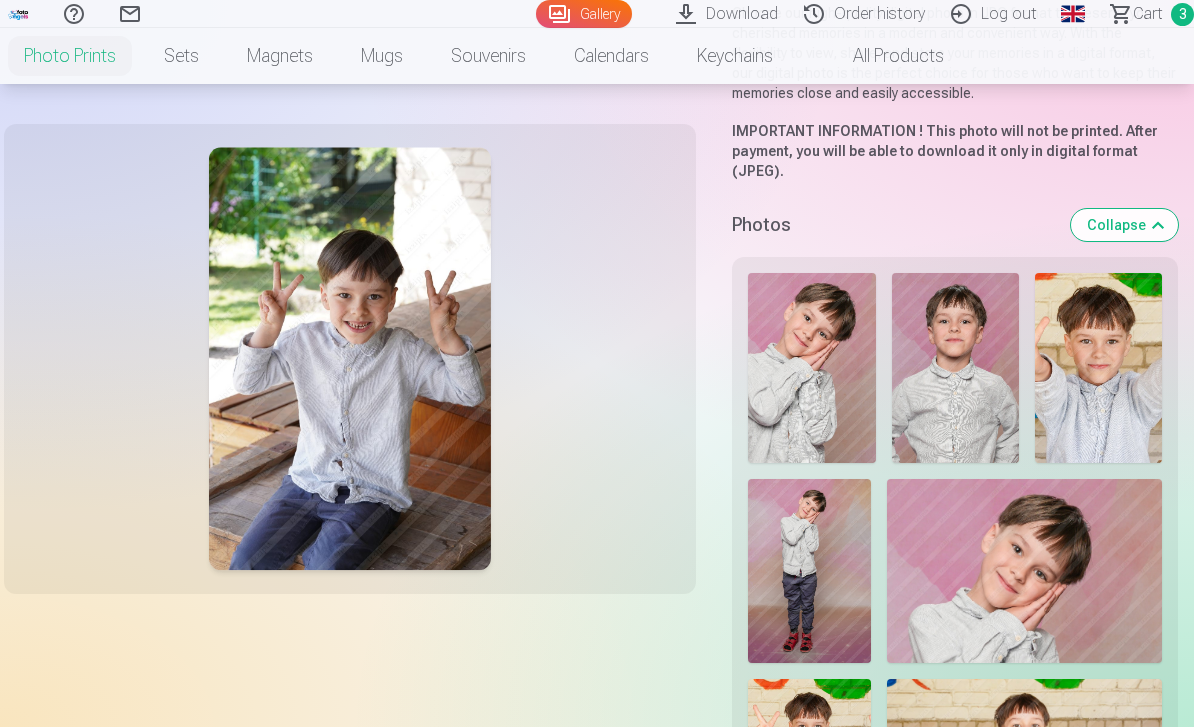 click at bounding box center [955, 368] 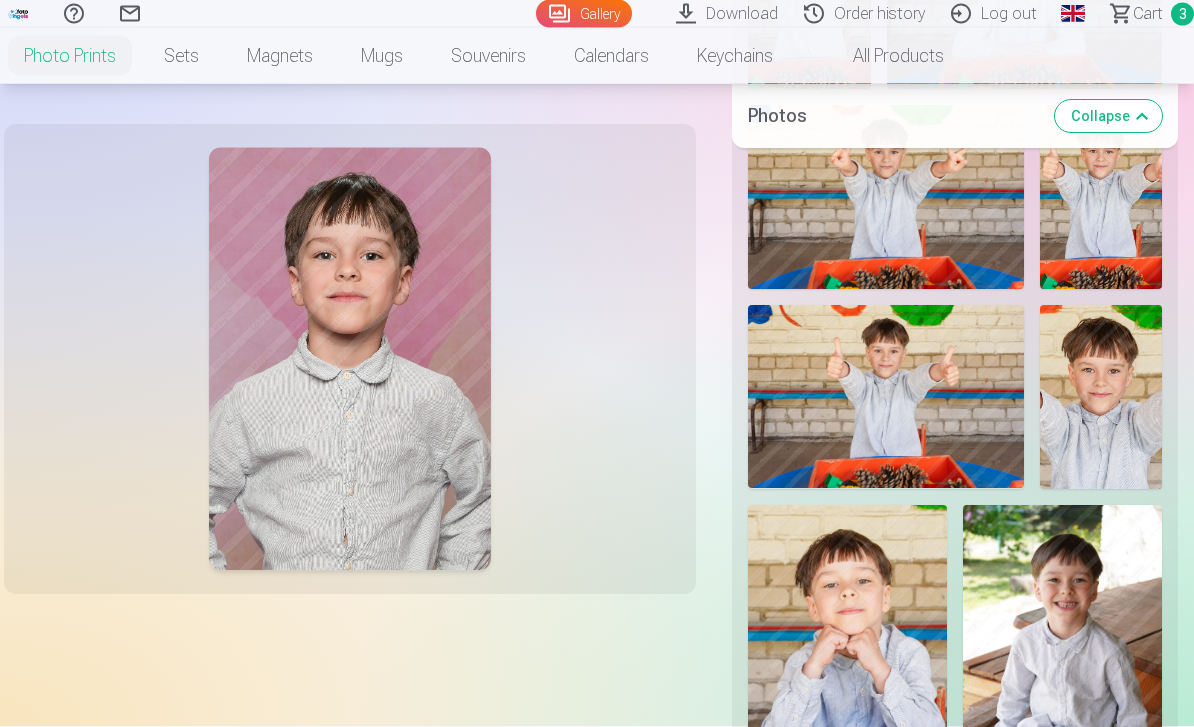 scroll, scrollTop: 1325, scrollLeft: 0, axis: vertical 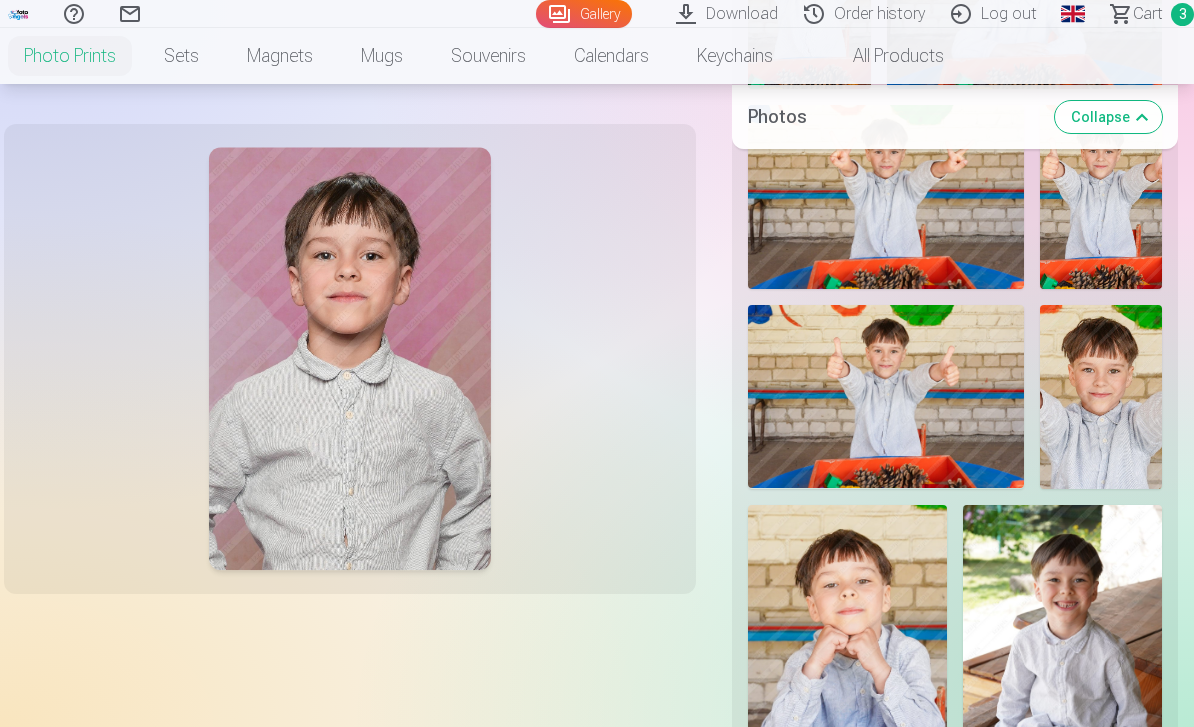 click at bounding box center (1101, 397) 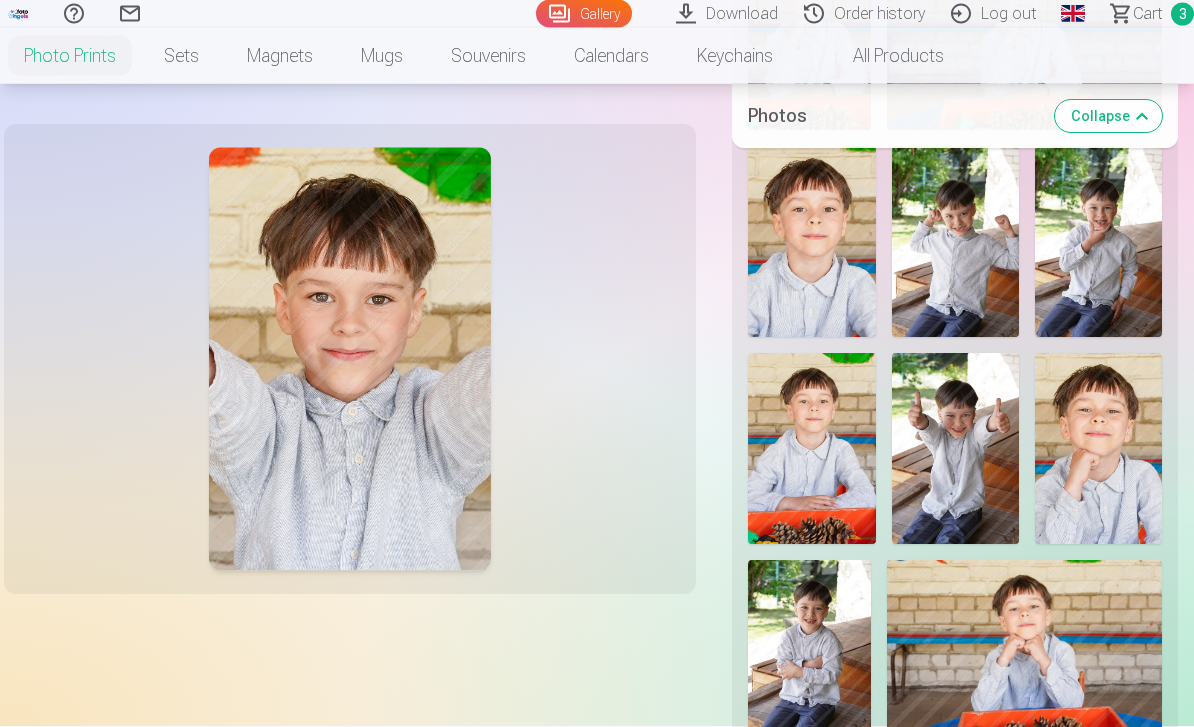 scroll, scrollTop: 2397, scrollLeft: 0, axis: vertical 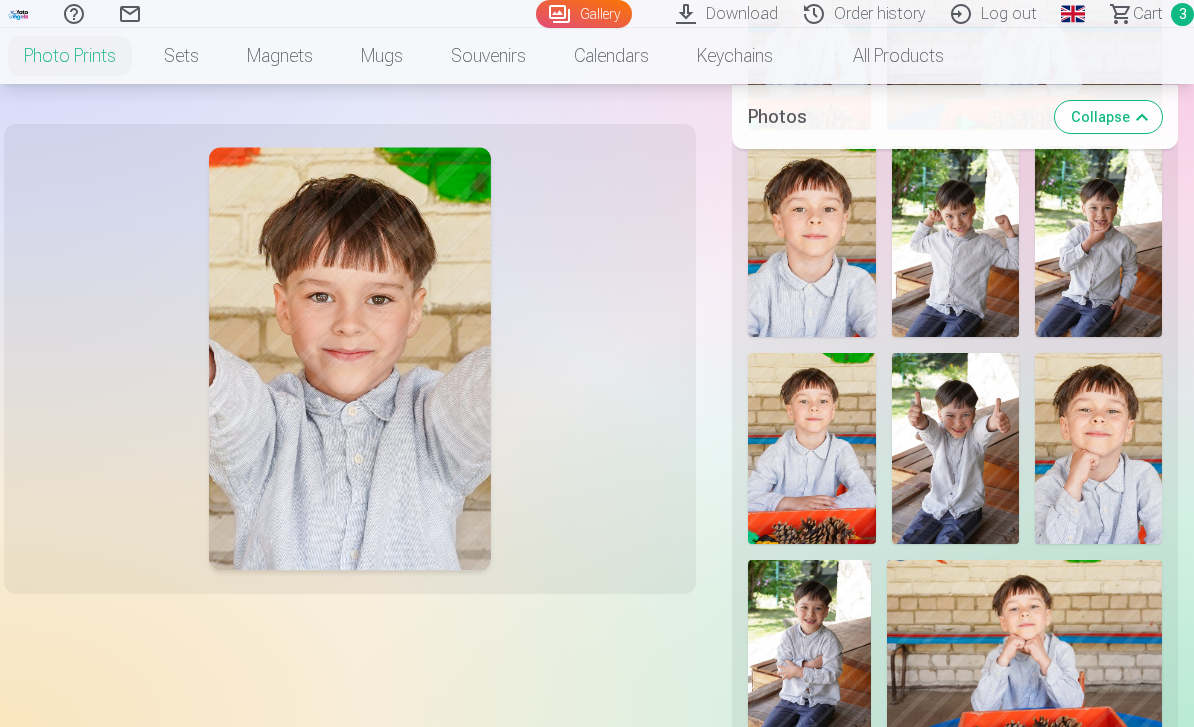 click at bounding box center (811, 241) 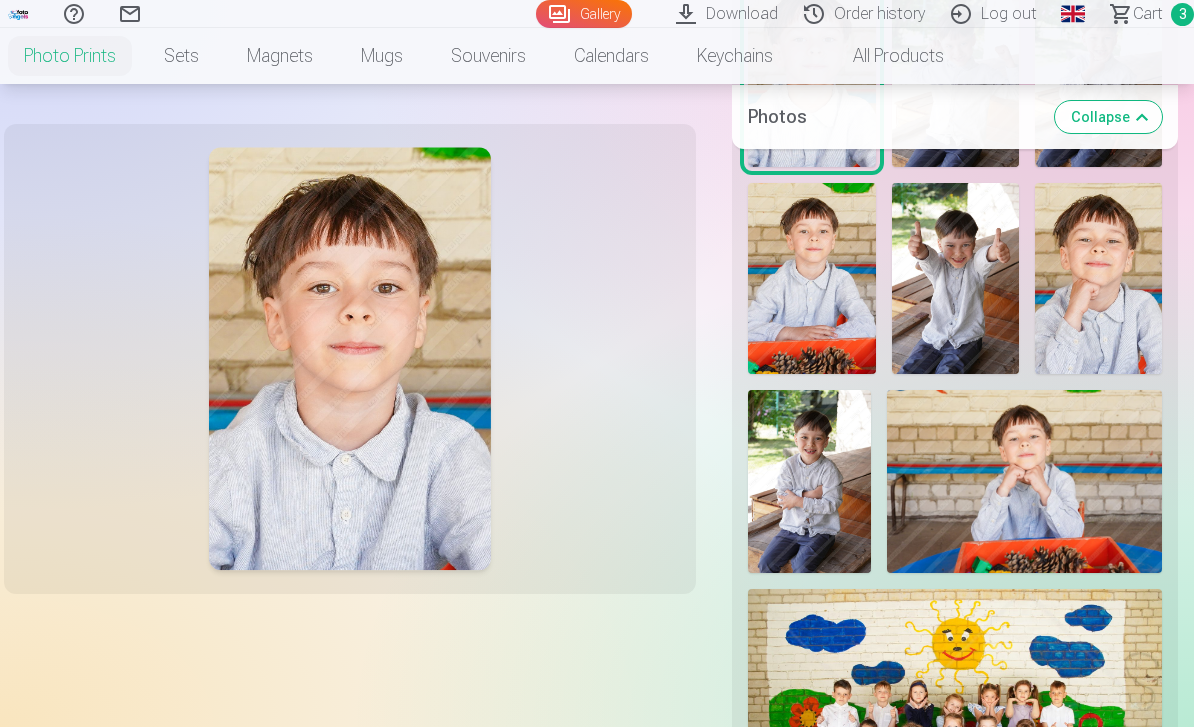 scroll, scrollTop: 2558, scrollLeft: 0, axis: vertical 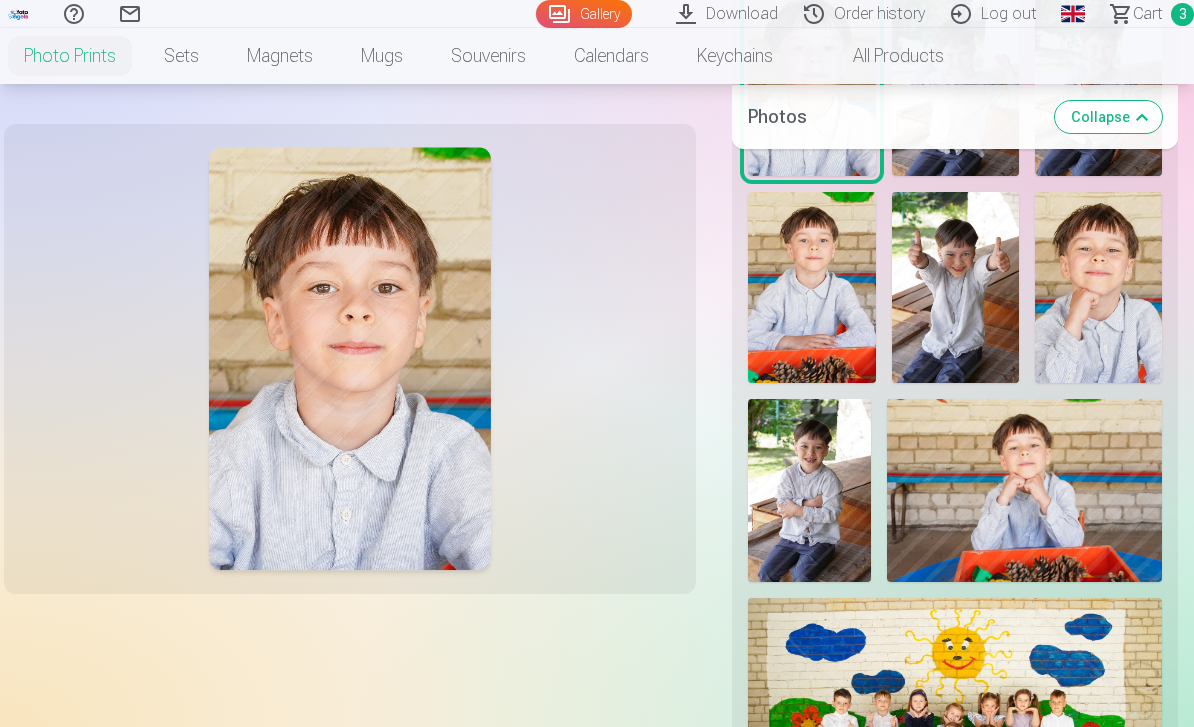 click at bounding box center [955, 287] 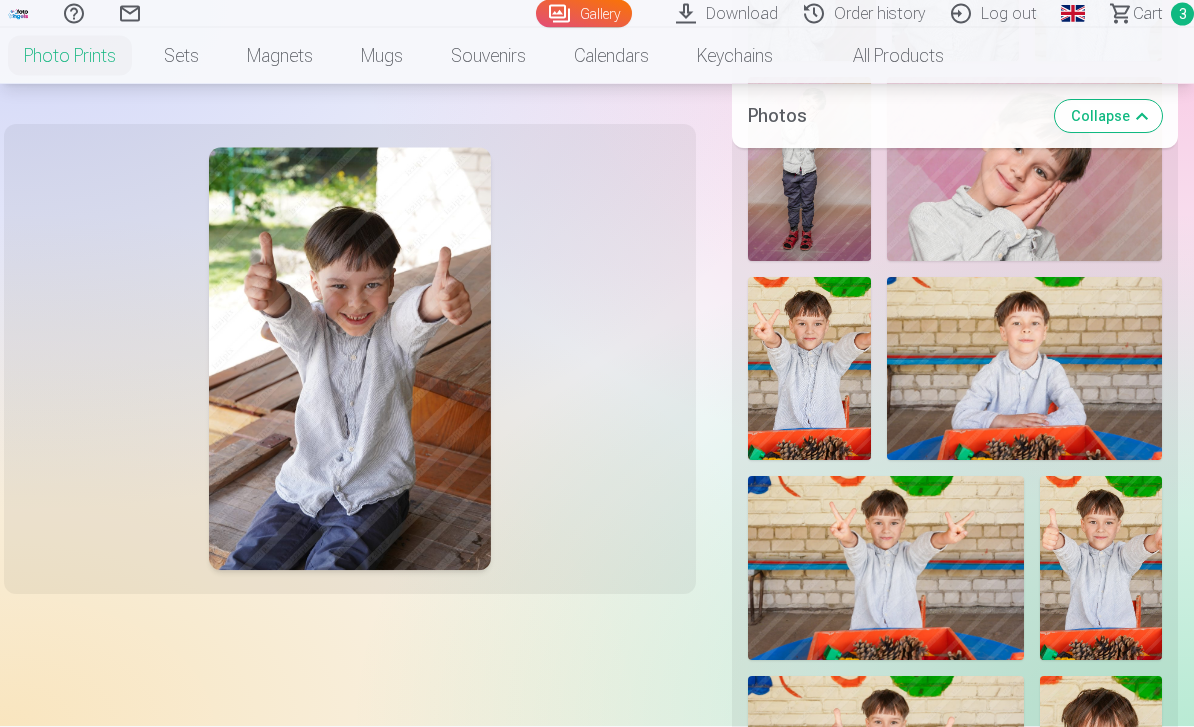 scroll, scrollTop: 954, scrollLeft: 0, axis: vertical 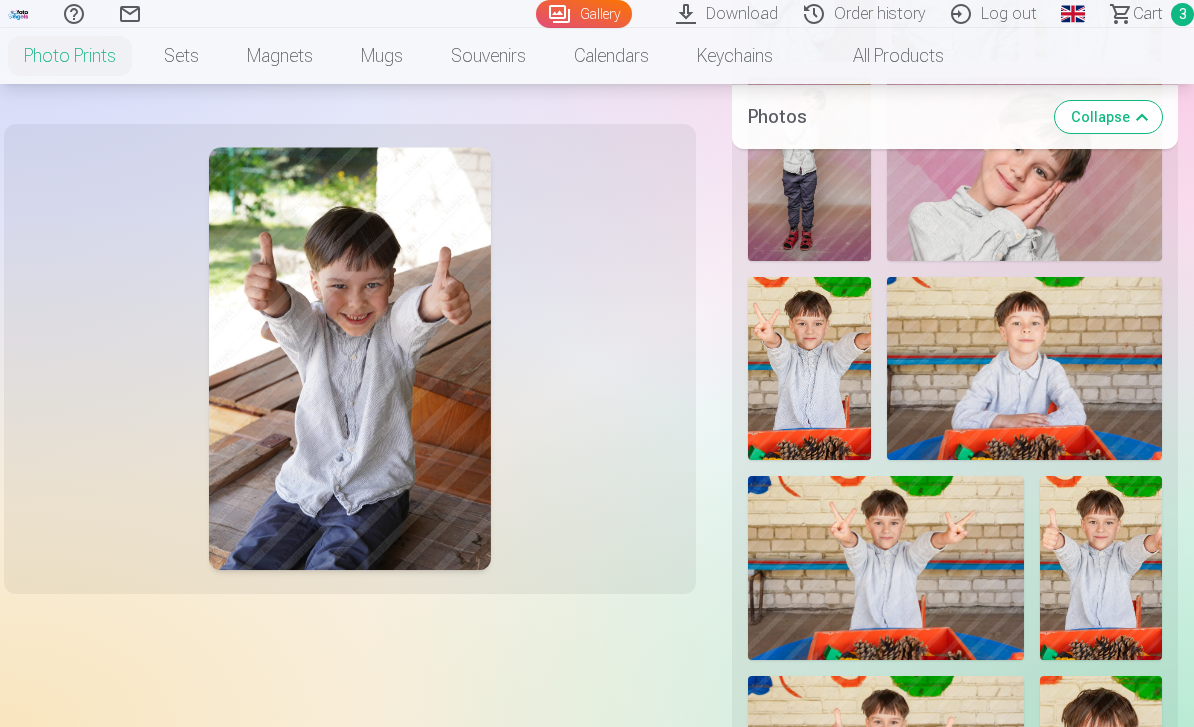 click at bounding box center (1024, 368) 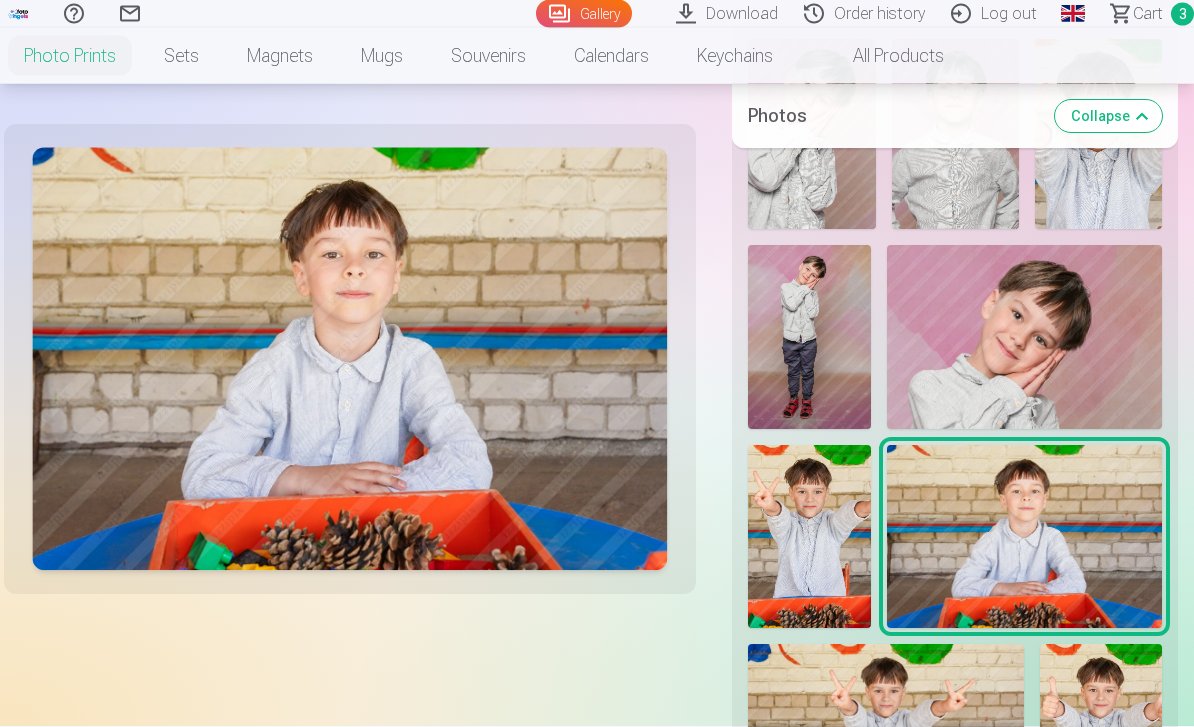 scroll, scrollTop: 786, scrollLeft: 0, axis: vertical 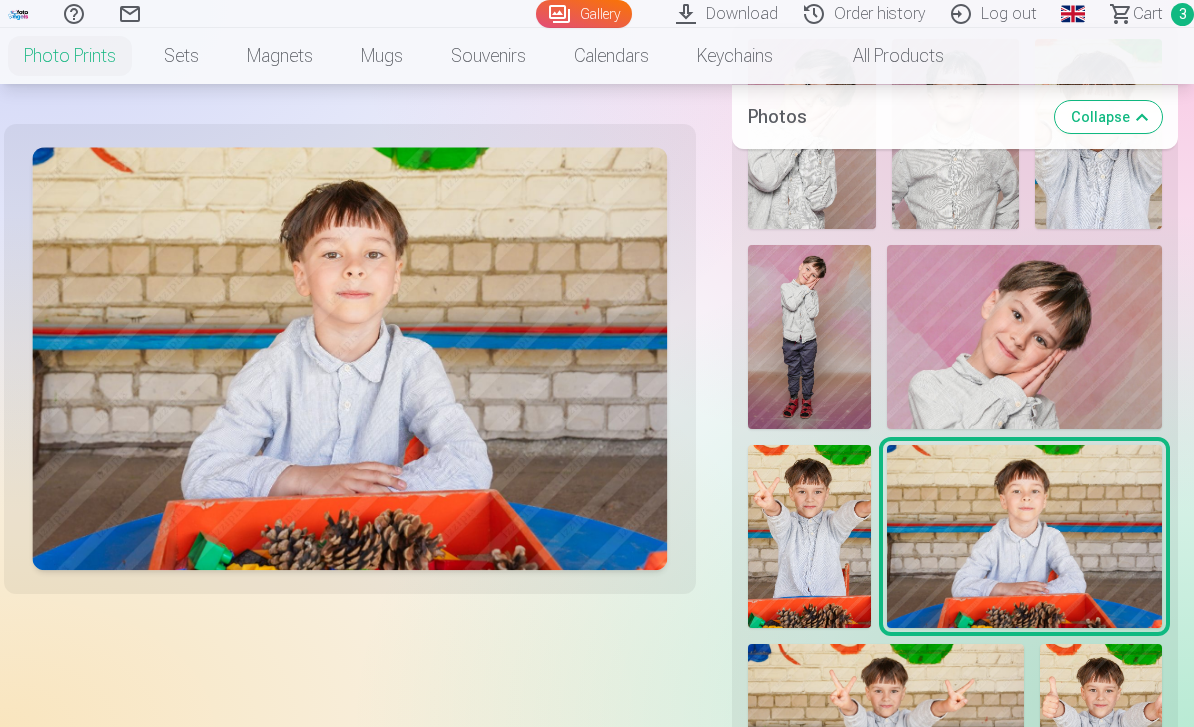 click at bounding box center [1024, 336] 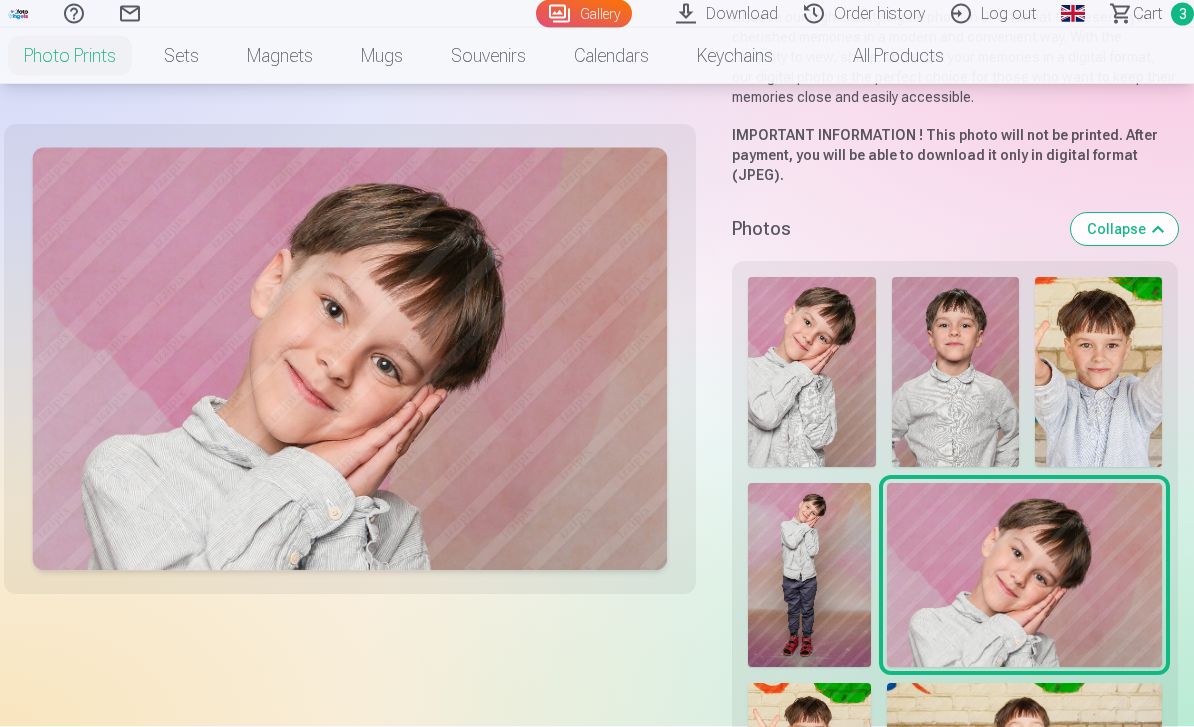scroll, scrollTop: 539, scrollLeft: 0, axis: vertical 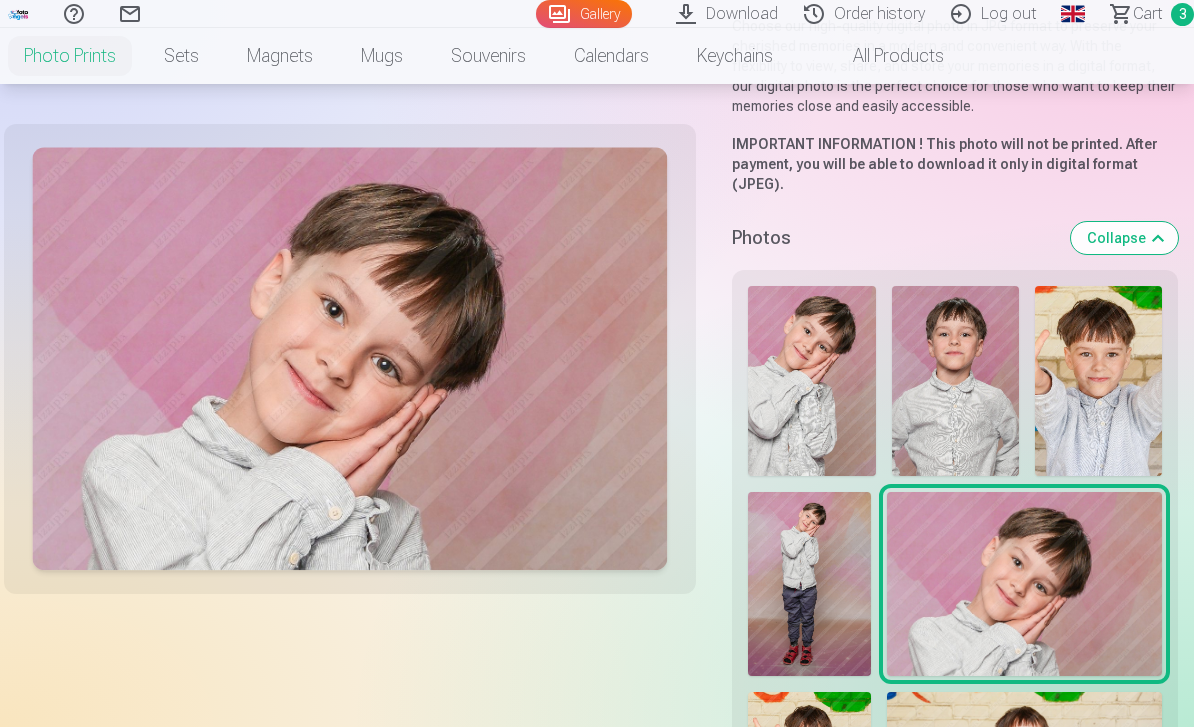 click at bounding box center (1098, 381) 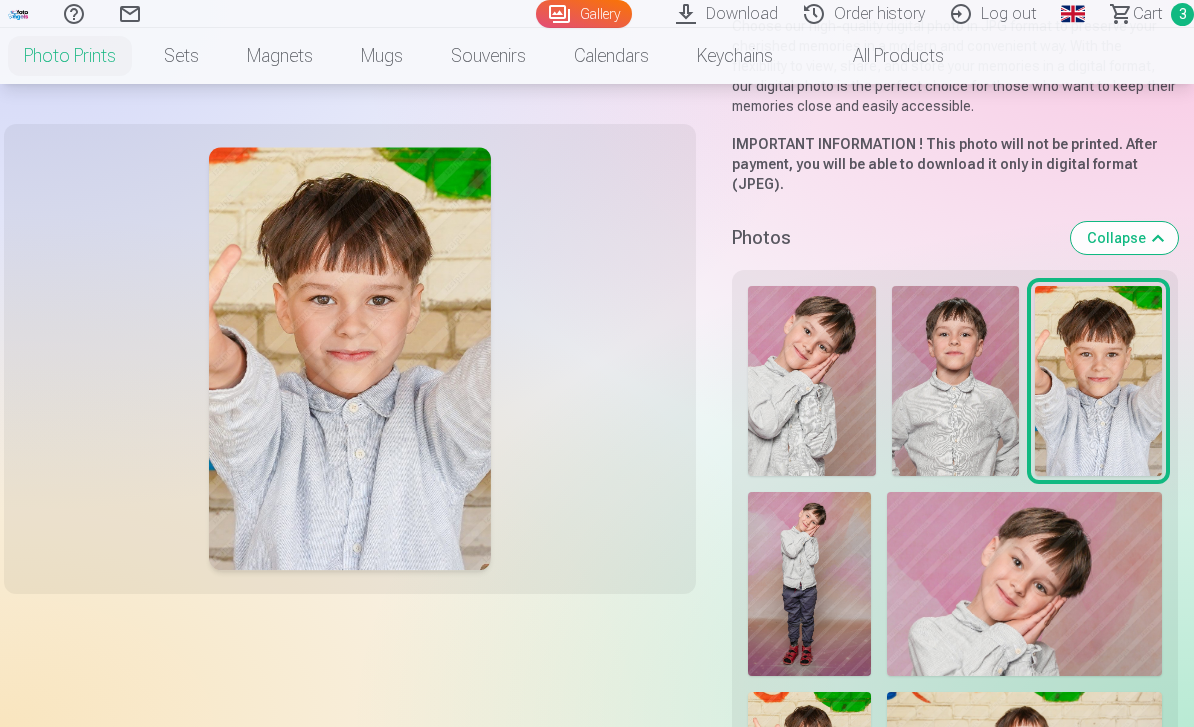click at bounding box center (955, 381) 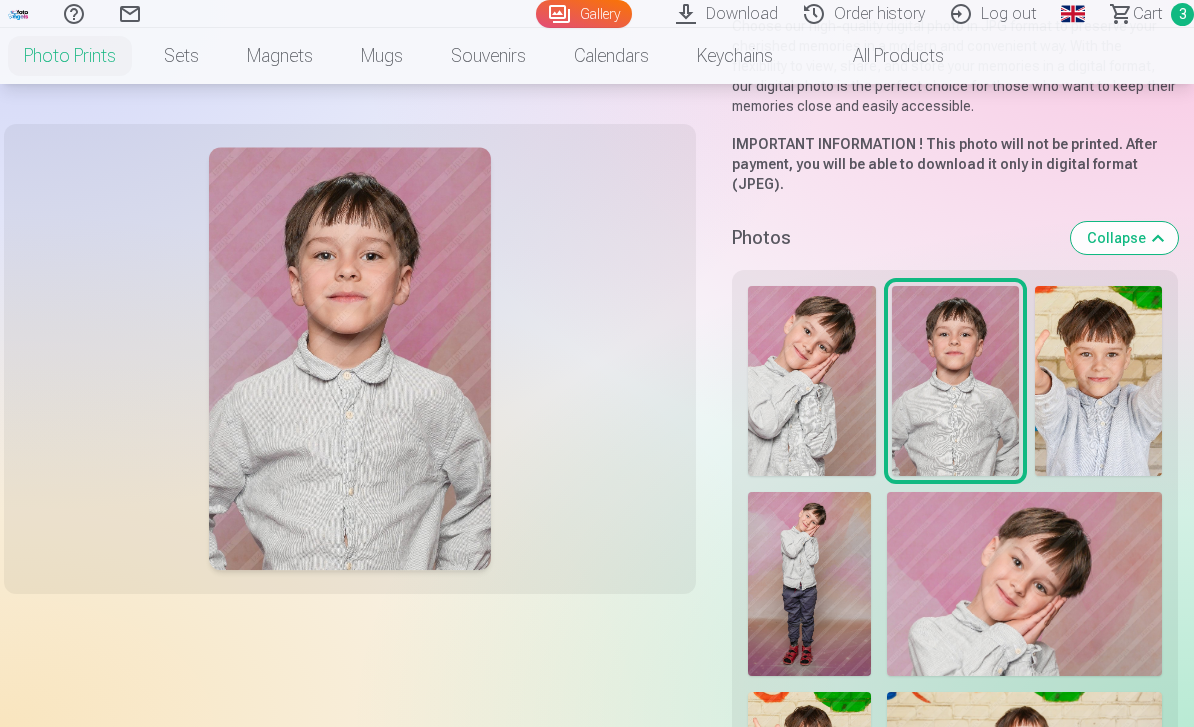 click at bounding box center (811, 381) 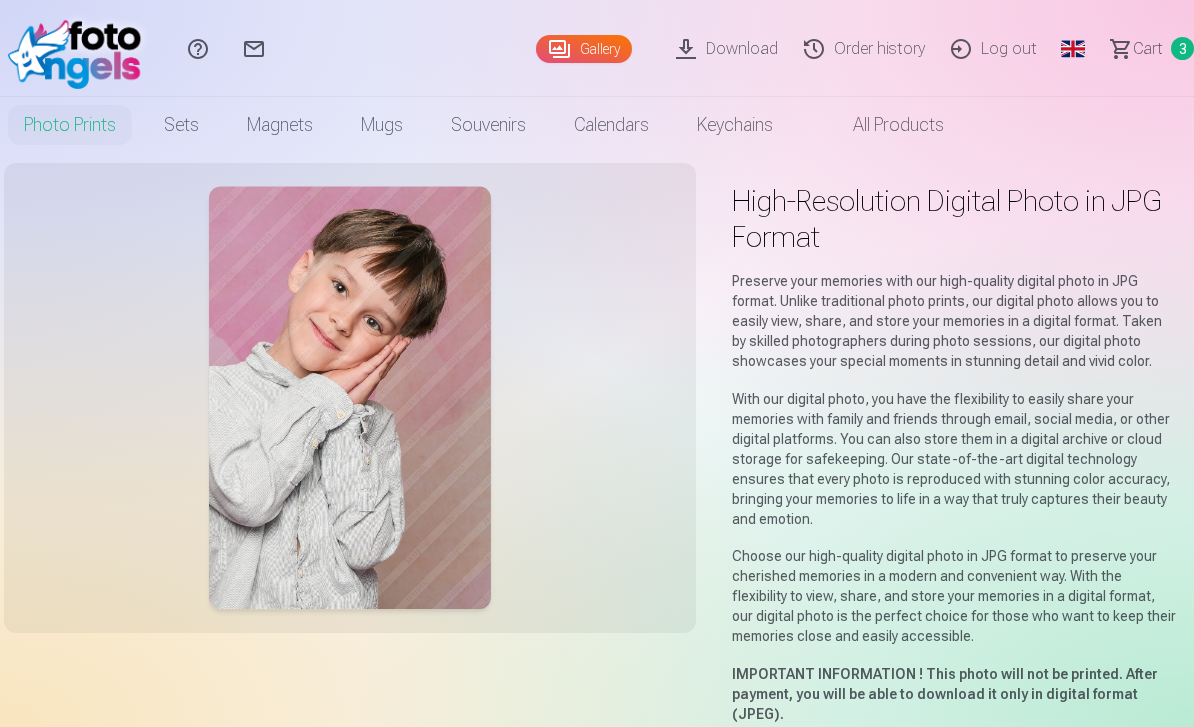 scroll, scrollTop: 0, scrollLeft: 0, axis: both 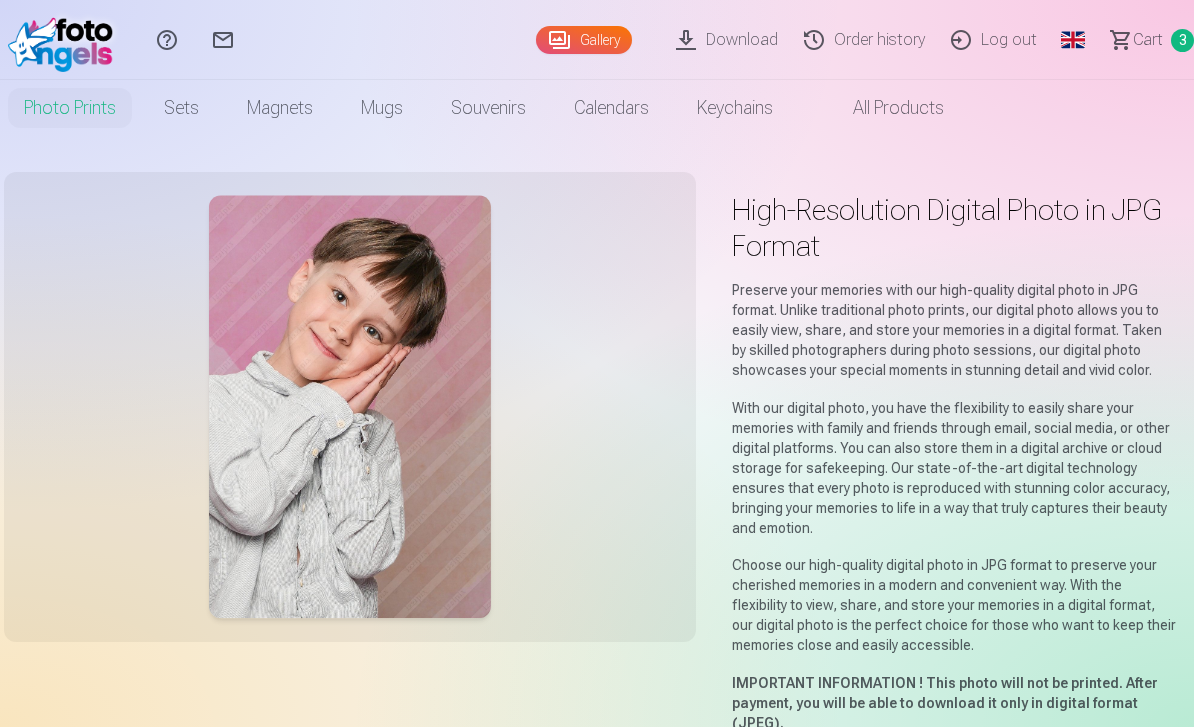 click on "Photo prints" at bounding box center (70, 108) 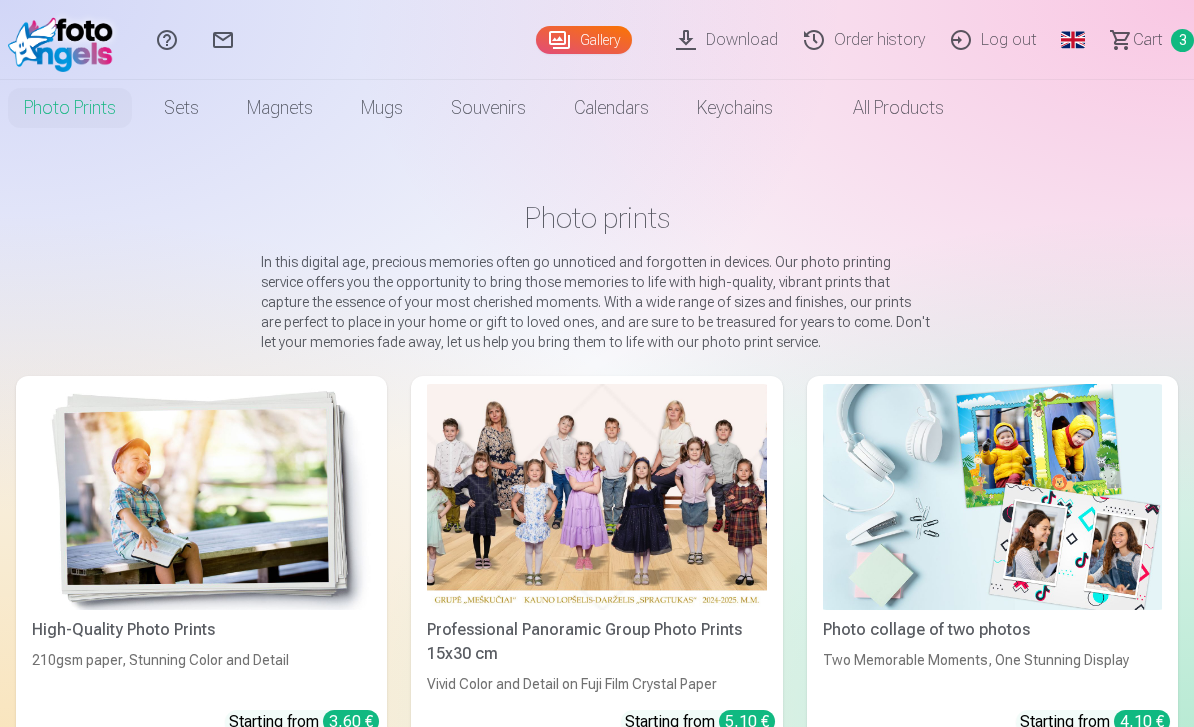 click at bounding box center [201, 497] 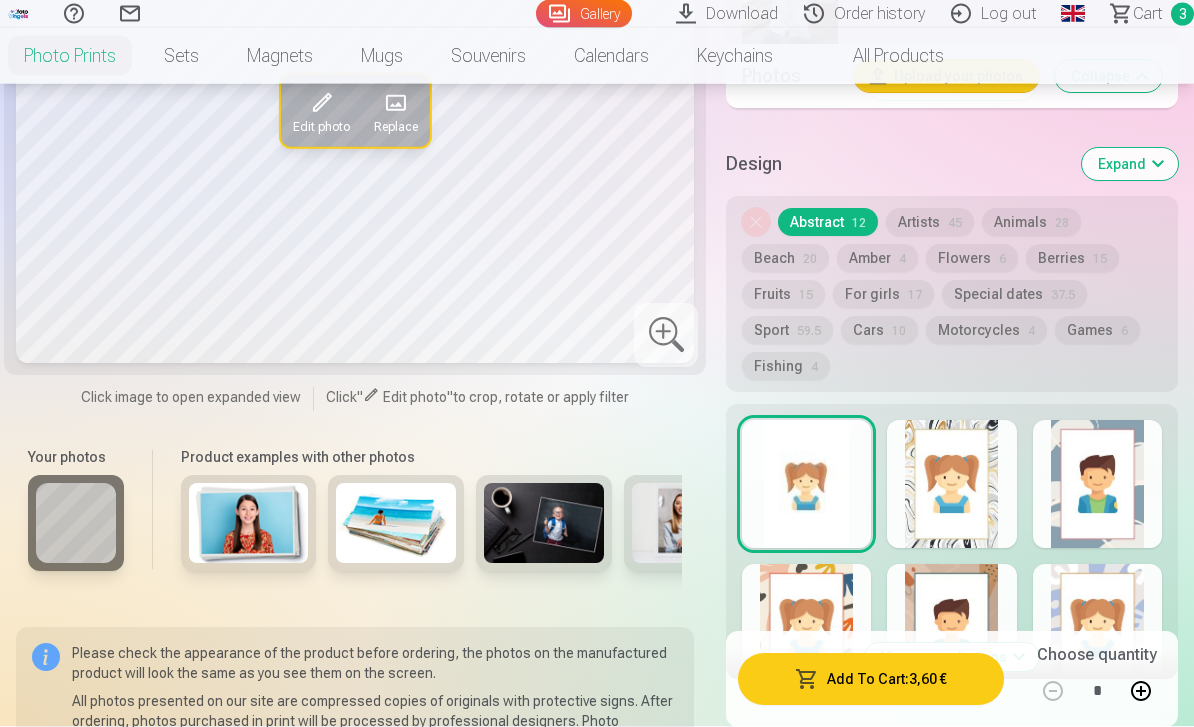 scroll, scrollTop: 4224, scrollLeft: 0, axis: vertical 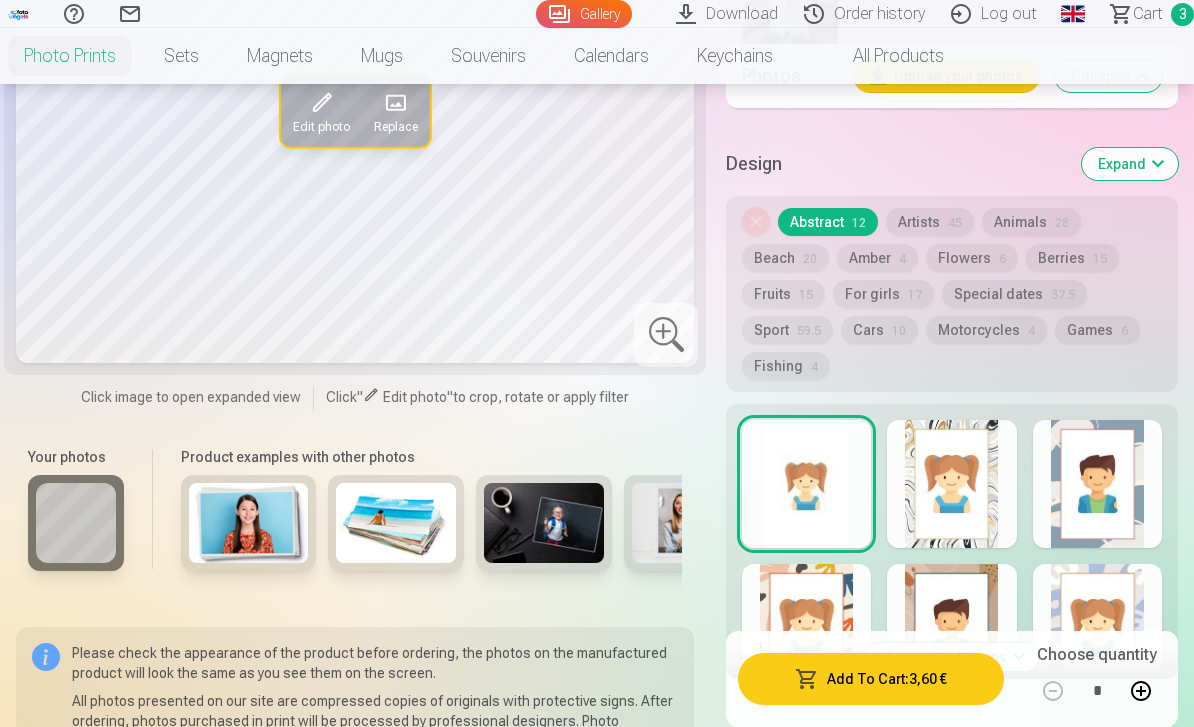 click at bounding box center (951, 484) 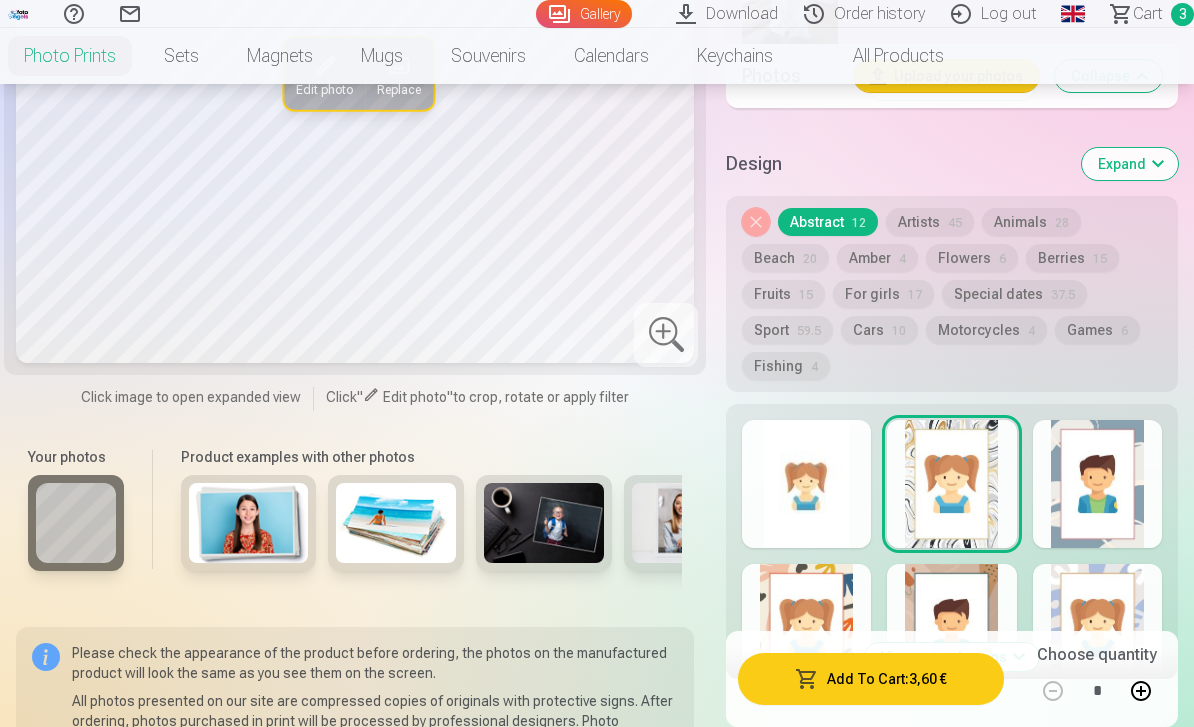 click at bounding box center [1097, 484] 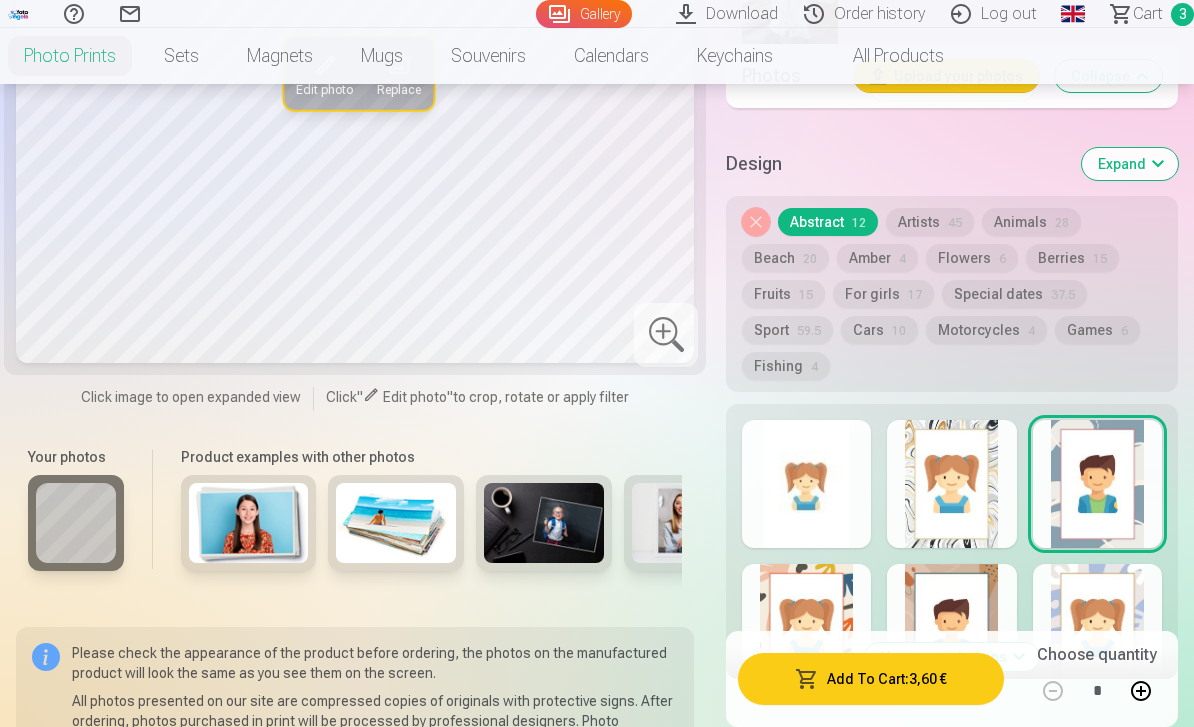 click at bounding box center (806, 484) 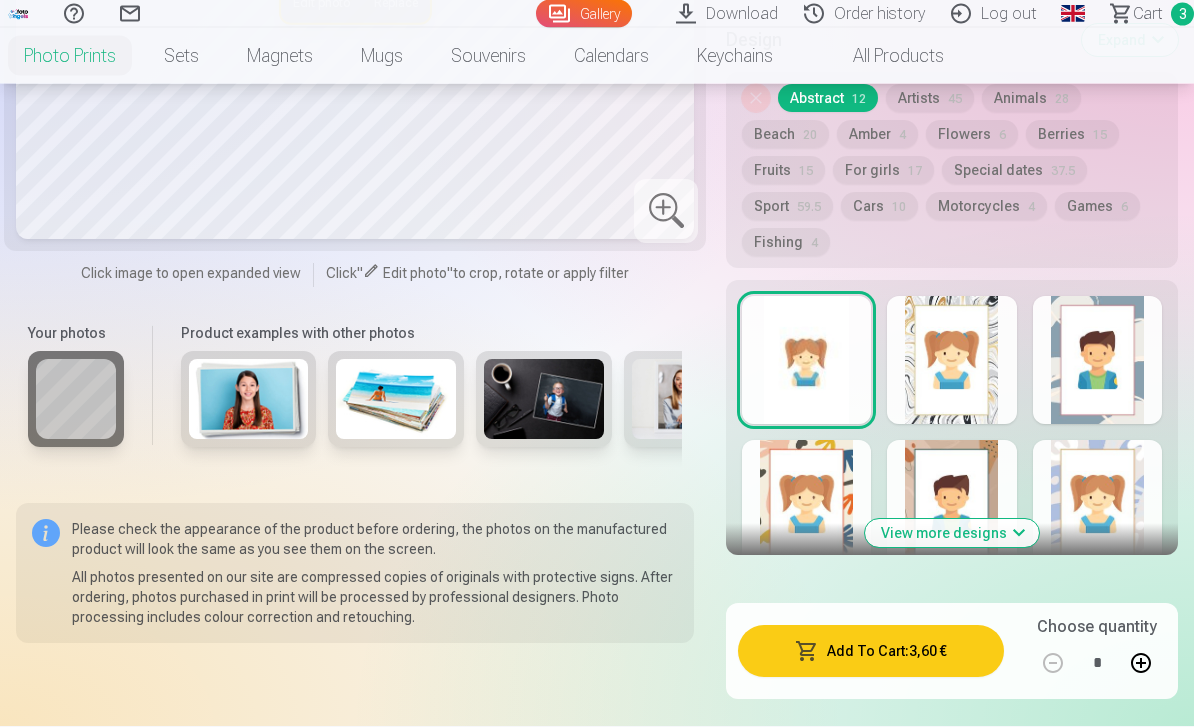 scroll, scrollTop: 4350, scrollLeft: 0, axis: vertical 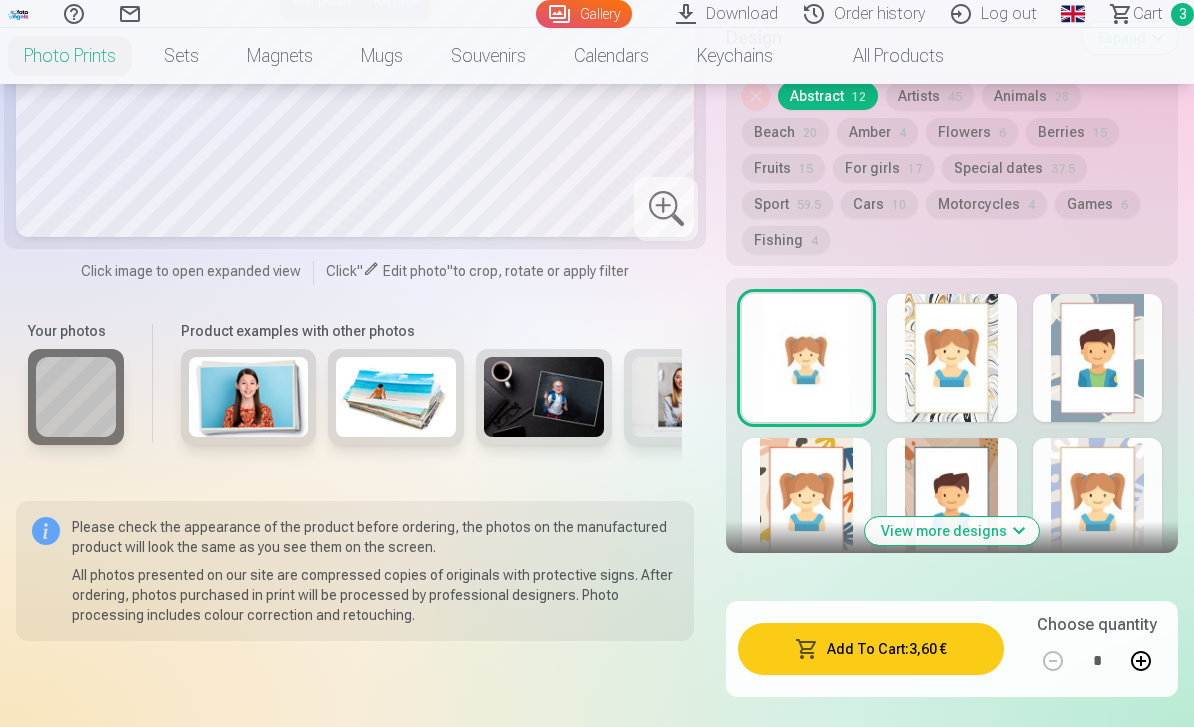click on "View more designs" at bounding box center [952, 531] 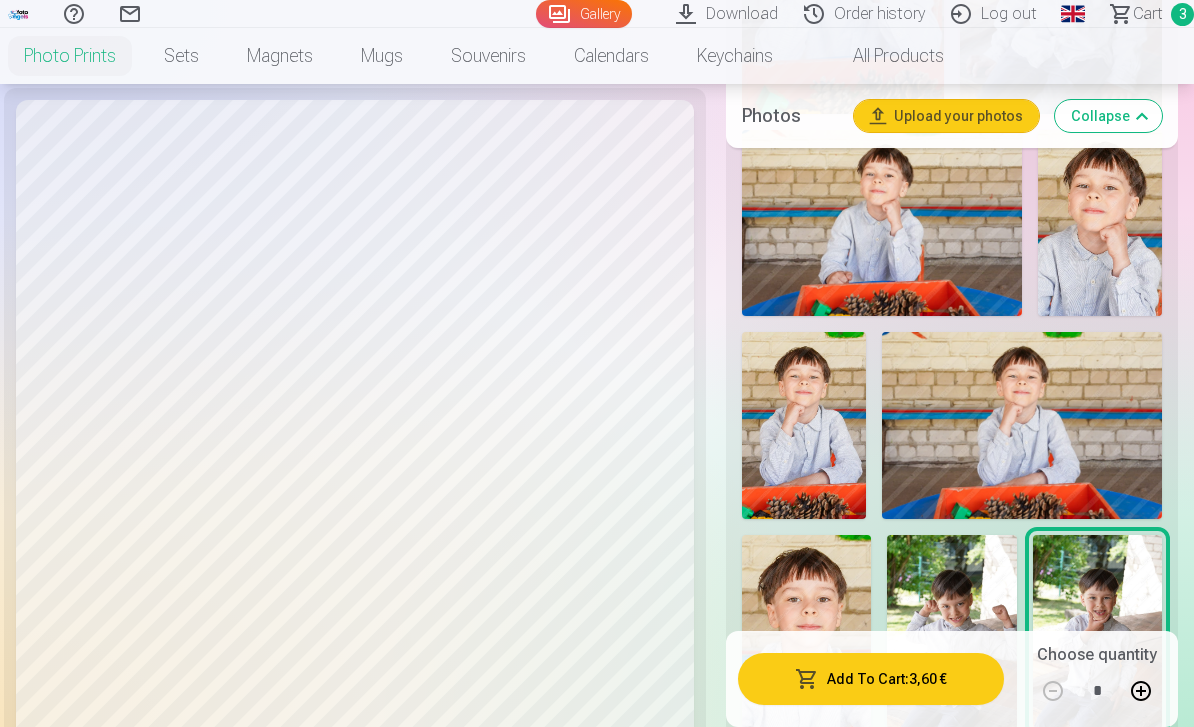 scroll, scrollTop: 2266, scrollLeft: 0, axis: vertical 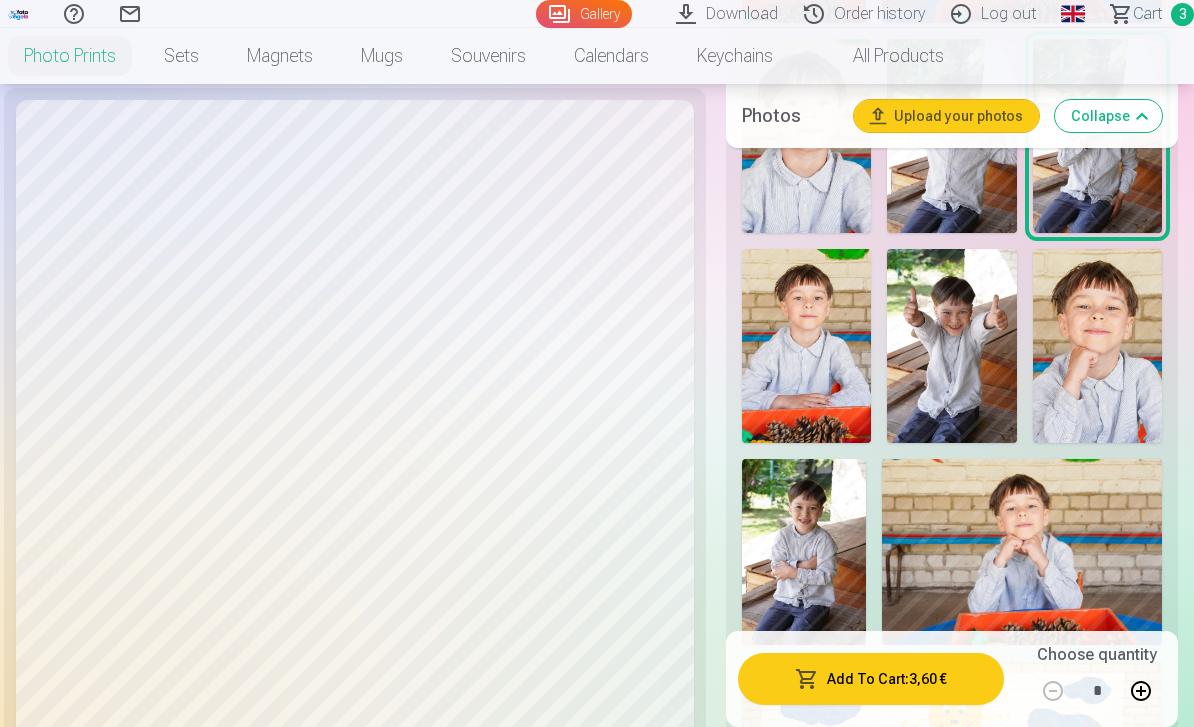 click at bounding box center (951, 346) 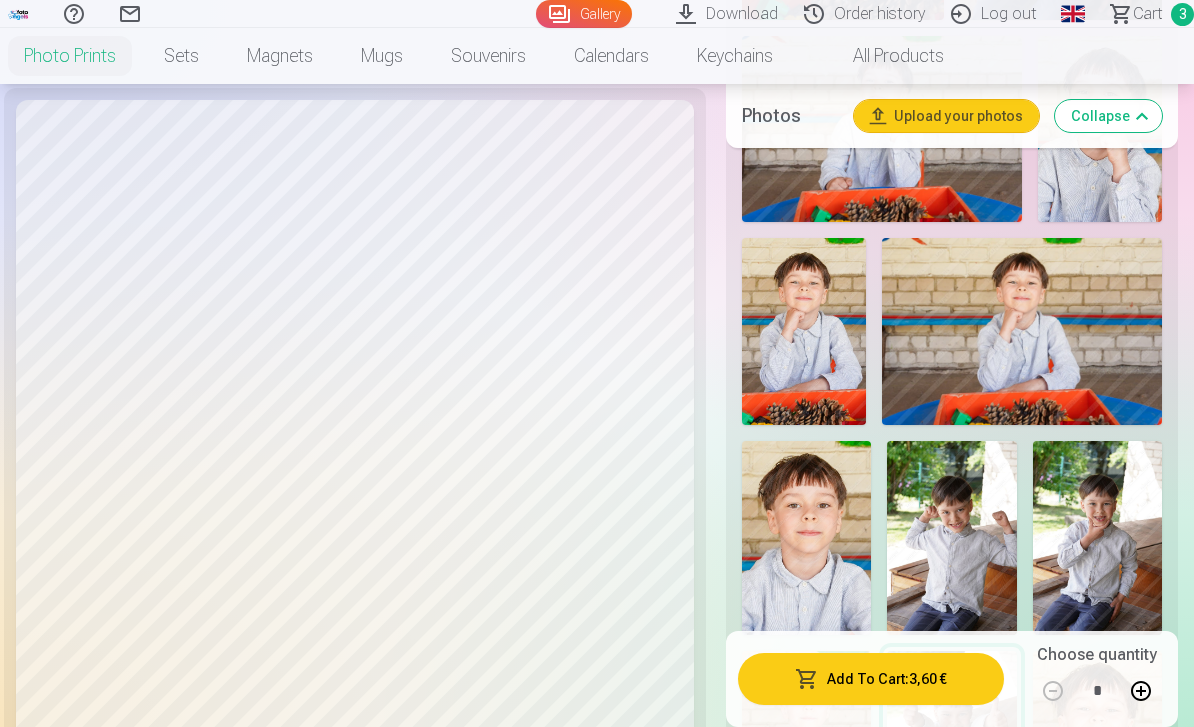scroll, scrollTop: 2332, scrollLeft: 0, axis: vertical 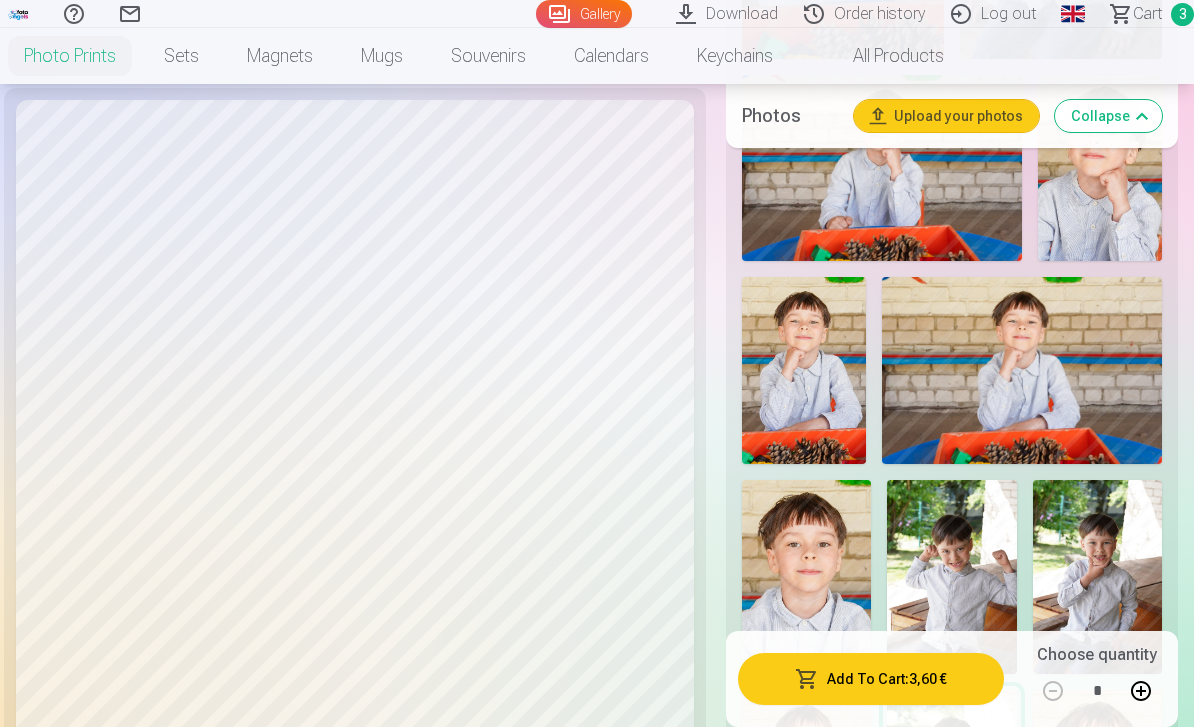 click at bounding box center [1022, 370] 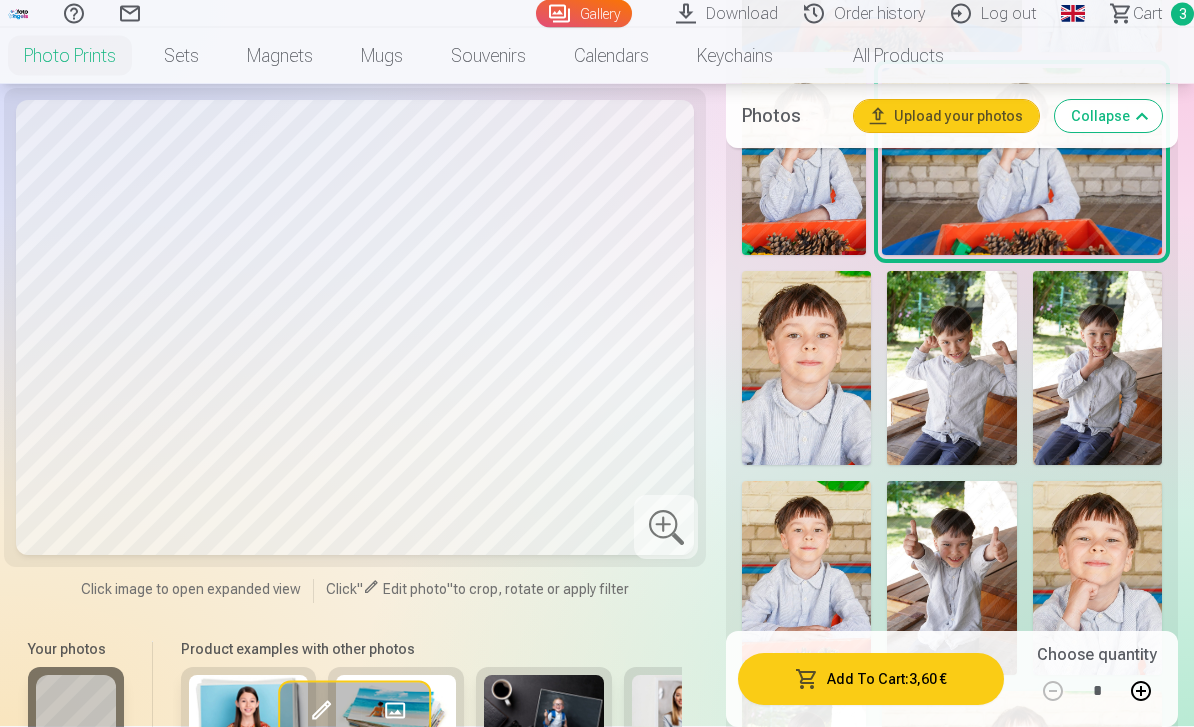 scroll, scrollTop: 2541, scrollLeft: 0, axis: vertical 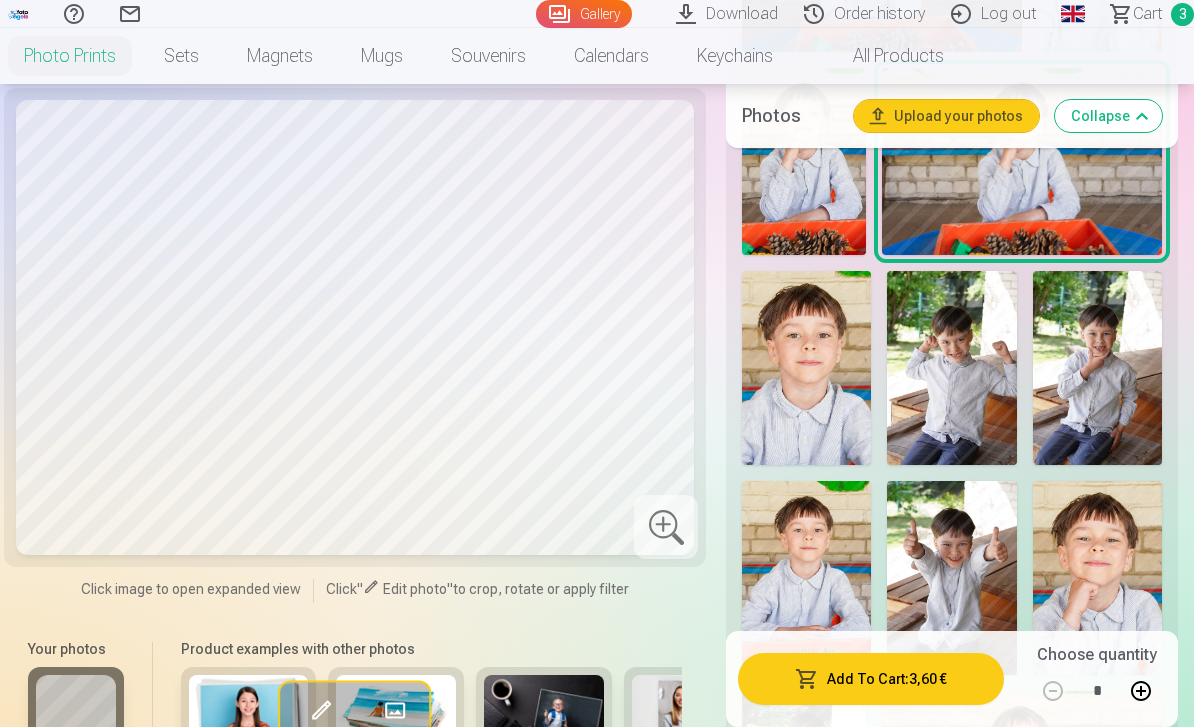 click at bounding box center [951, 578] 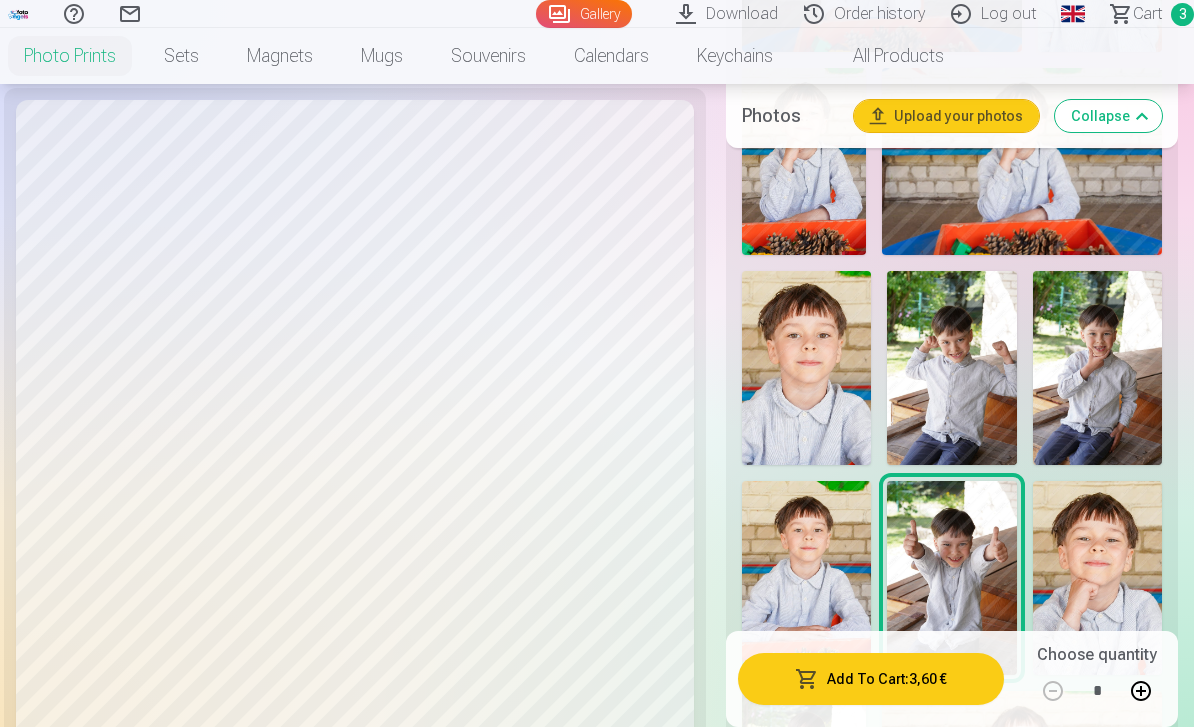 click at bounding box center (951, 368) 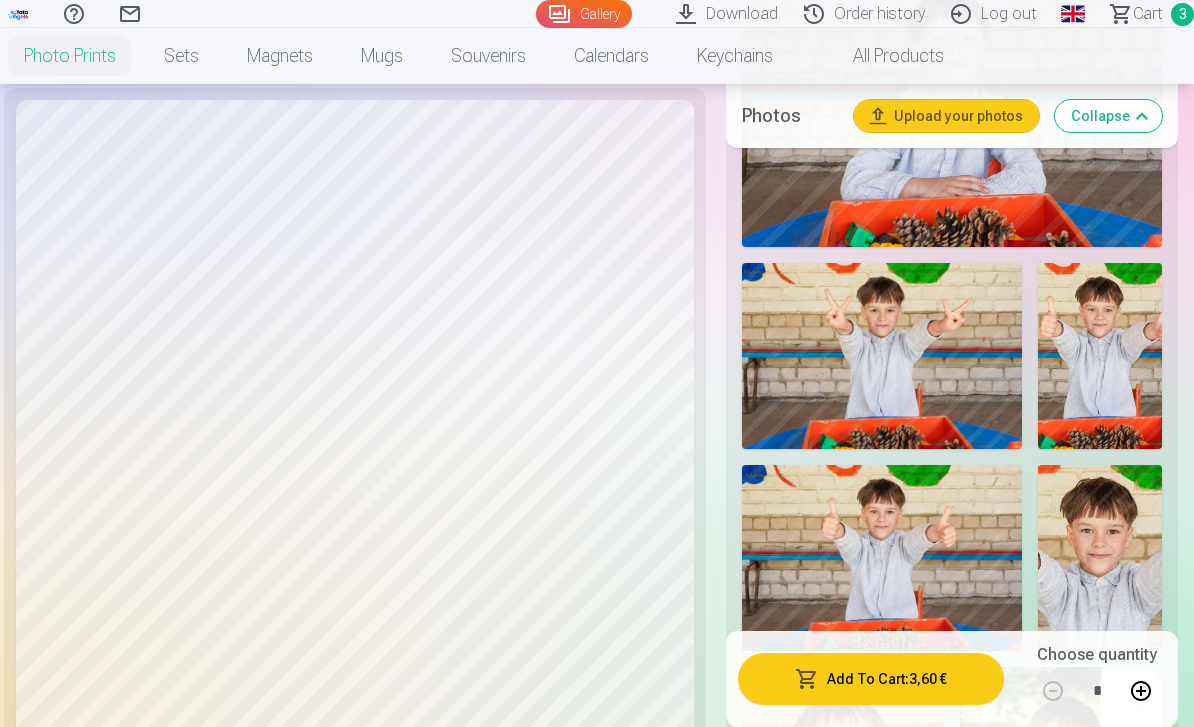 scroll, scrollTop: 1413, scrollLeft: 0, axis: vertical 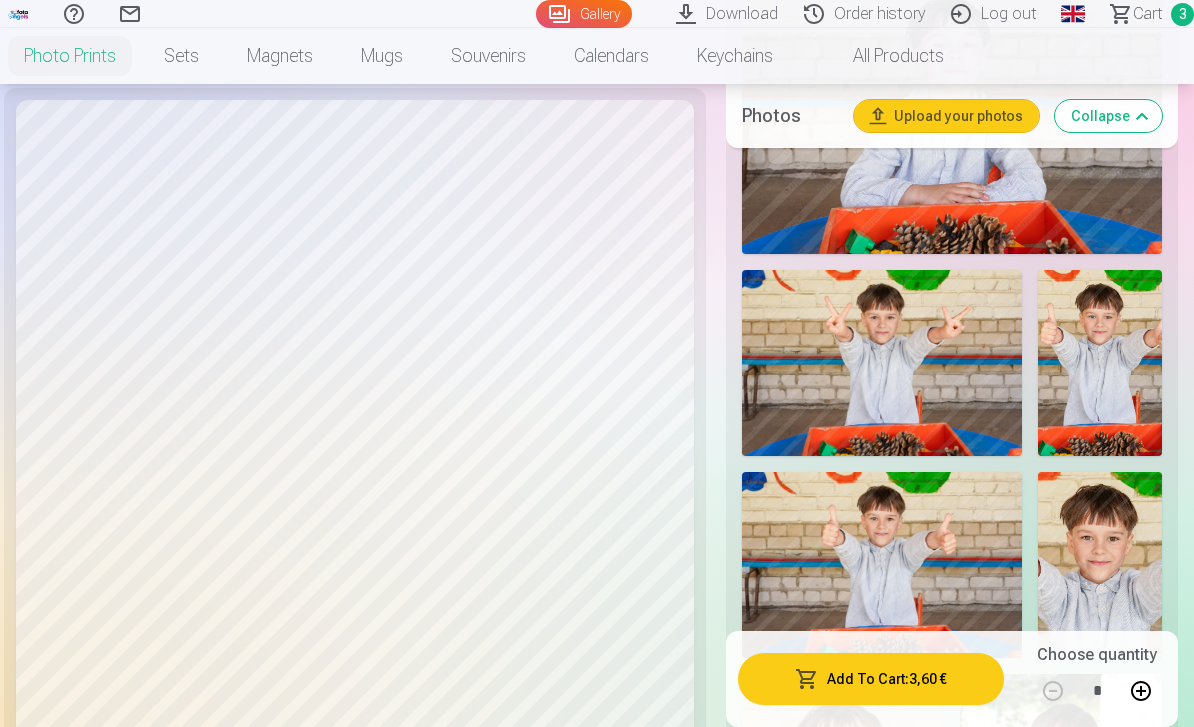 click at bounding box center (882, 363) 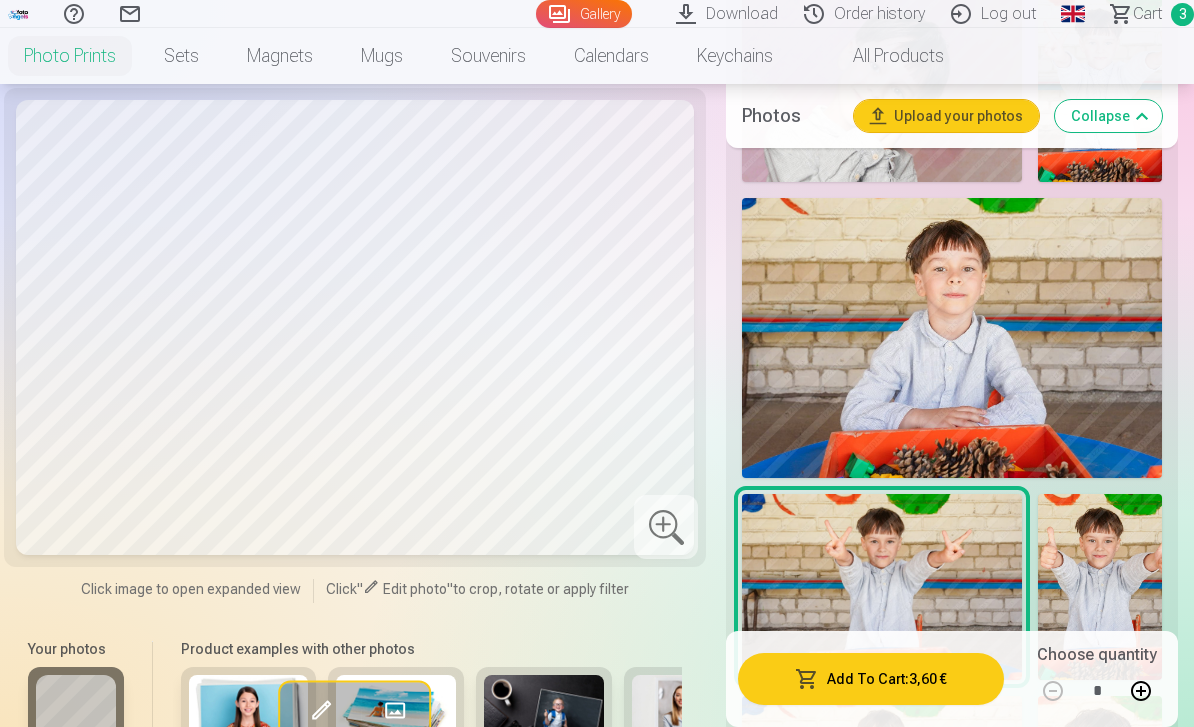 scroll, scrollTop: 1181, scrollLeft: 0, axis: vertical 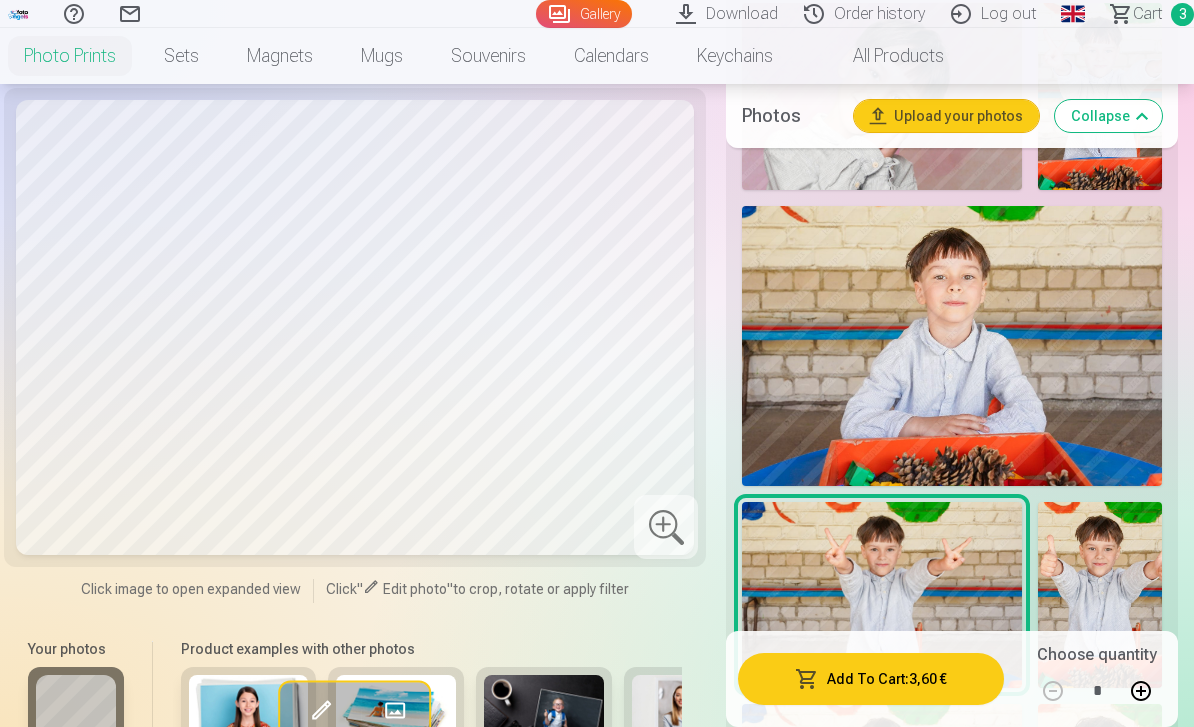 click at bounding box center [1100, 595] 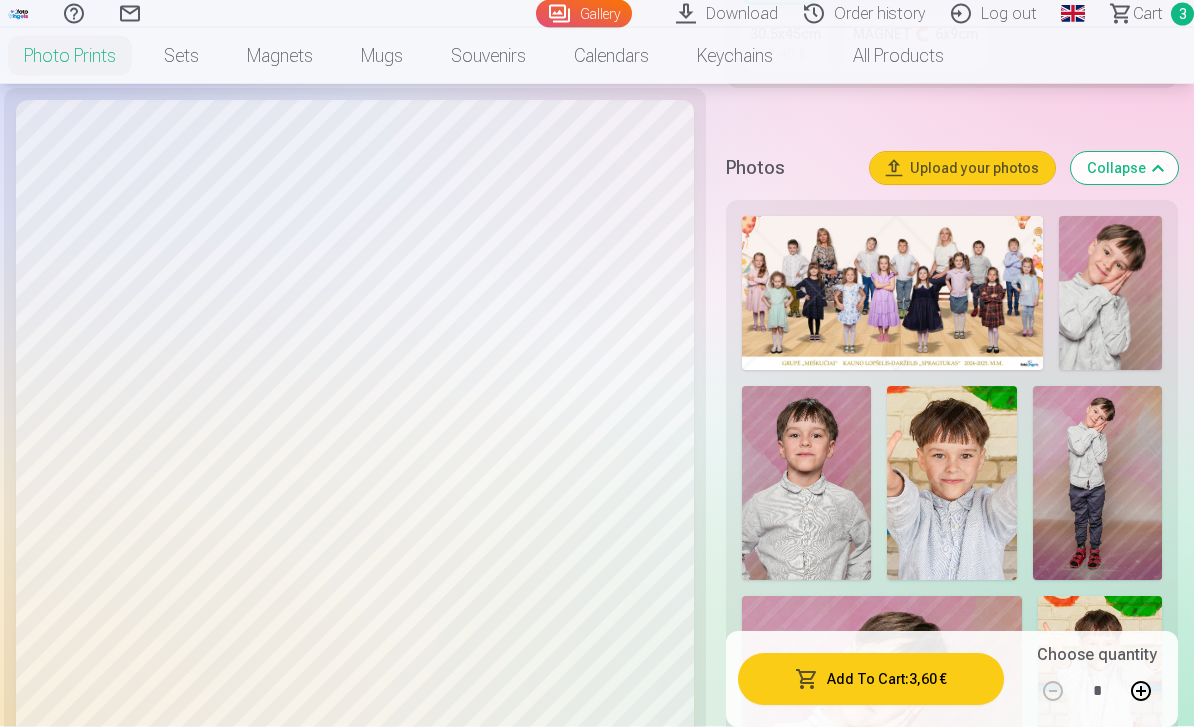 scroll, scrollTop: 588, scrollLeft: 0, axis: vertical 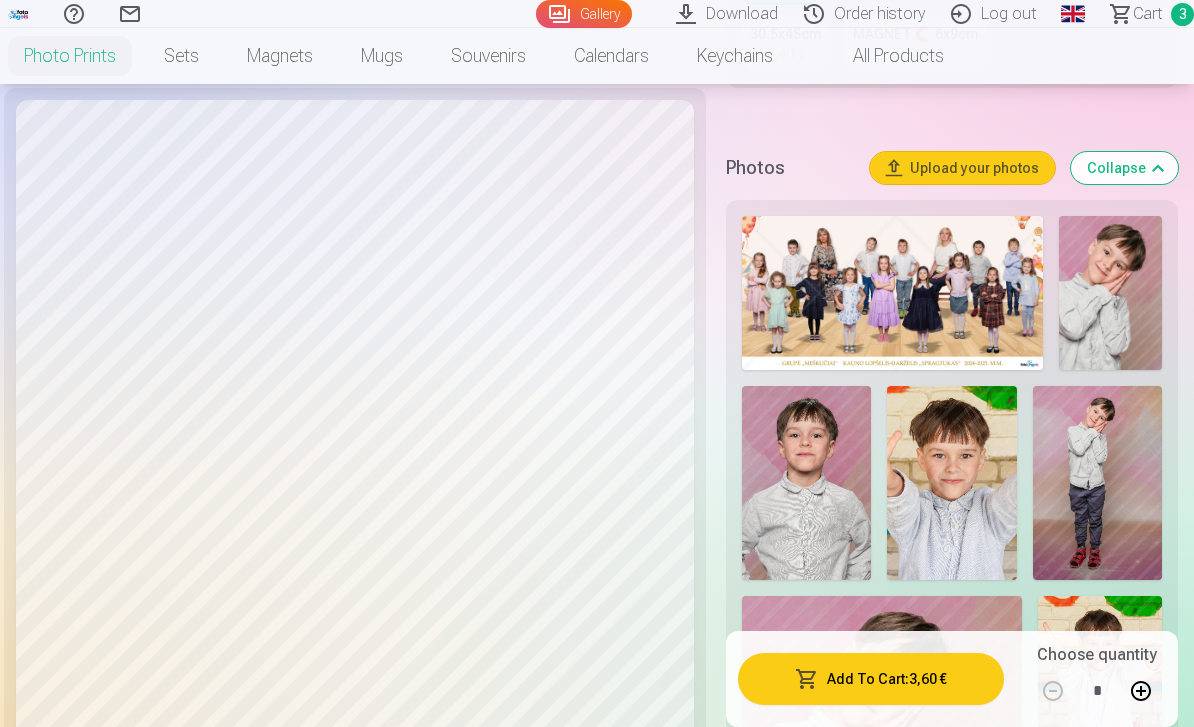 click at bounding box center (1110, 293) 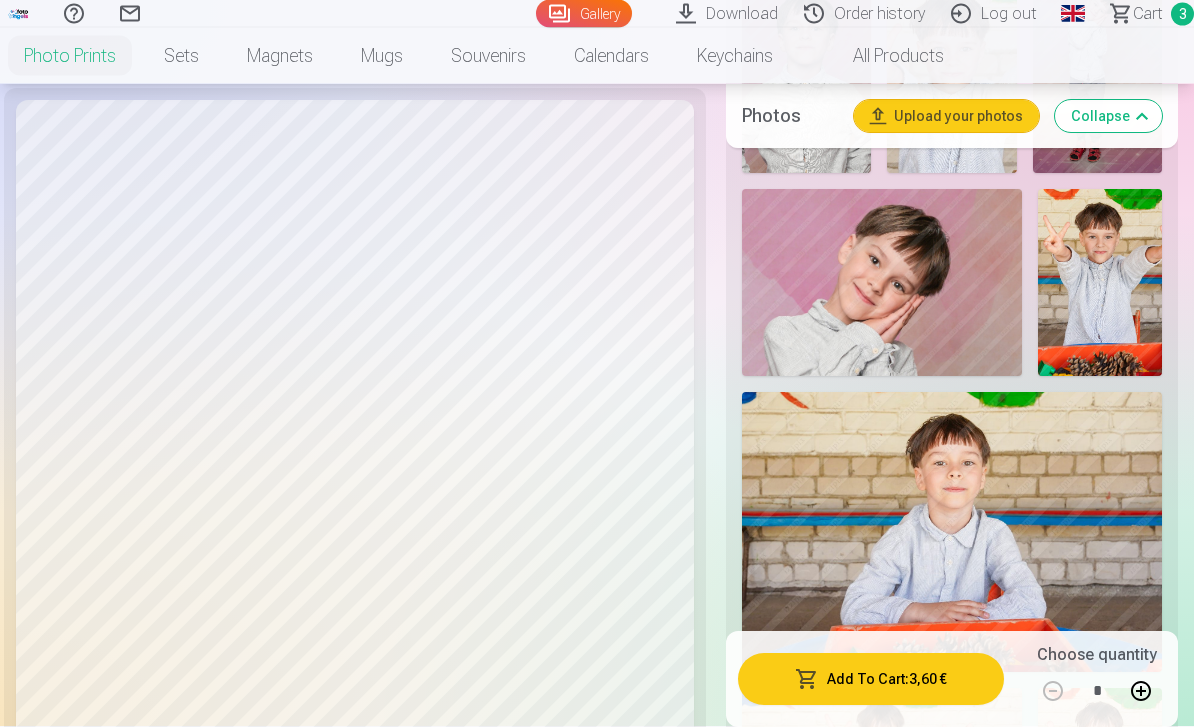 scroll, scrollTop: 995, scrollLeft: 0, axis: vertical 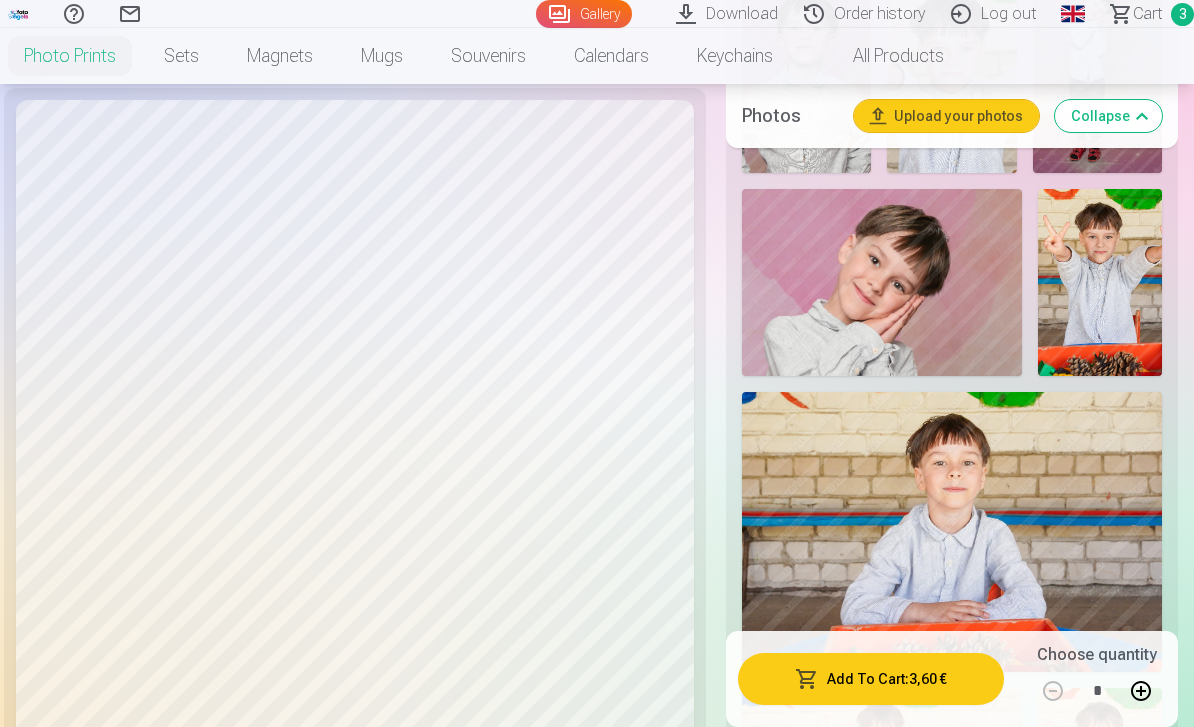 click at bounding box center (1100, 282) 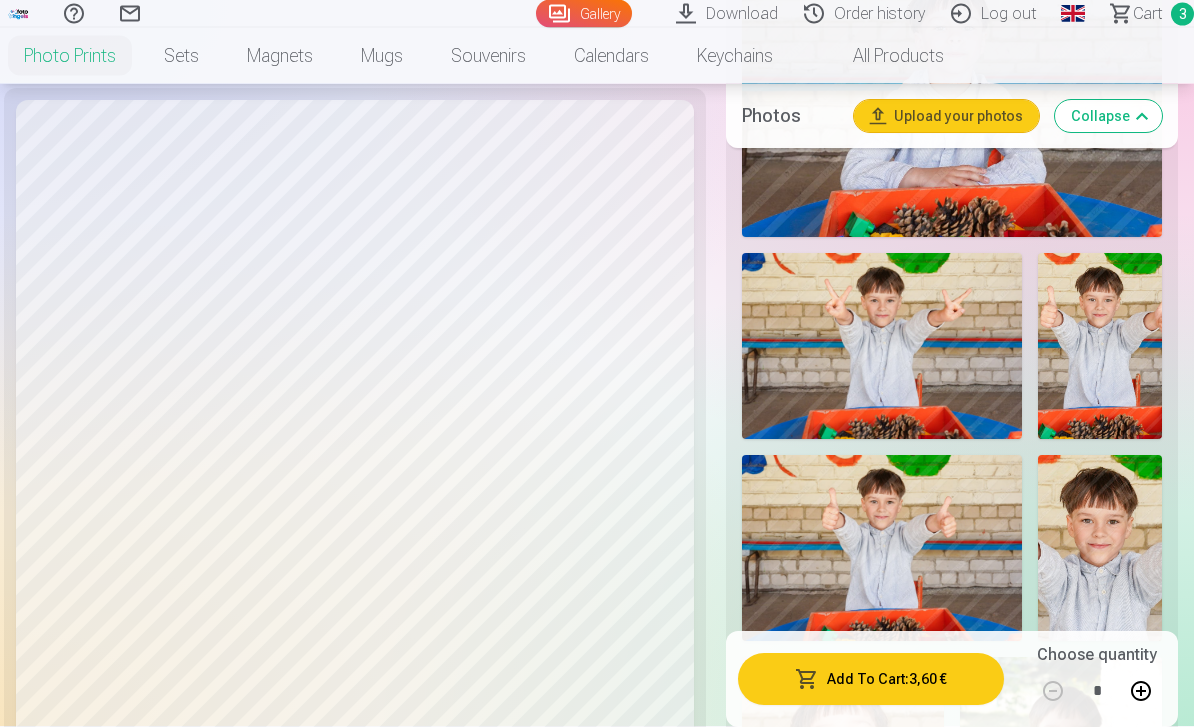 scroll, scrollTop: 1430, scrollLeft: 0, axis: vertical 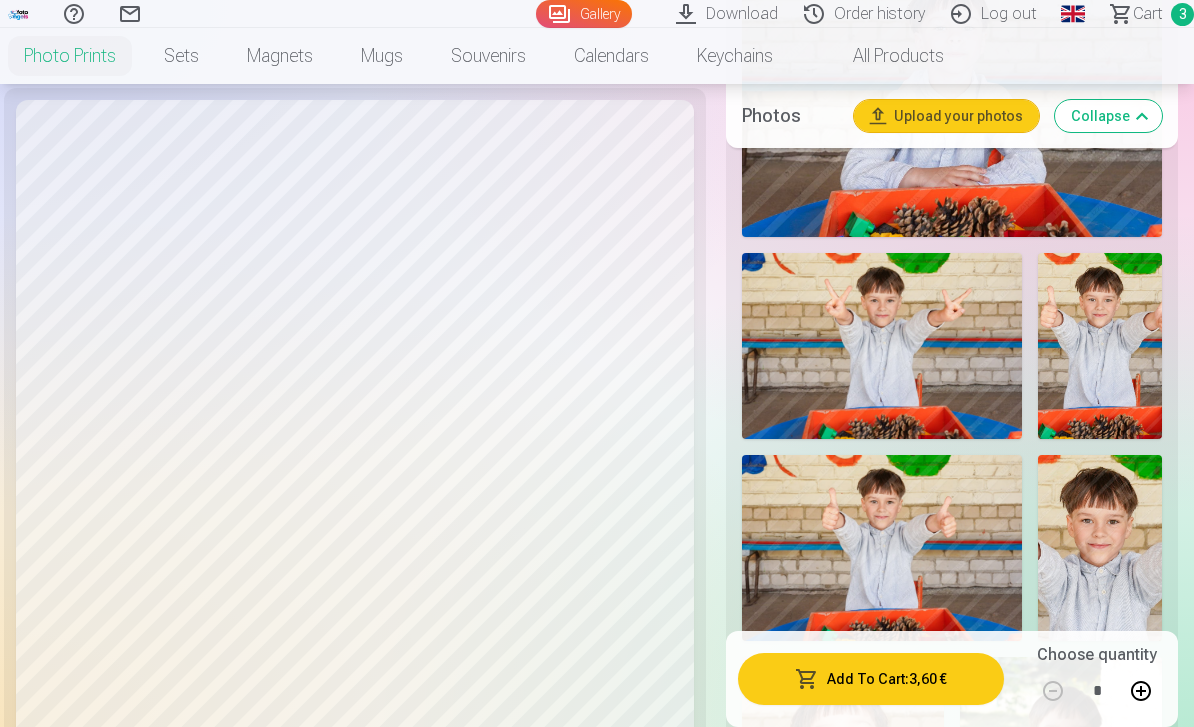 click at bounding box center (882, 548) 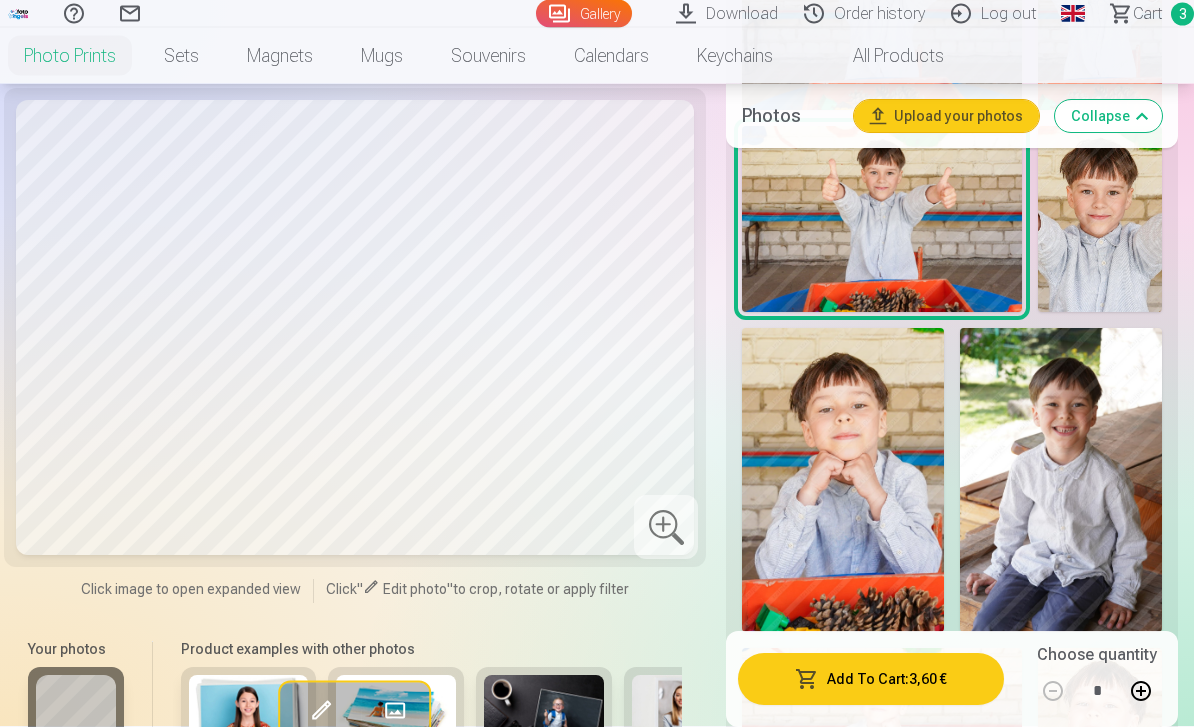 scroll, scrollTop: 1759, scrollLeft: 0, axis: vertical 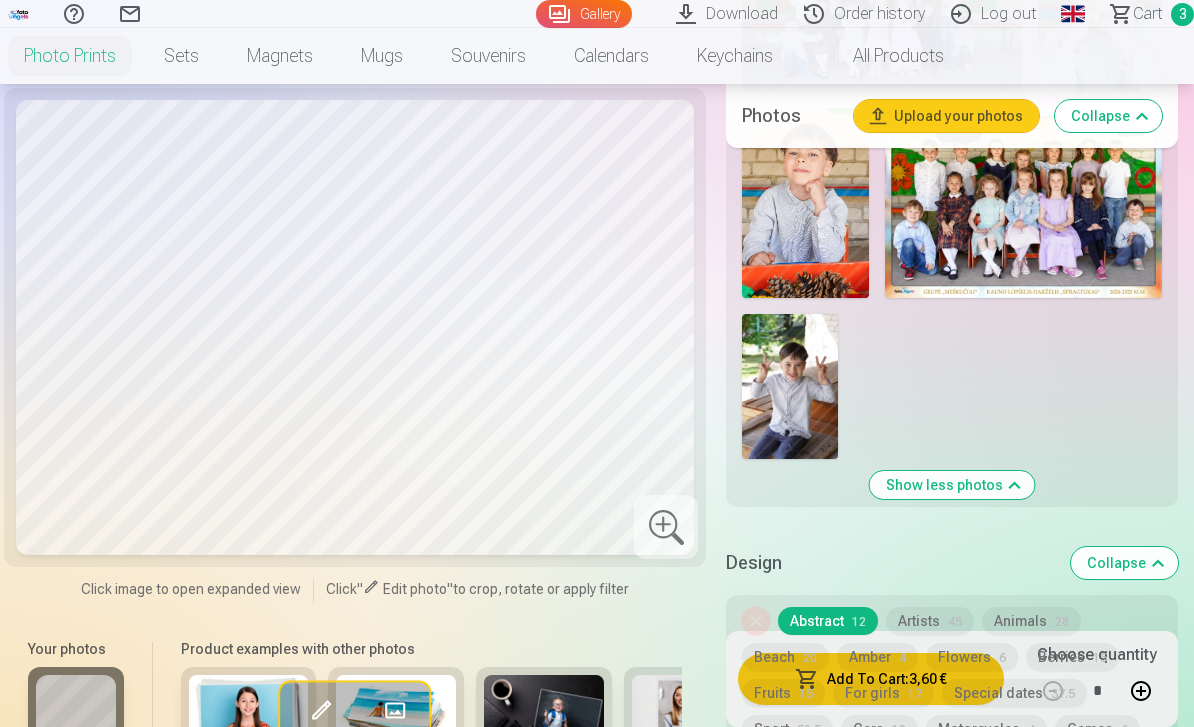 click at bounding box center [790, 386] 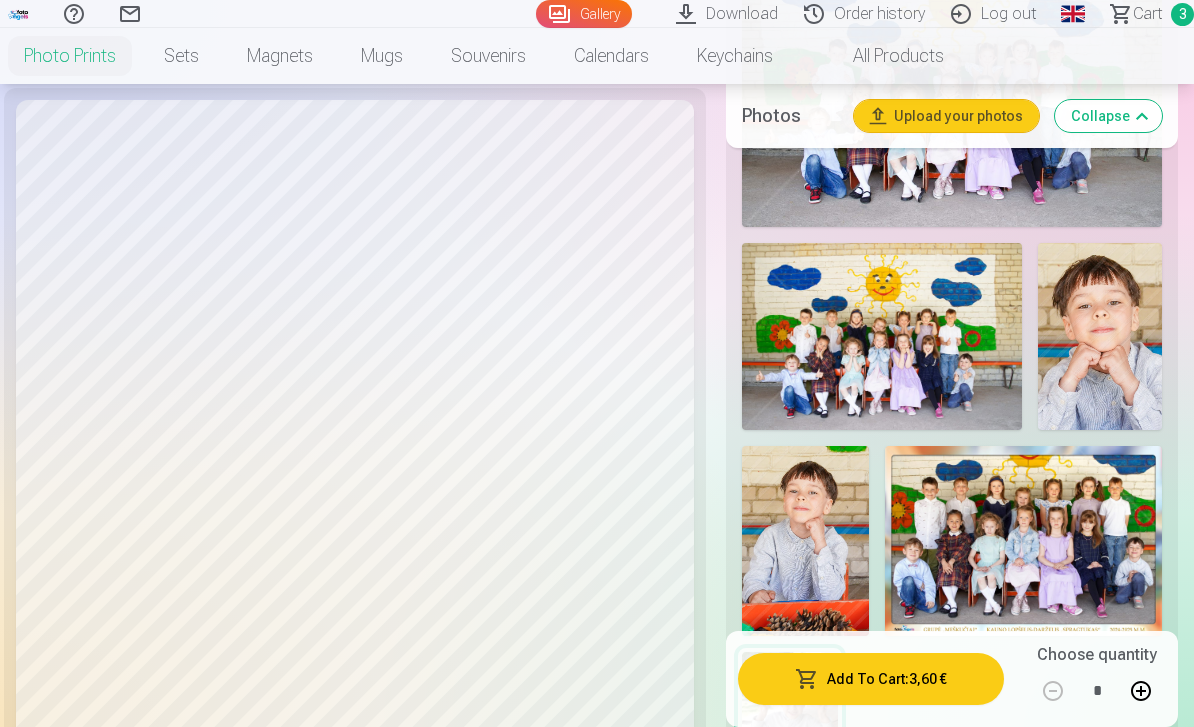 scroll, scrollTop: 3486, scrollLeft: 0, axis: vertical 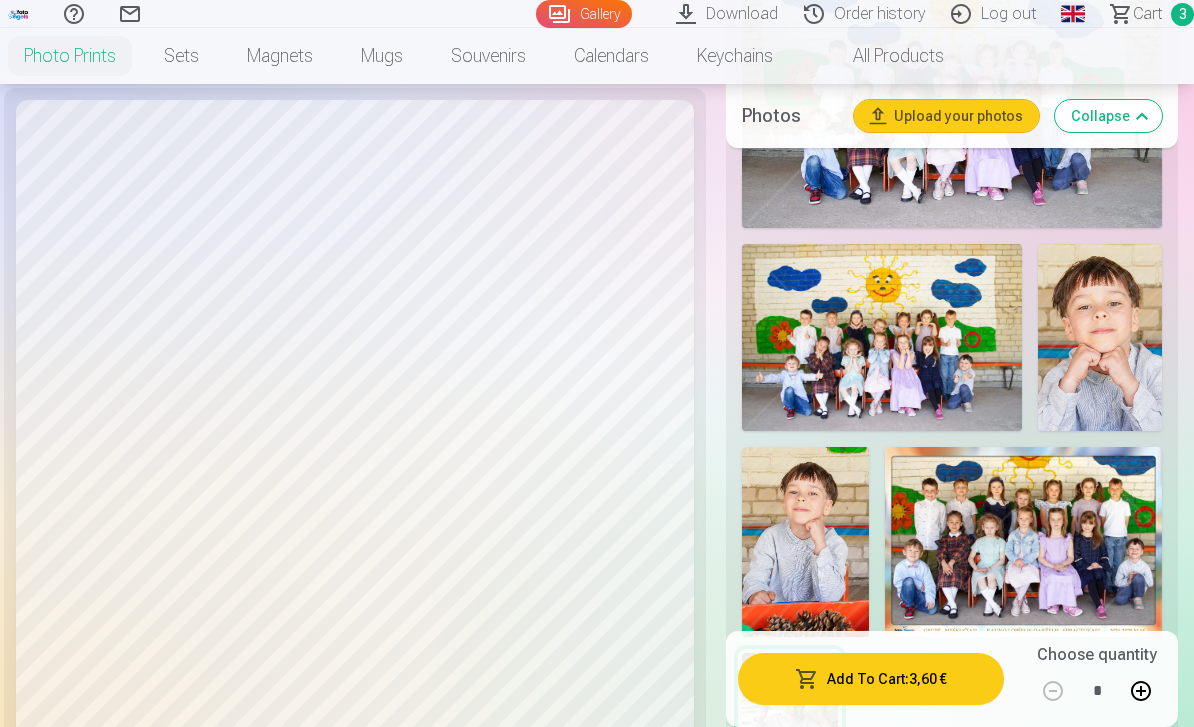 click at bounding box center [805, 542] 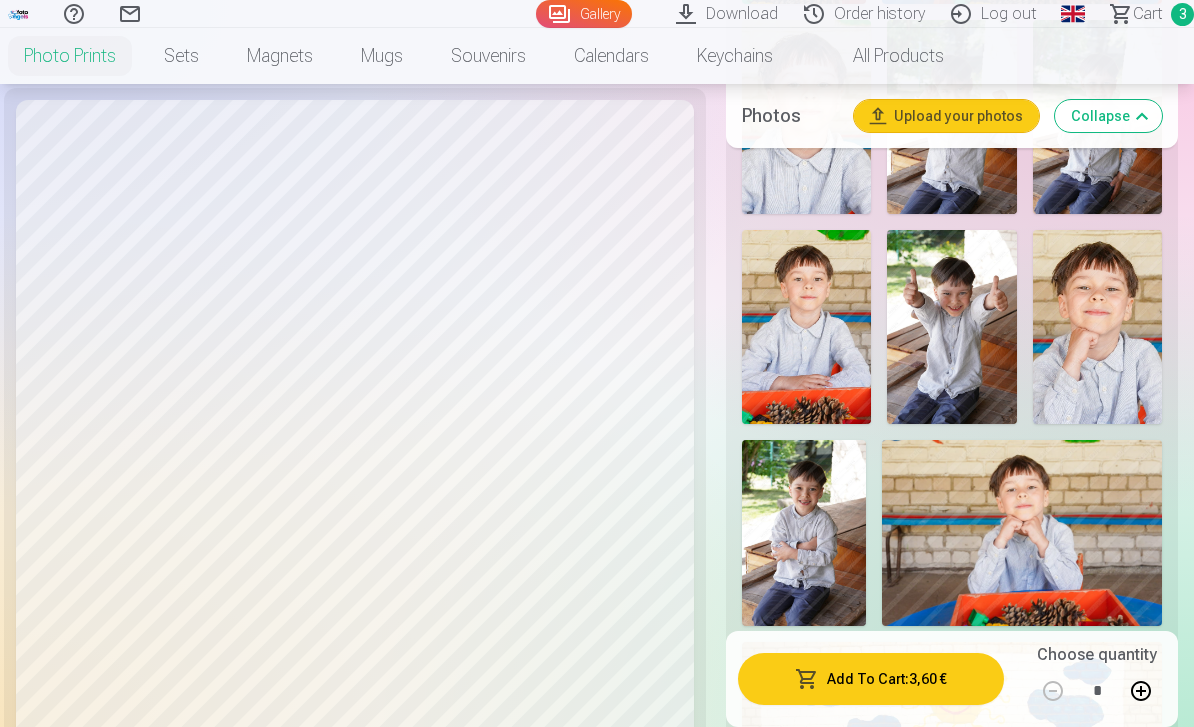 scroll, scrollTop: 2789, scrollLeft: 0, axis: vertical 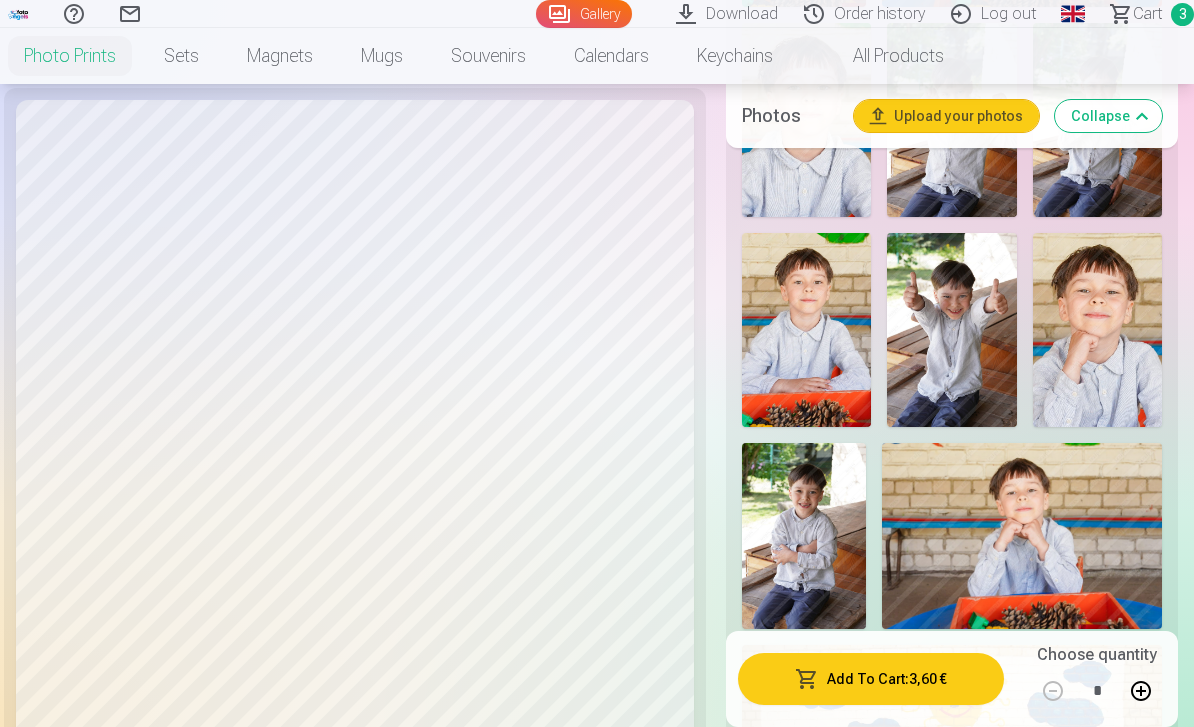 click at bounding box center (804, 536) 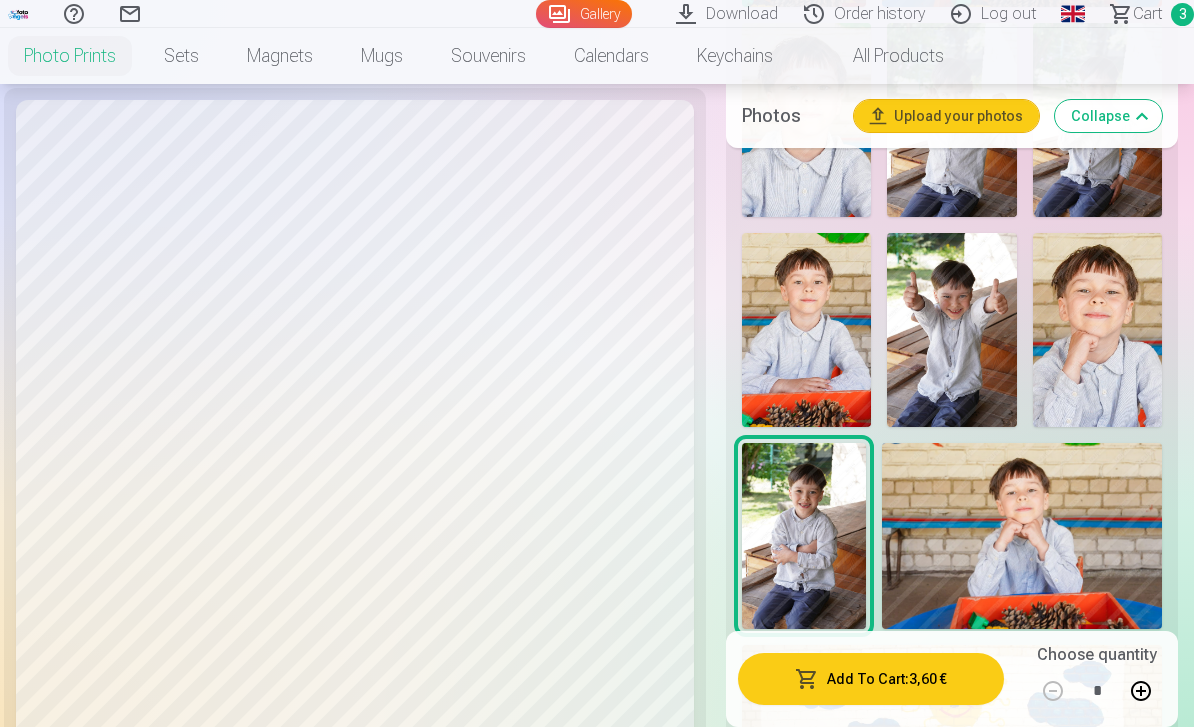click at bounding box center [951, 330] 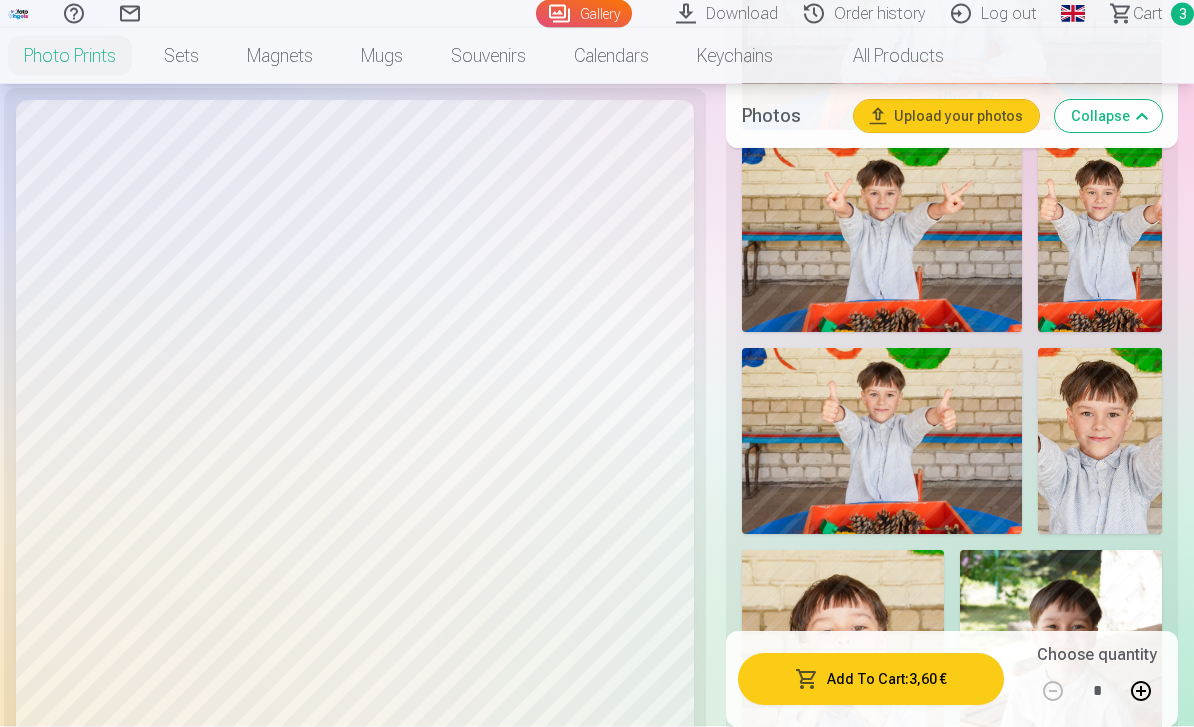 scroll, scrollTop: 1537, scrollLeft: 0, axis: vertical 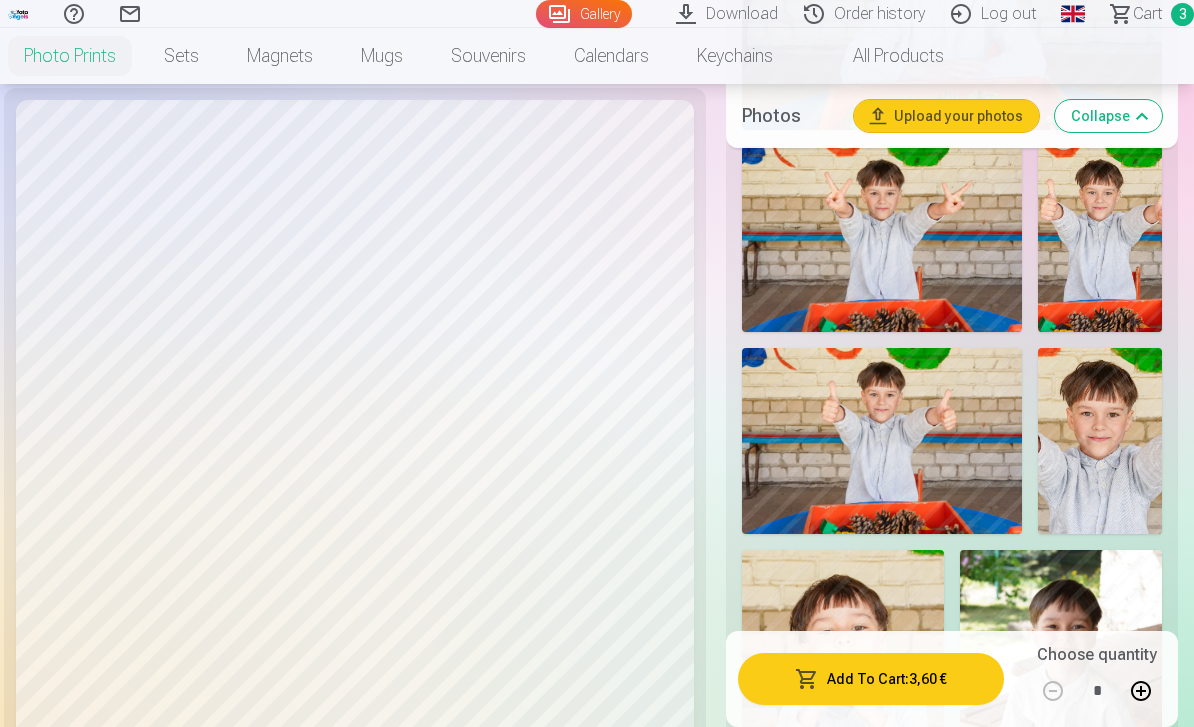 click at bounding box center [882, 441] 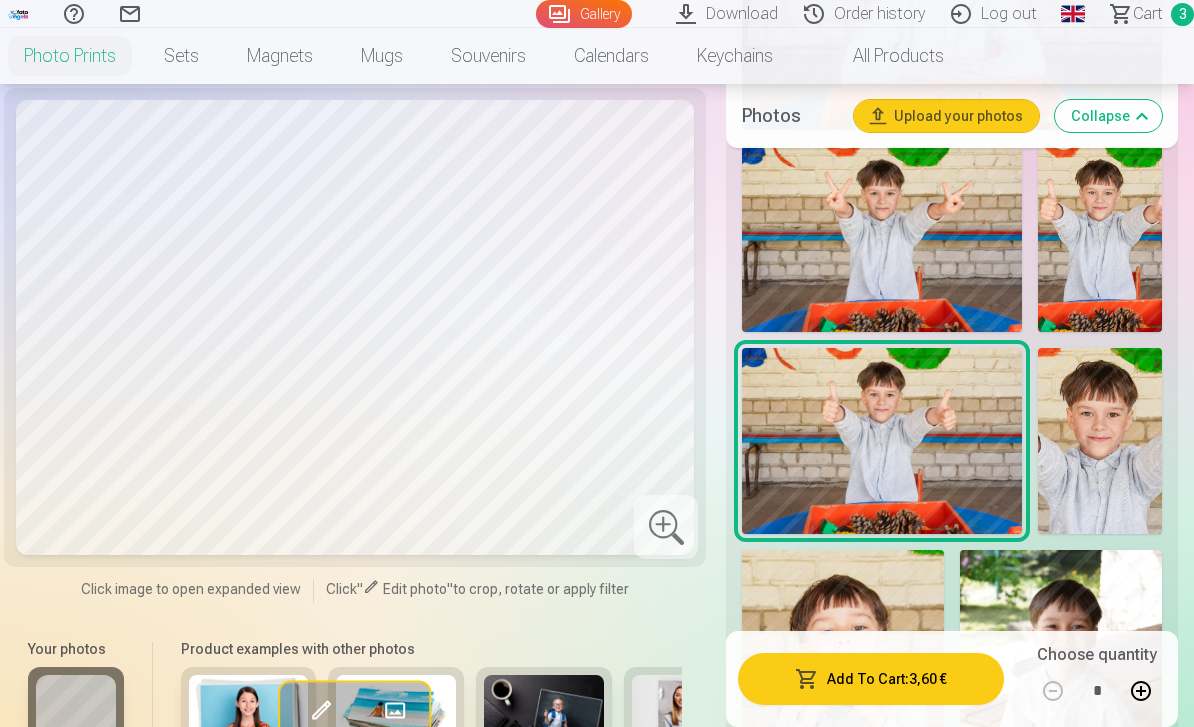 click on "Add To Cart :  3,60 €" at bounding box center [871, 679] 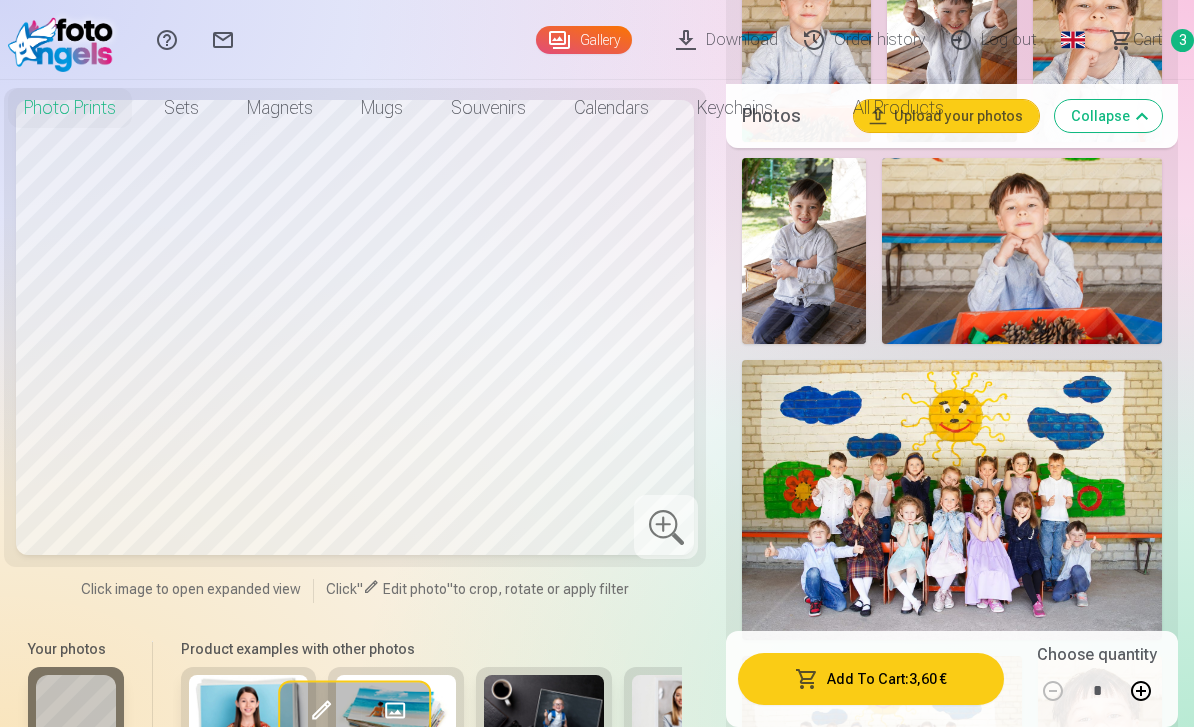 scroll, scrollTop: 0, scrollLeft: 0, axis: both 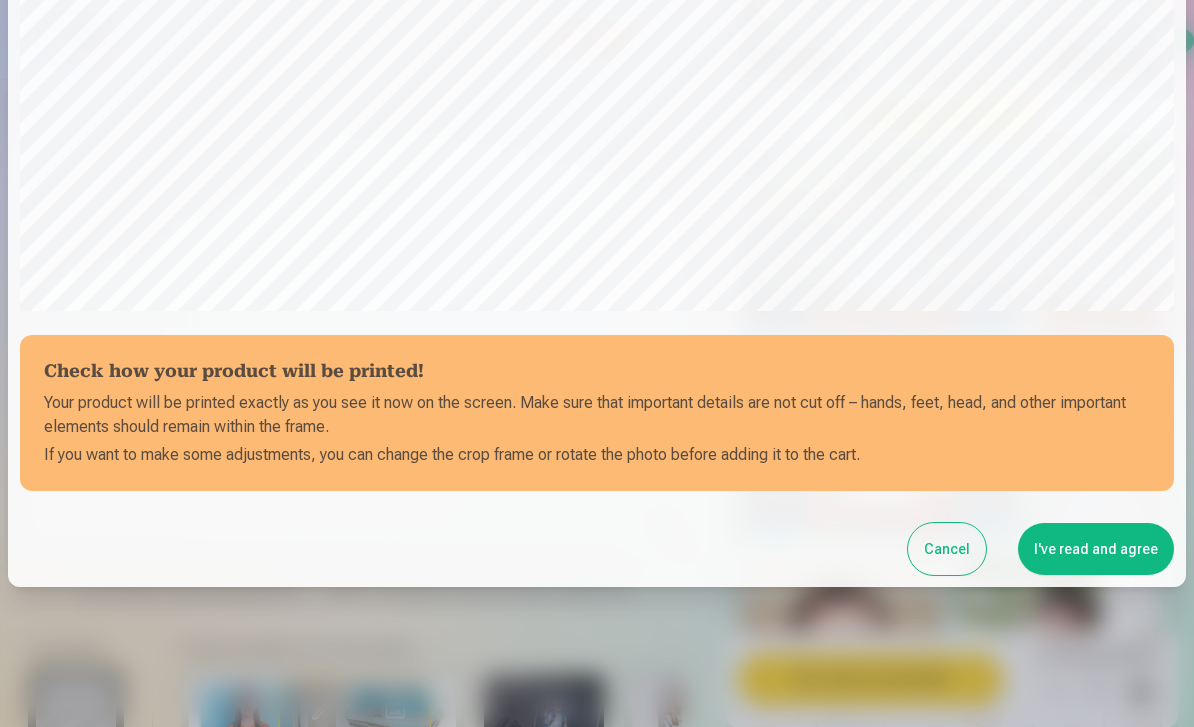 click on "I've read and agree" at bounding box center [1096, 549] 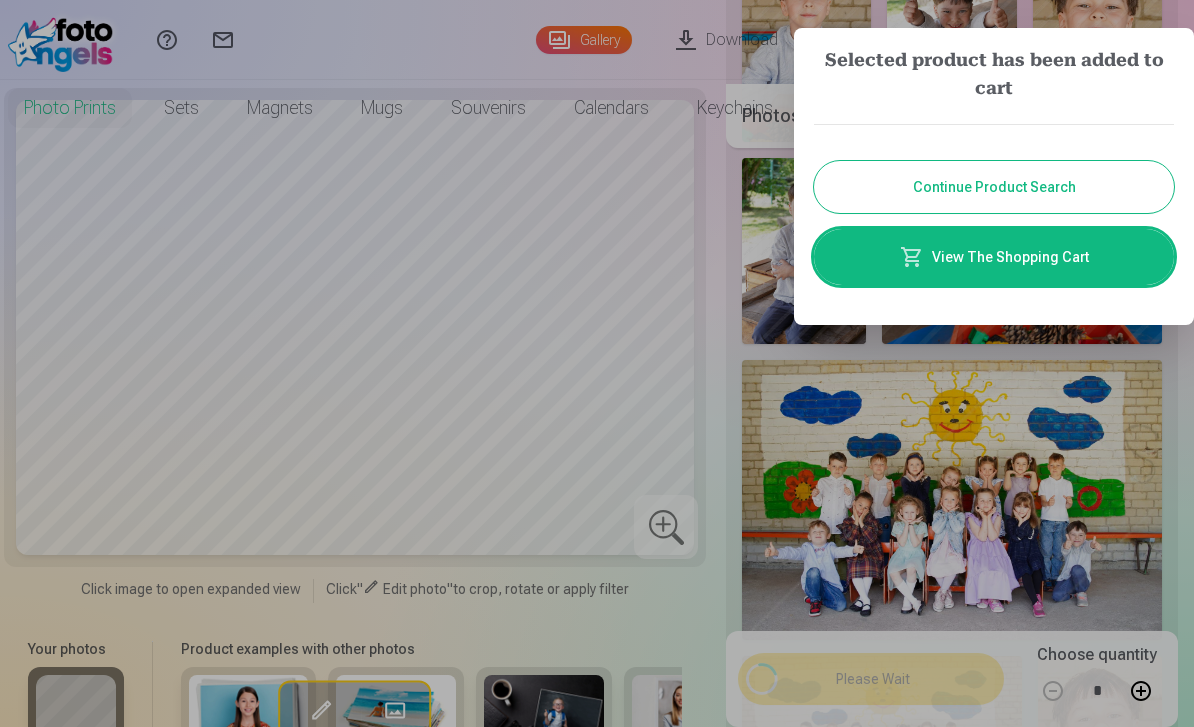 scroll, scrollTop: 0, scrollLeft: 0, axis: both 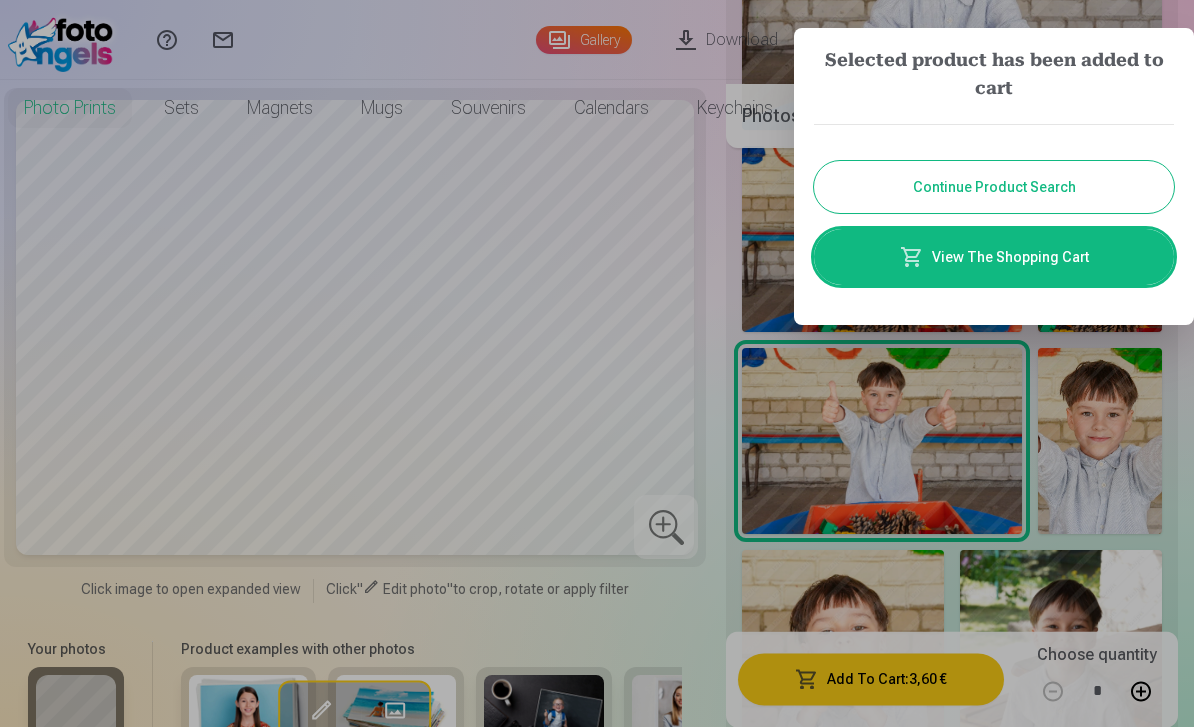 click on "View The Shopping Cart" at bounding box center (994, 257) 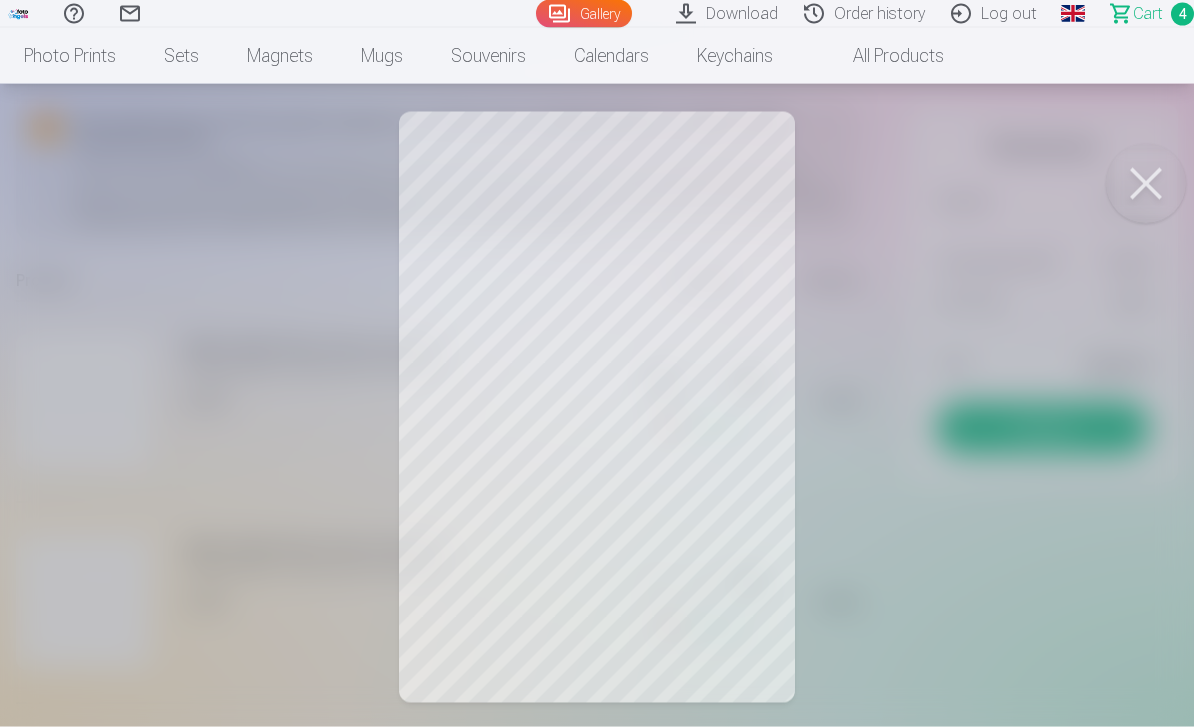 scroll, scrollTop: 172, scrollLeft: 0, axis: vertical 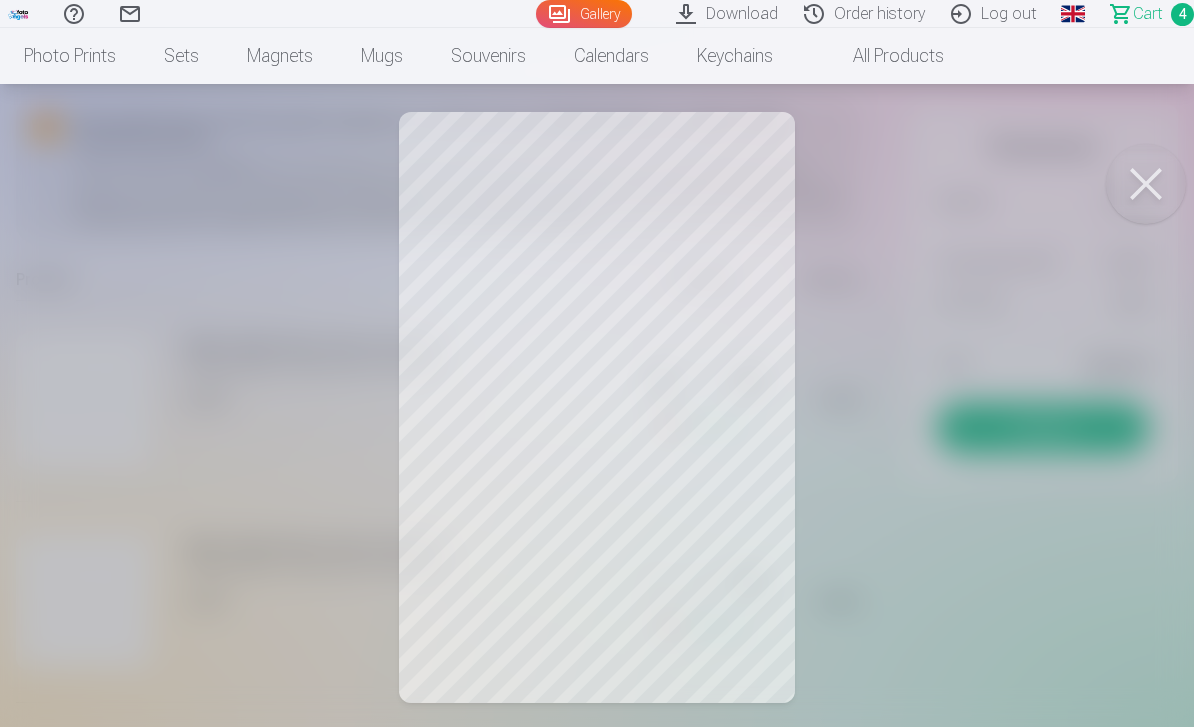 click at bounding box center [1146, 184] 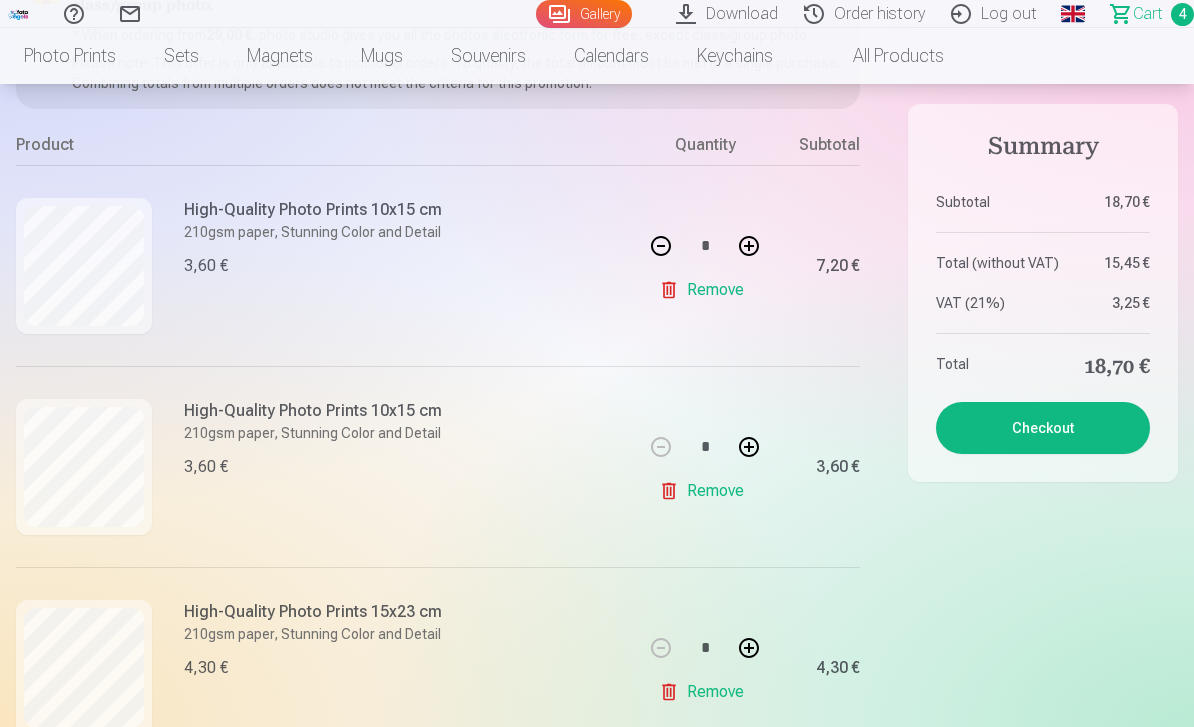 scroll, scrollTop: 0, scrollLeft: 0, axis: both 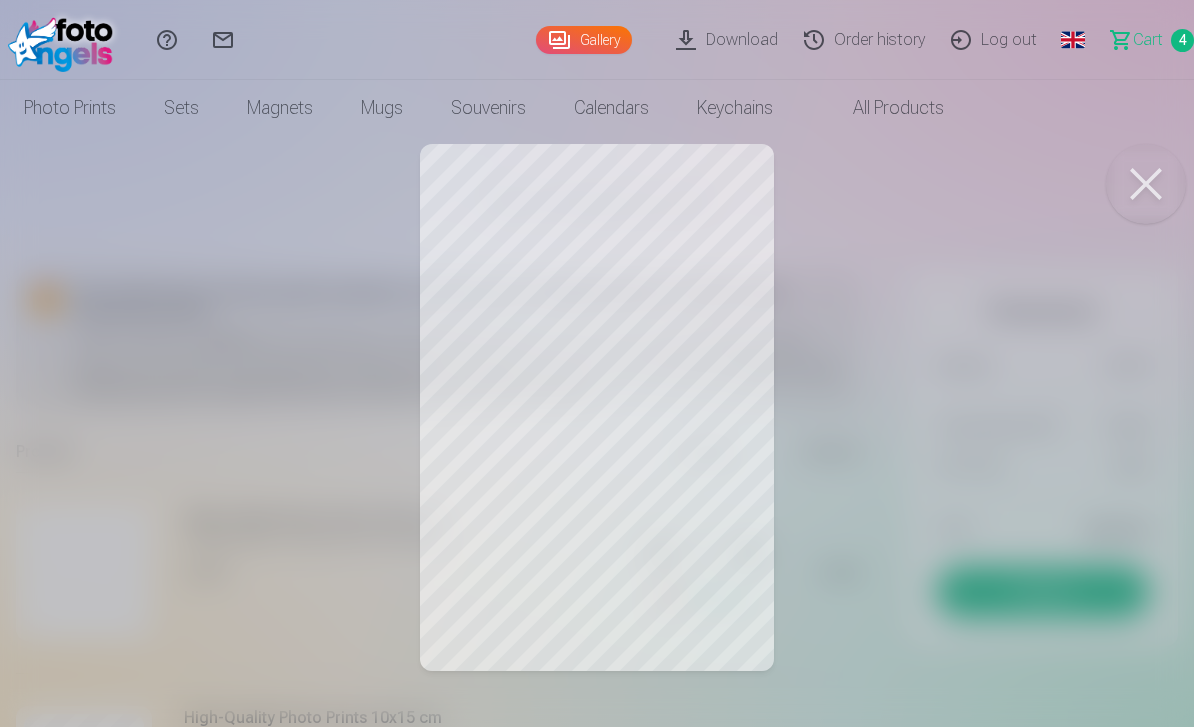 click at bounding box center [1146, 184] 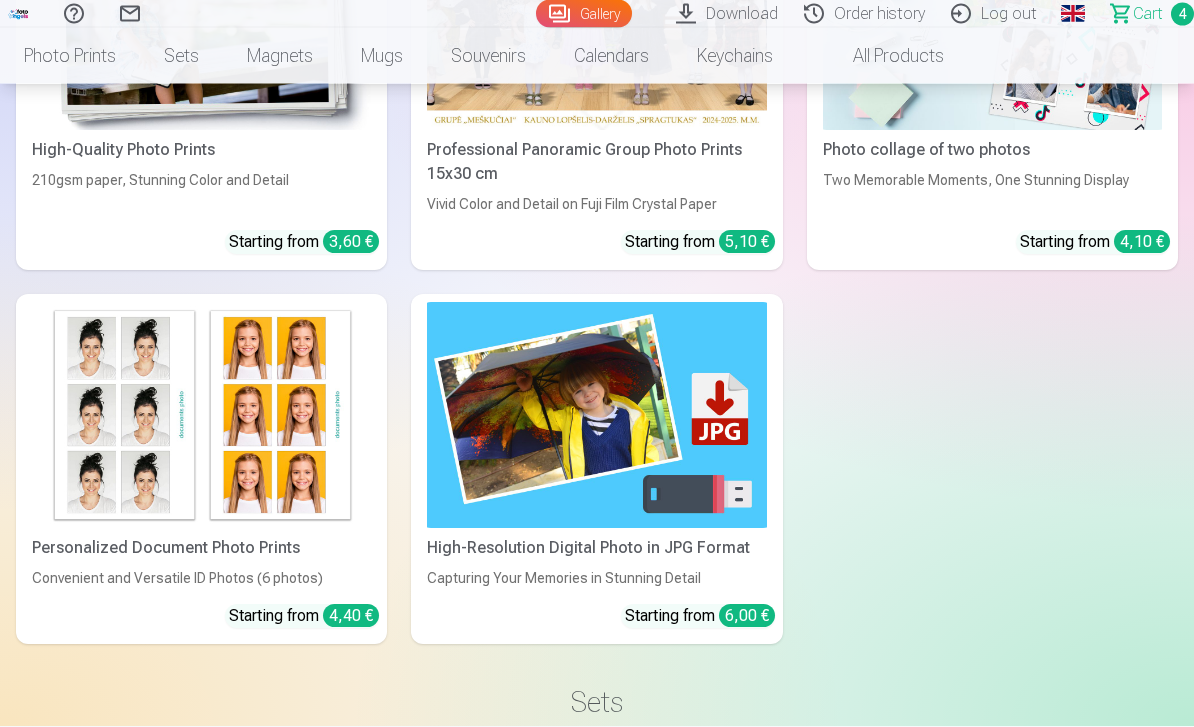 scroll, scrollTop: 1602, scrollLeft: 0, axis: vertical 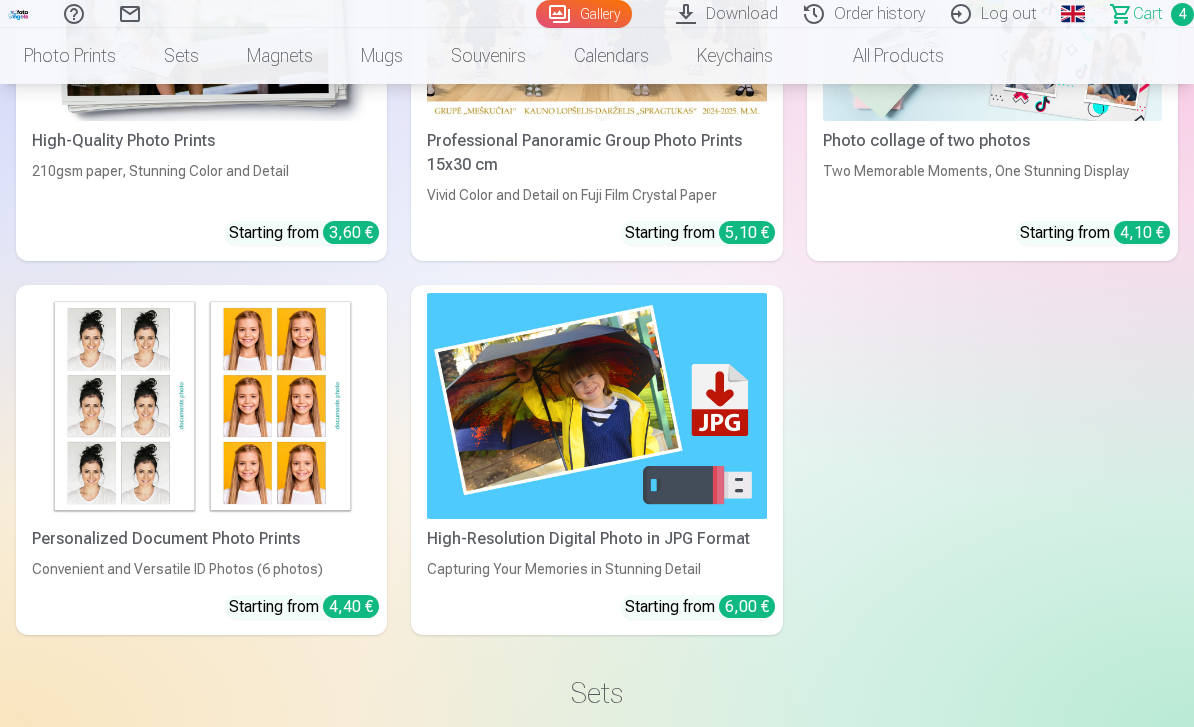 click at bounding box center (596, 406) 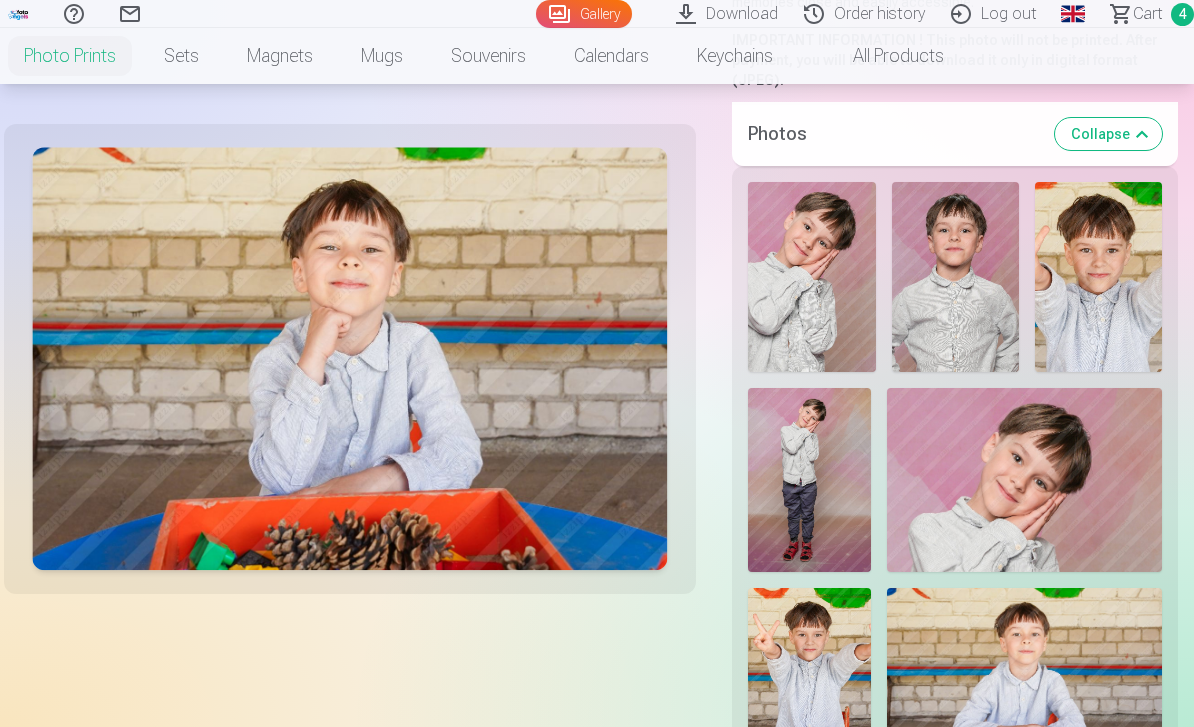 scroll, scrollTop: 622, scrollLeft: 0, axis: vertical 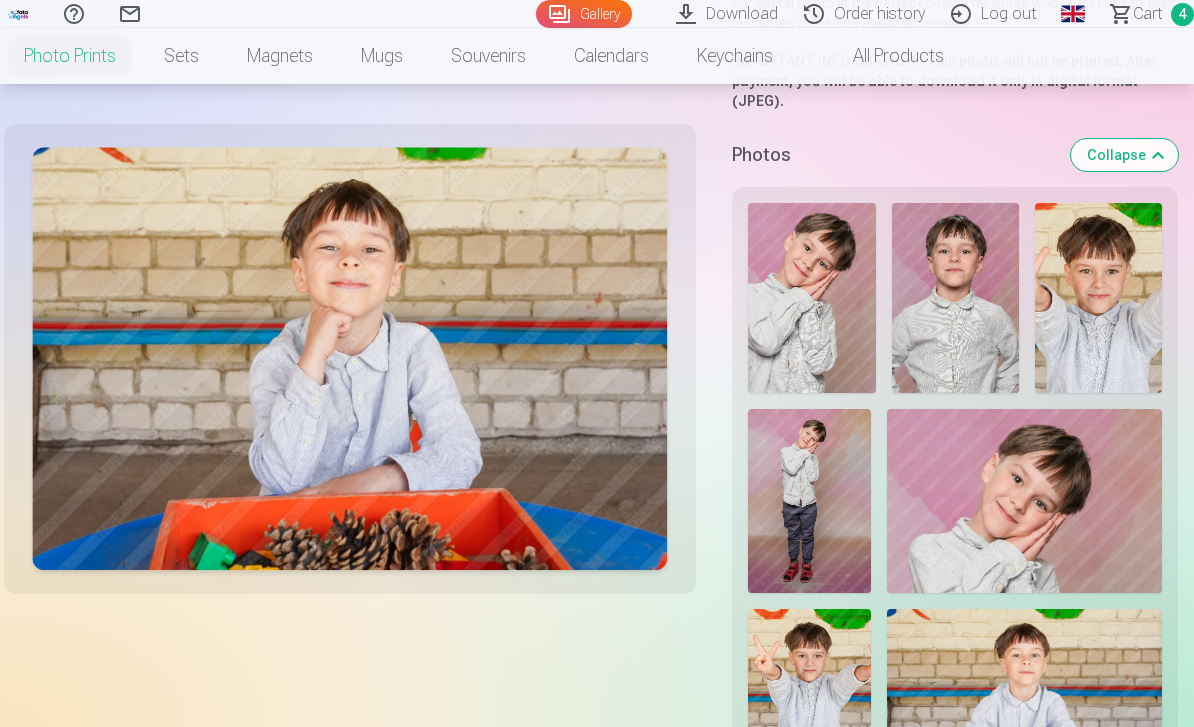 click at bounding box center (955, 298) 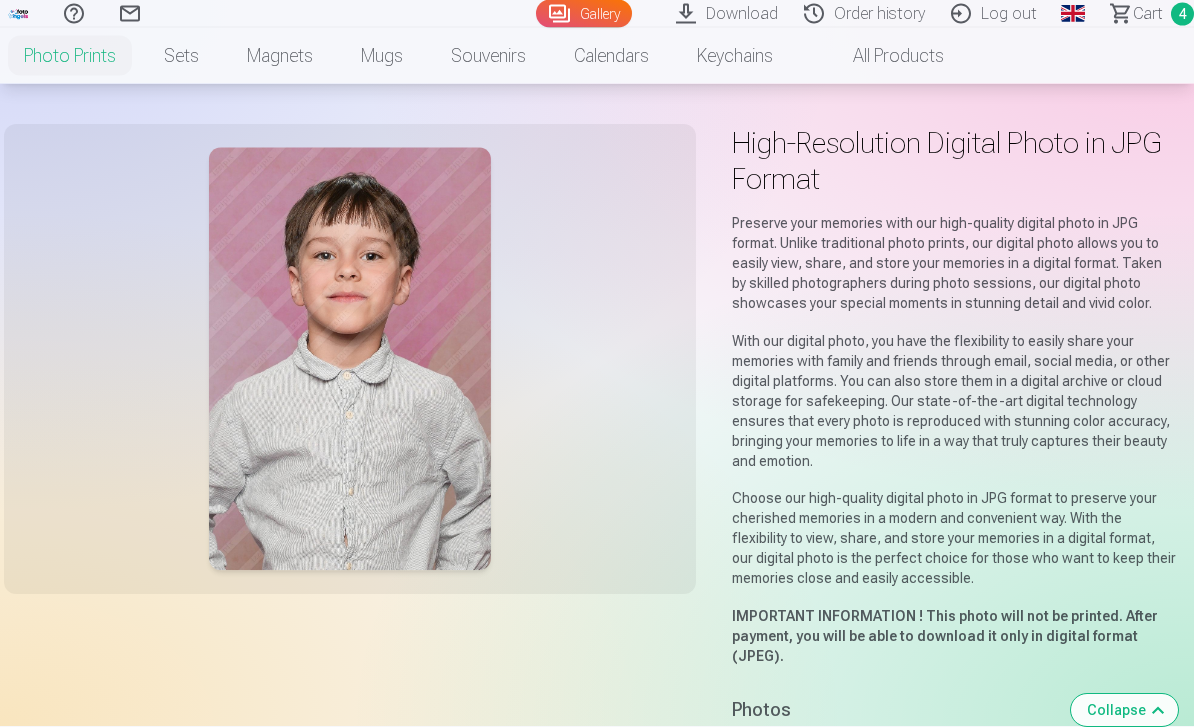 scroll, scrollTop: 67, scrollLeft: 0, axis: vertical 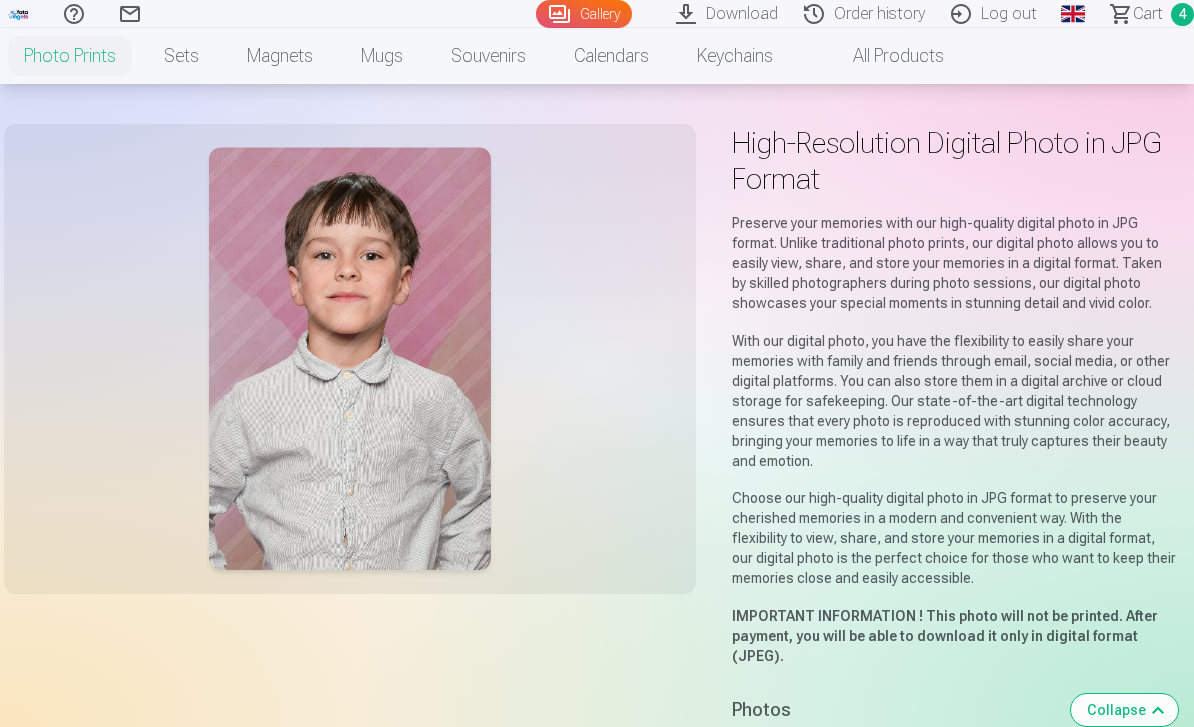 click on "Сart" at bounding box center [1148, 14] 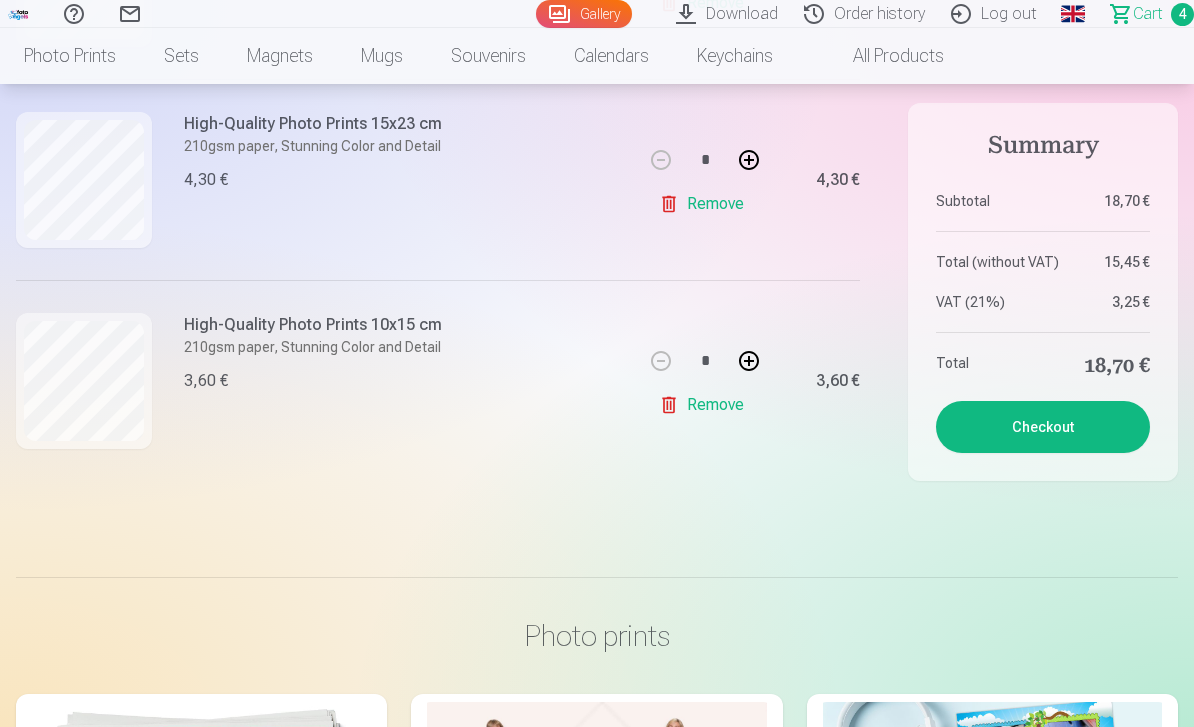 scroll, scrollTop: 794, scrollLeft: 0, axis: vertical 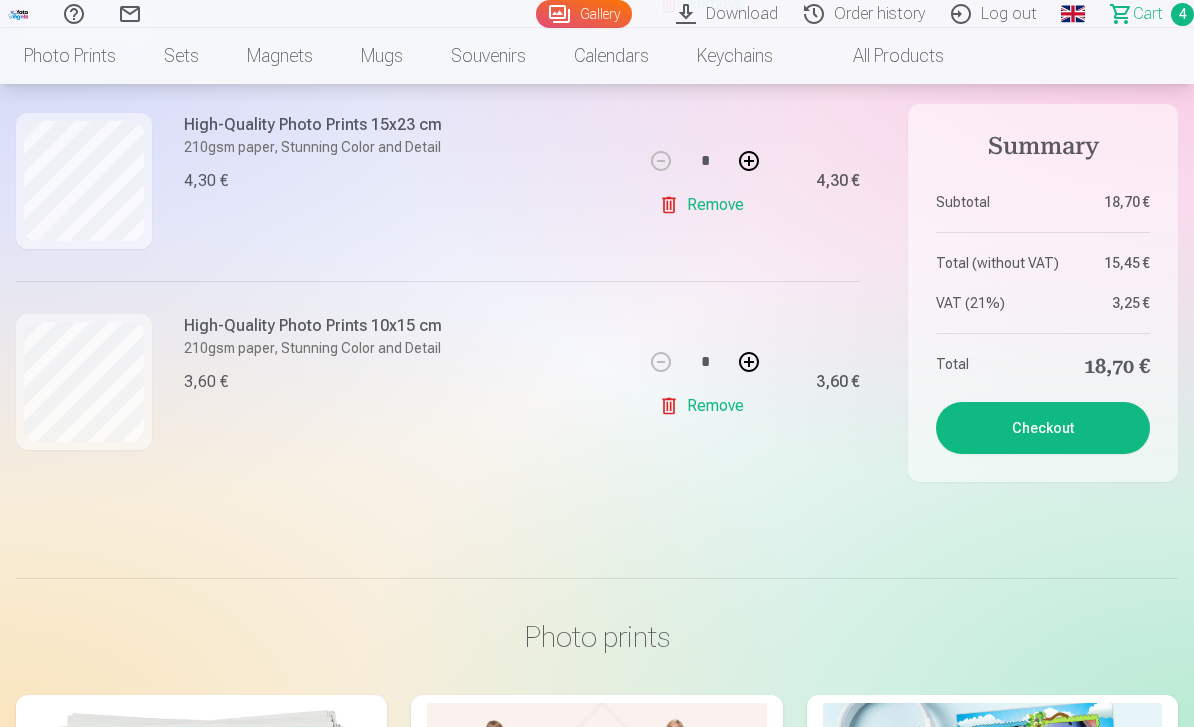 click on "Checkout" at bounding box center [1043, 428] 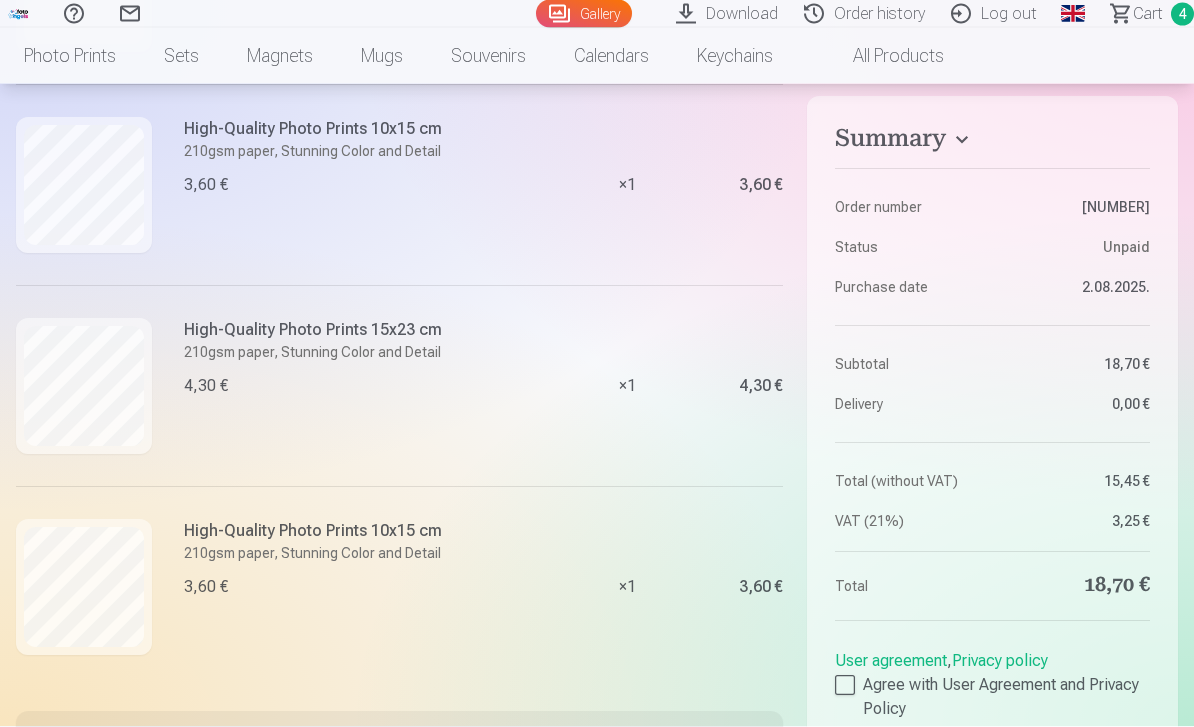 scroll, scrollTop: 437, scrollLeft: 0, axis: vertical 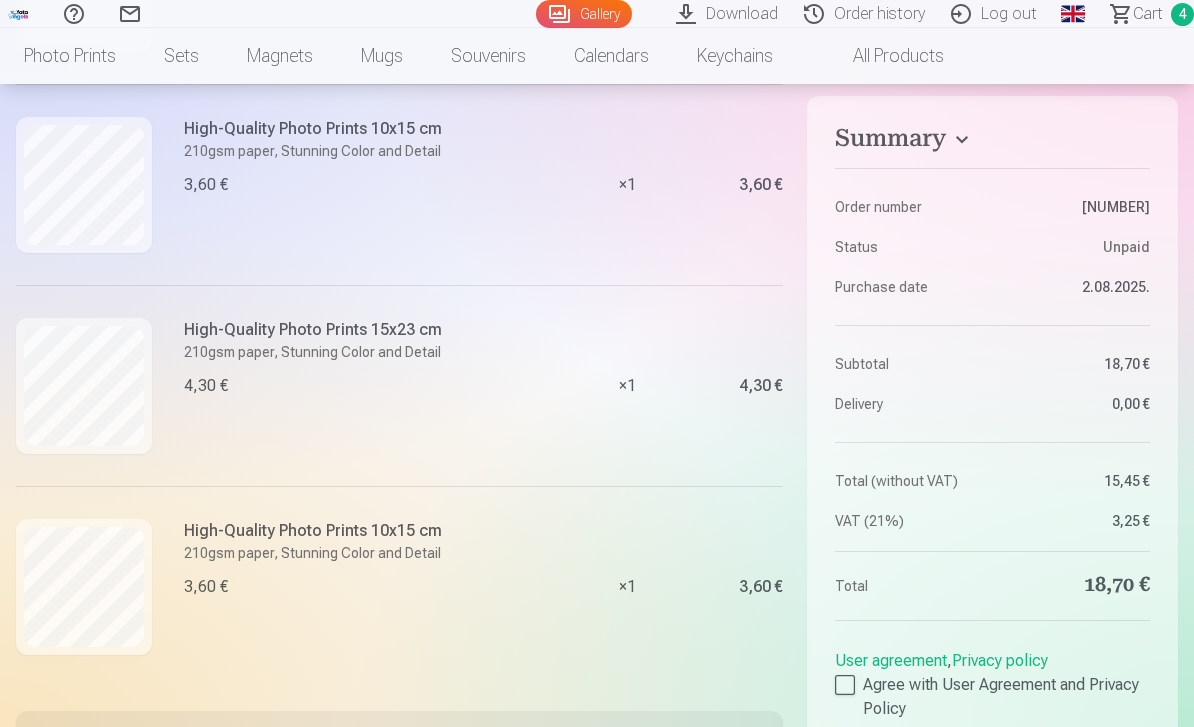 click at bounding box center [845, 685] 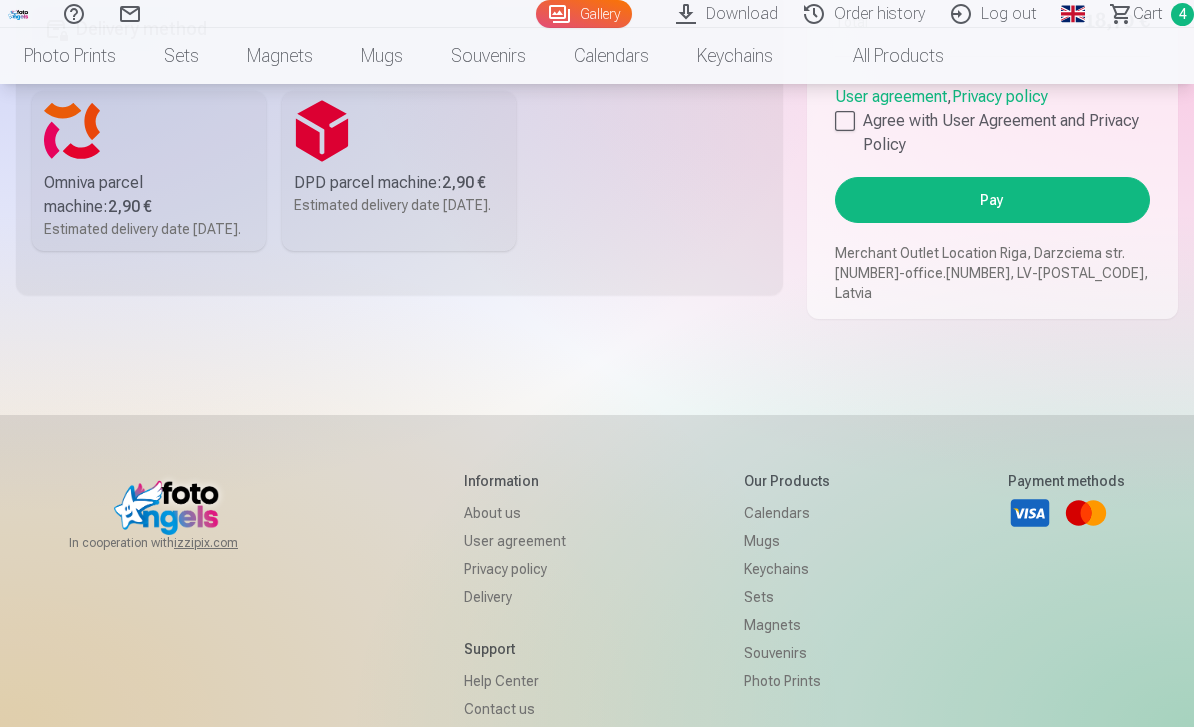 scroll, scrollTop: 1485, scrollLeft: 0, axis: vertical 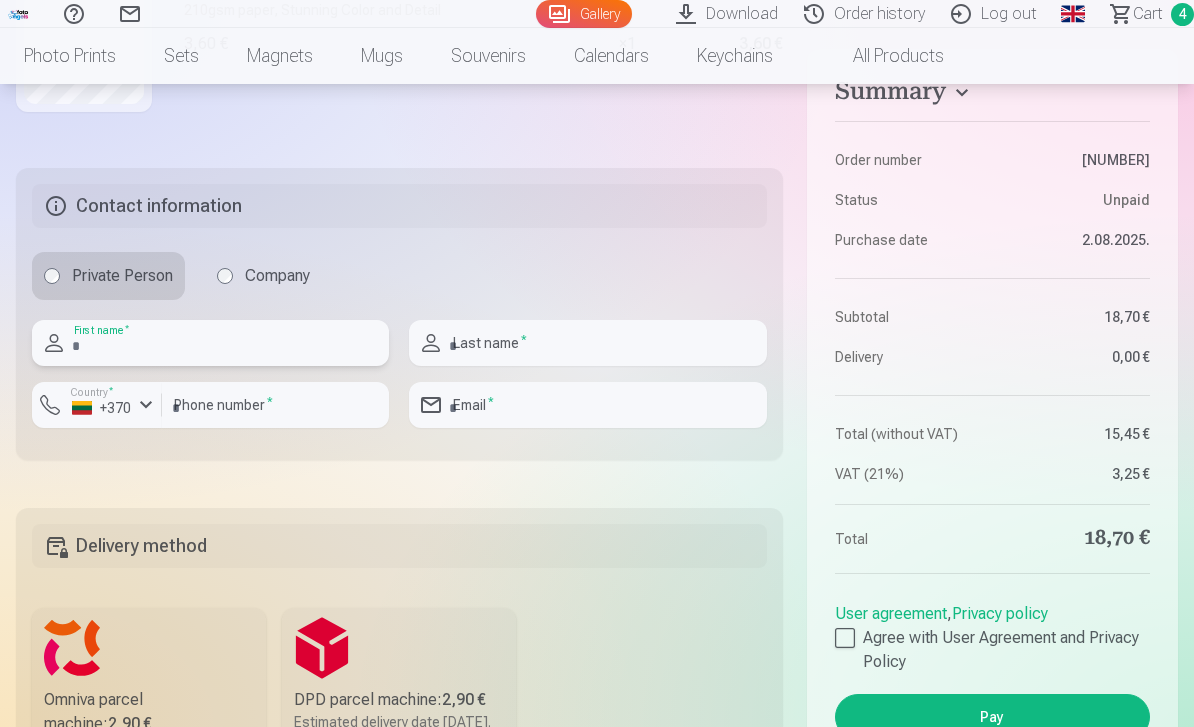 click at bounding box center (210, 343) 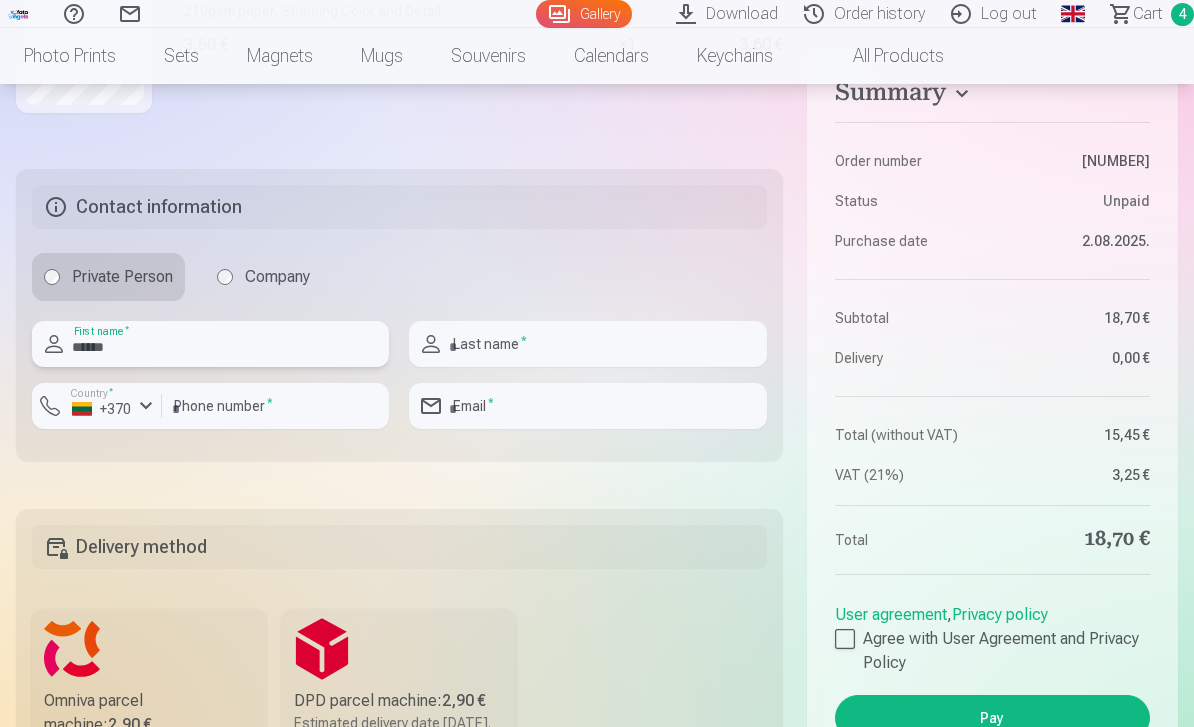 type on "******" 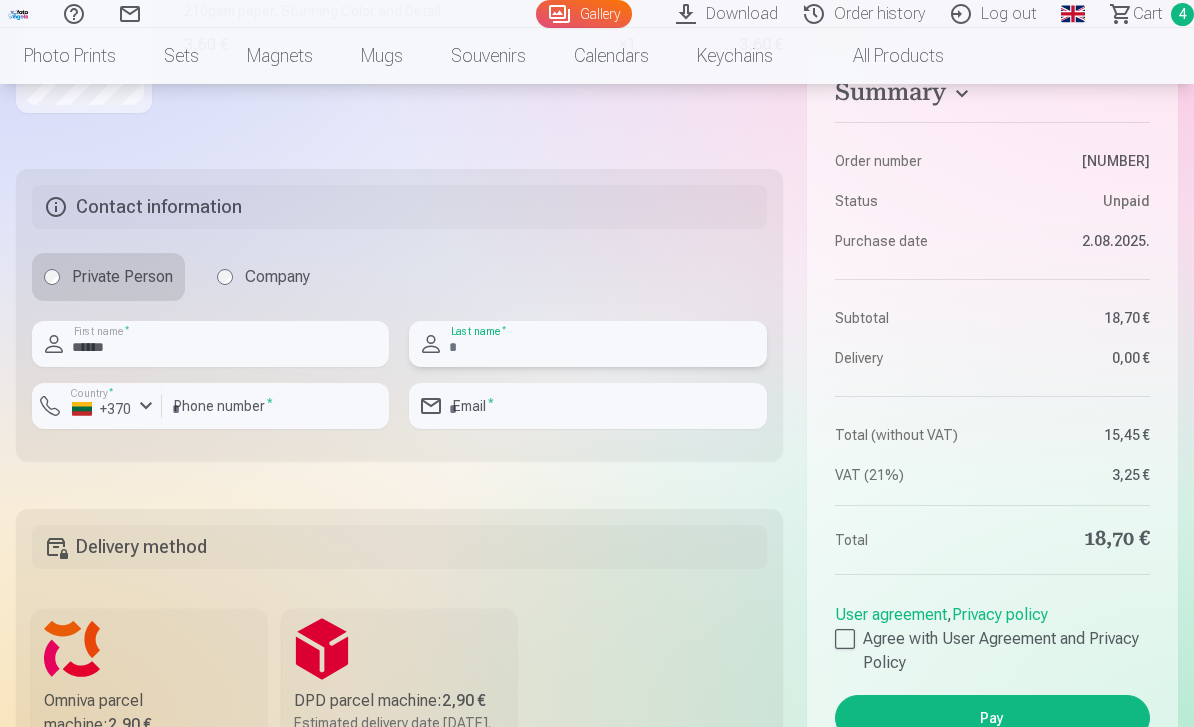 click at bounding box center (587, 344) 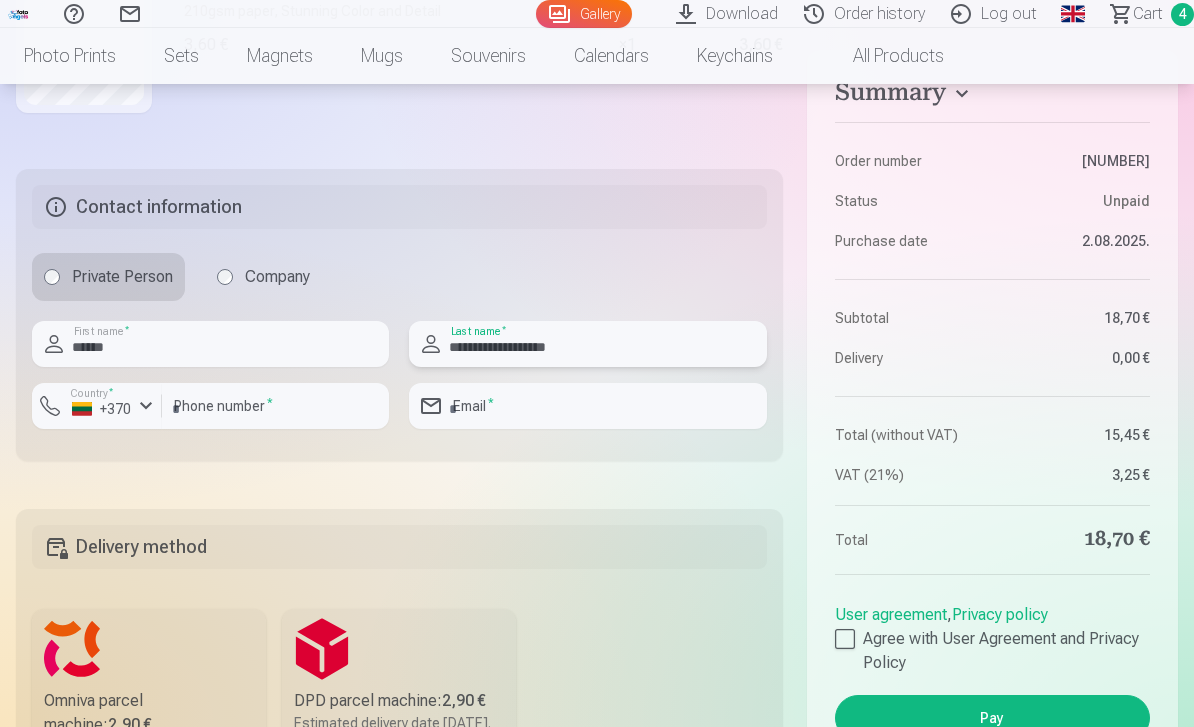 type on "**********" 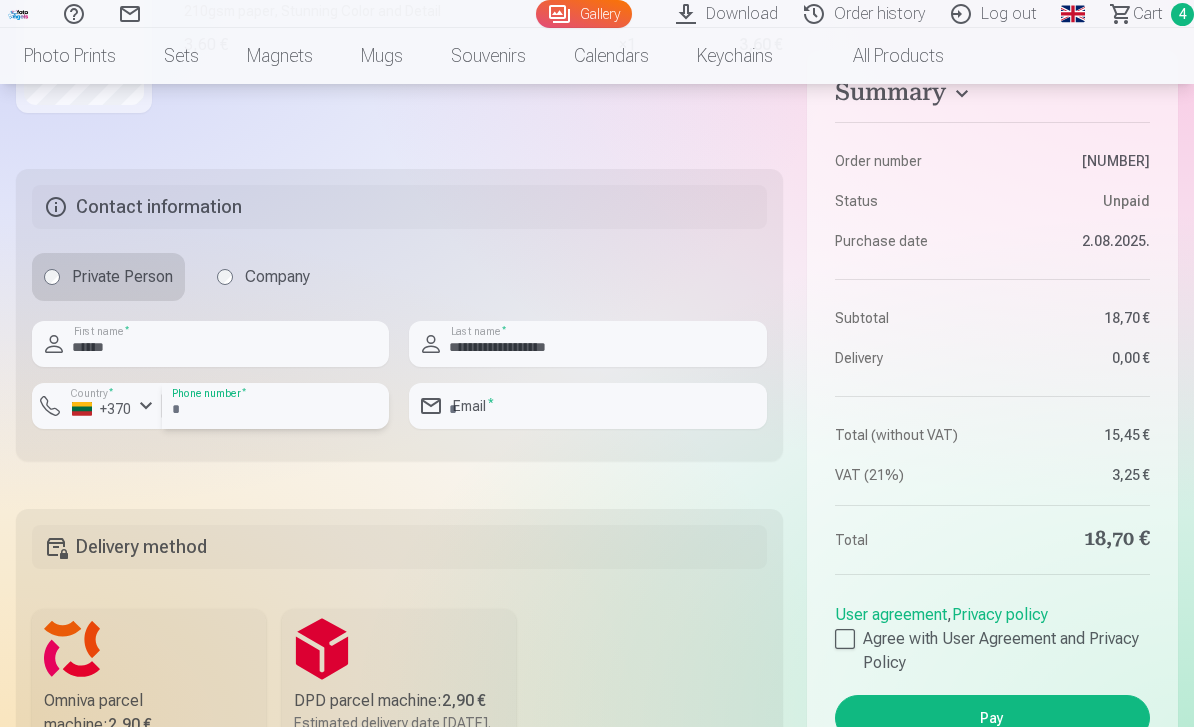 click at bounding box center [275, 406] 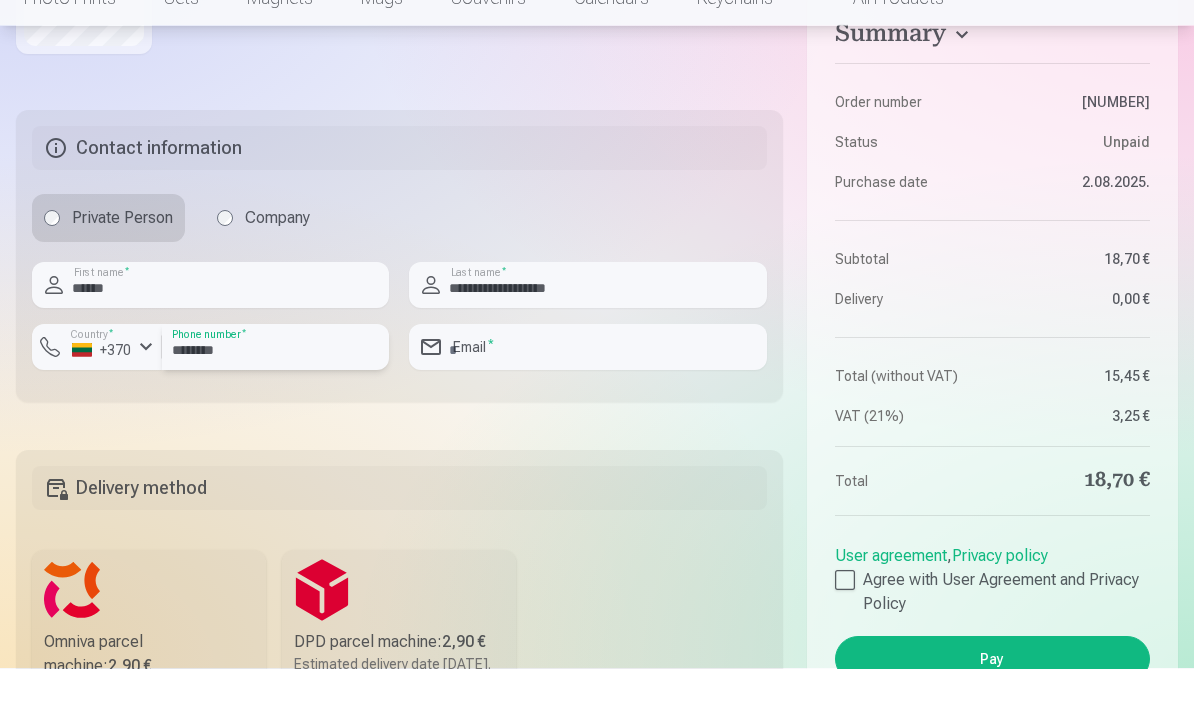 type on "********" 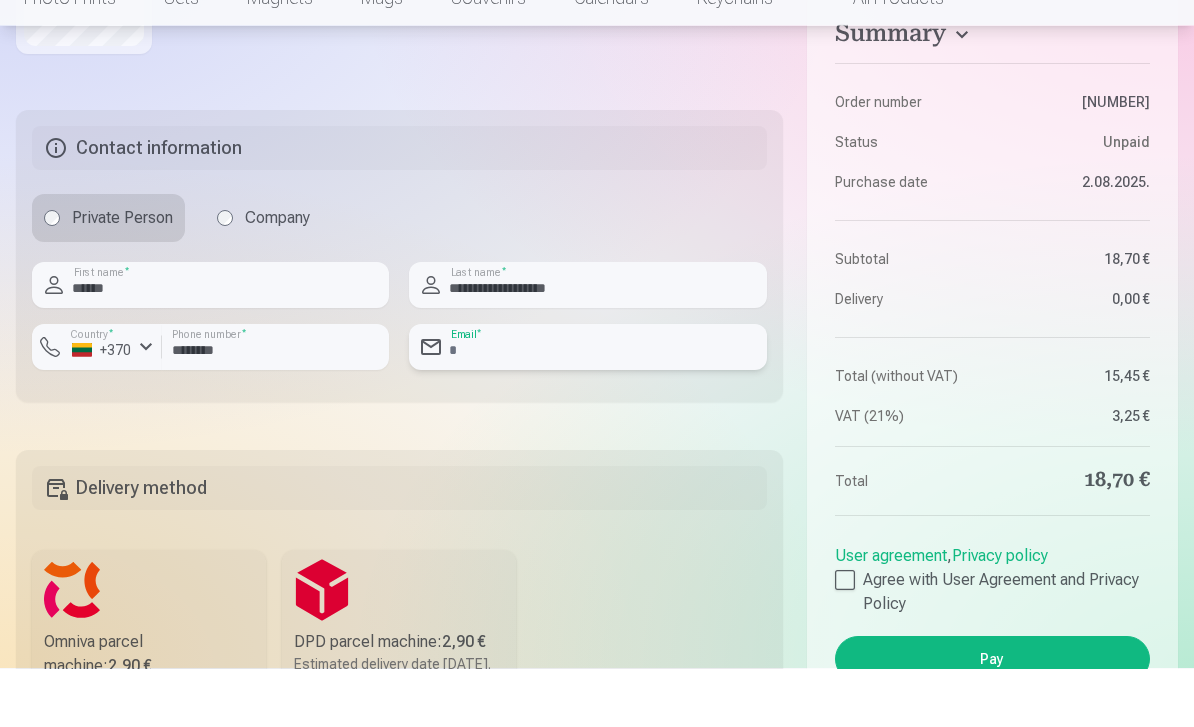 click at bounding box center (587, 406) 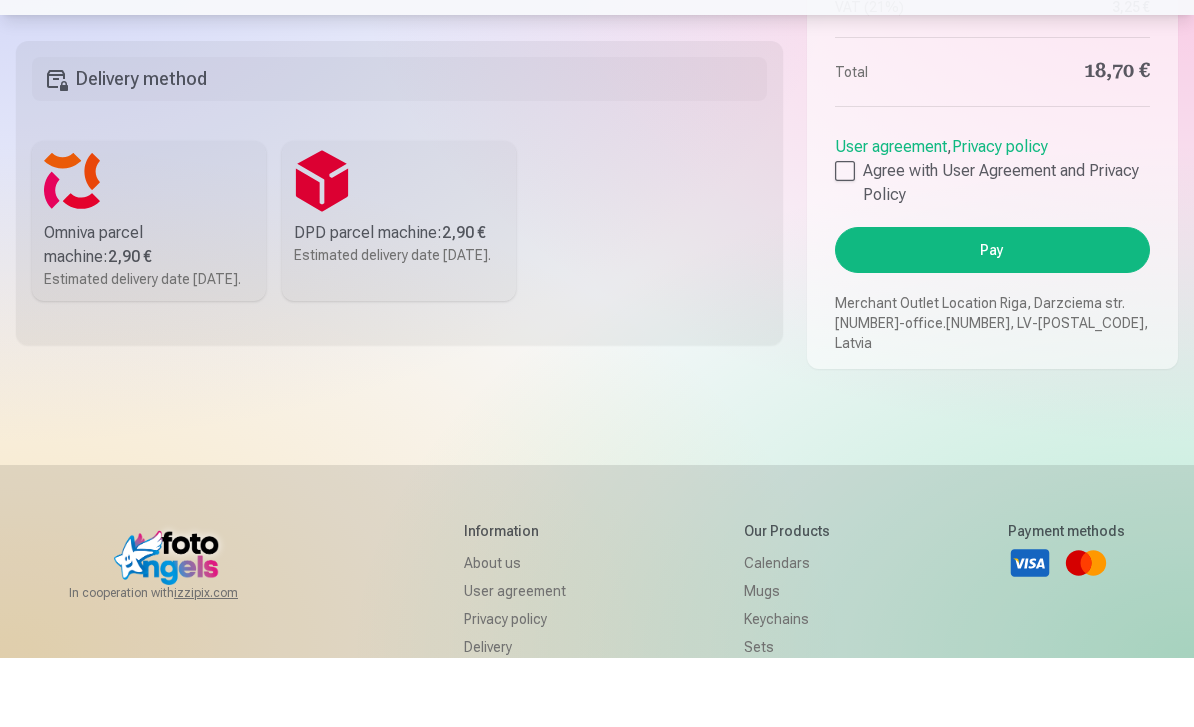scroll, scrollTop: 1380, scrollLeft: 0, axis: vertical 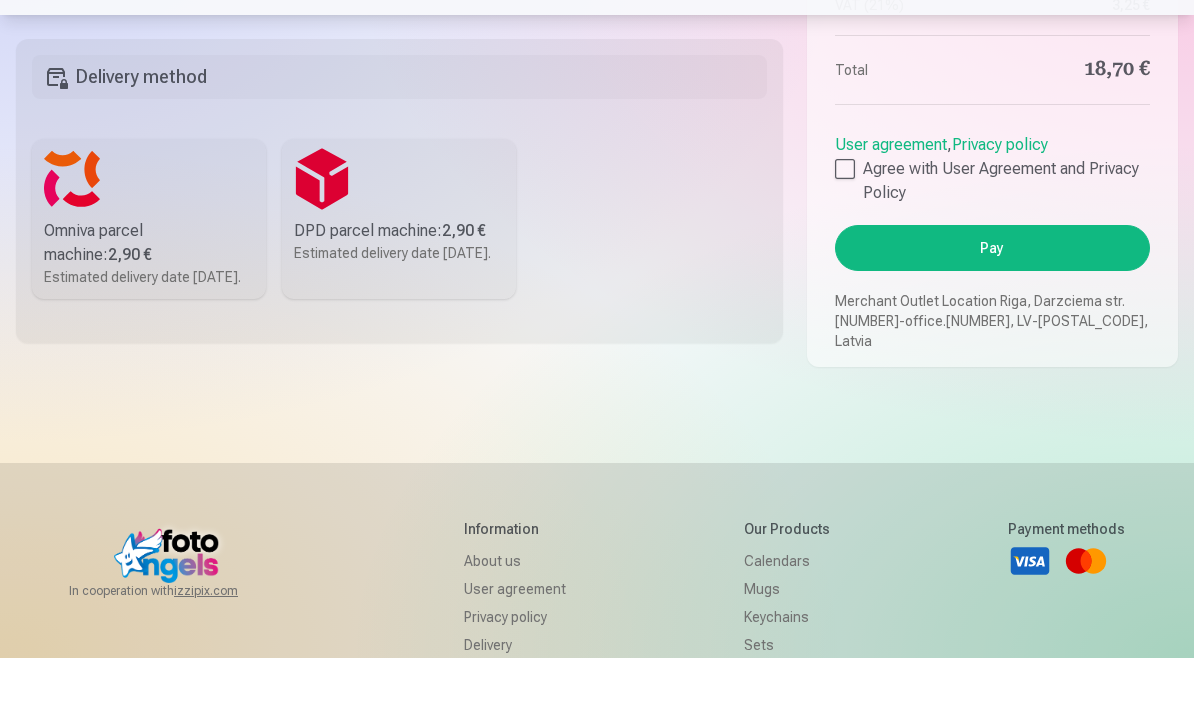 type on "**********" 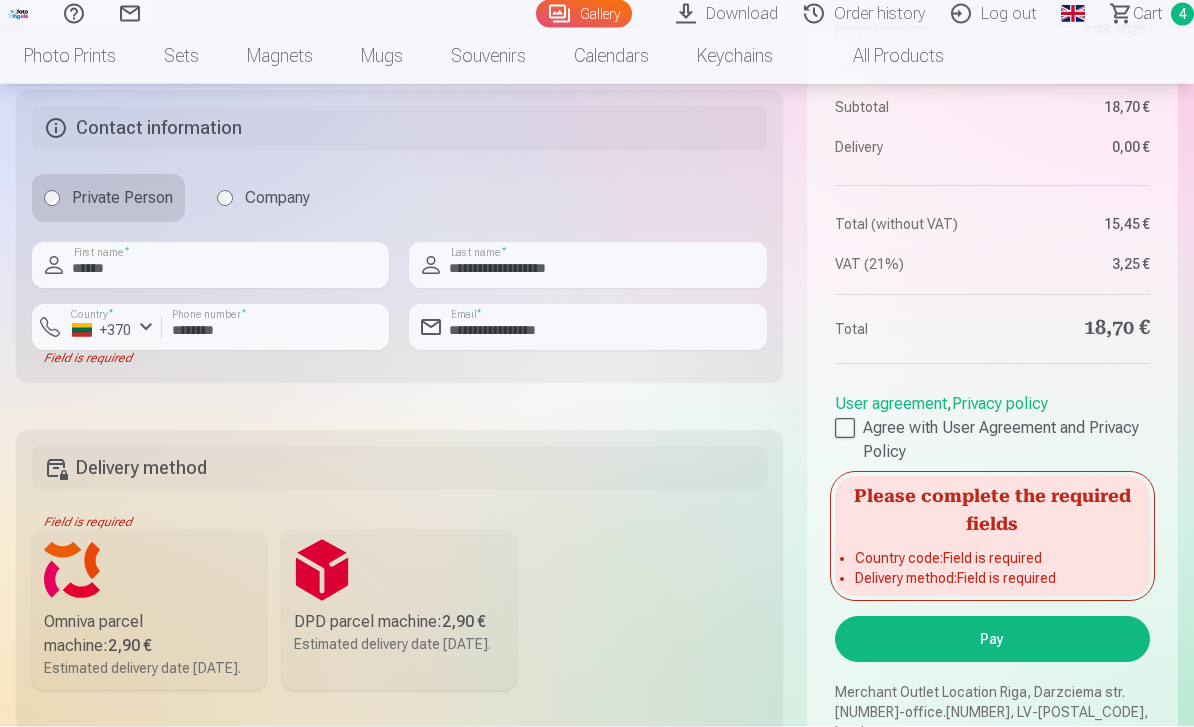 scroll, scrollTop: 1058, scrollLeft: 0, axis: vertical 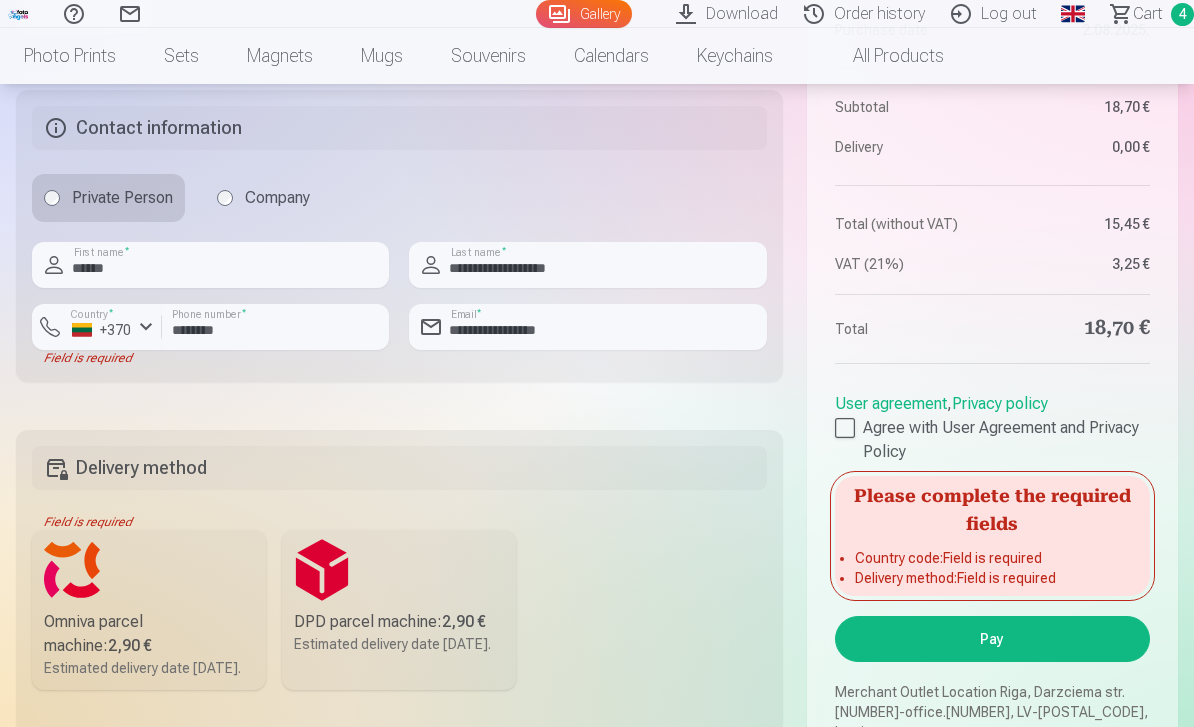 click at bounding box center (146, 327) 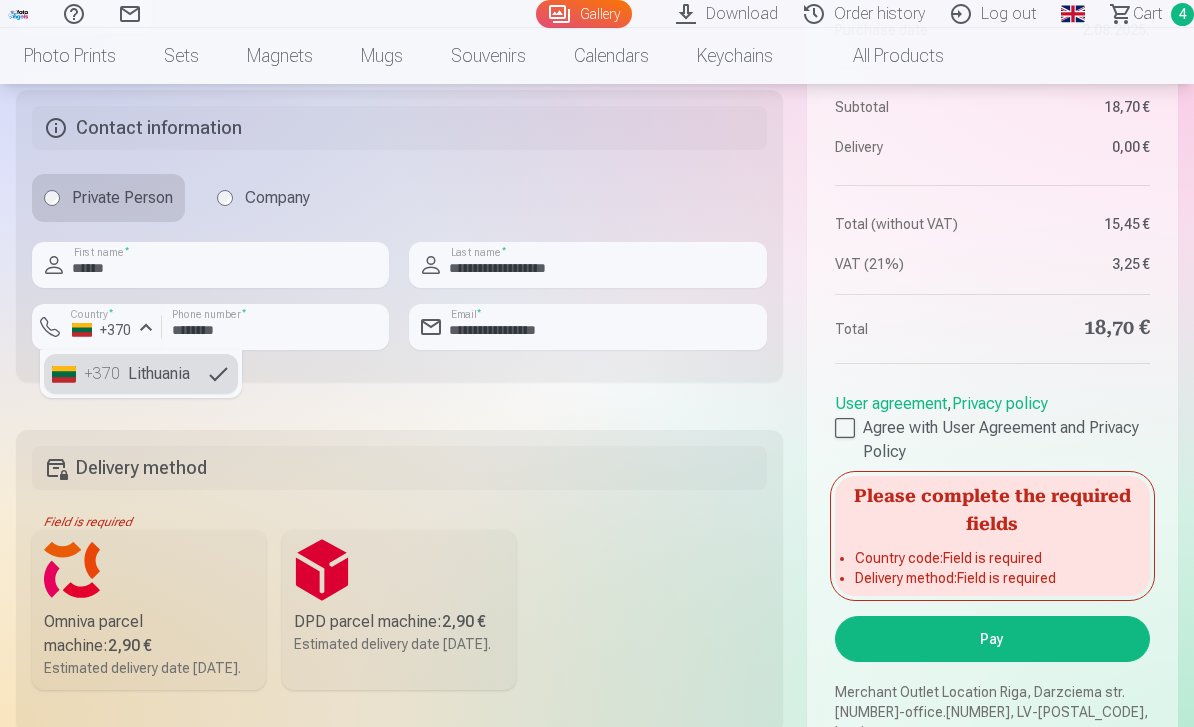 click on "+[COUNTRY_CODE] Lithuania" at bounding box center (141, 374) 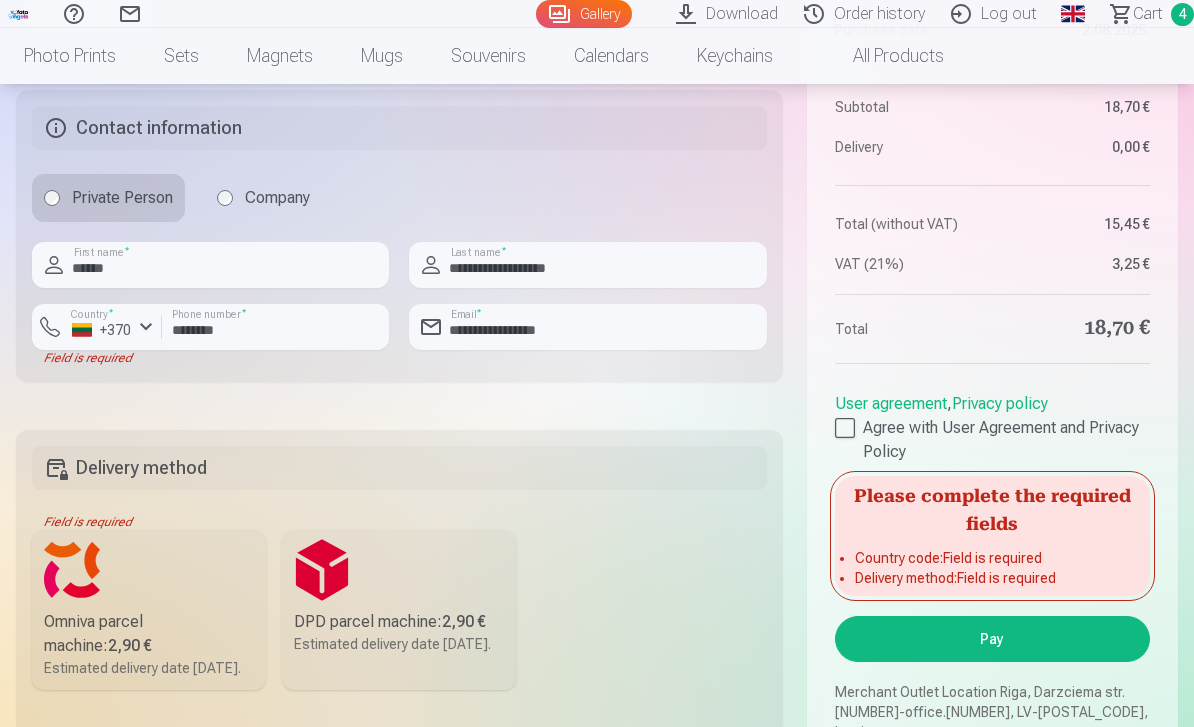 click on "**********" at bounding box center [597, -16] 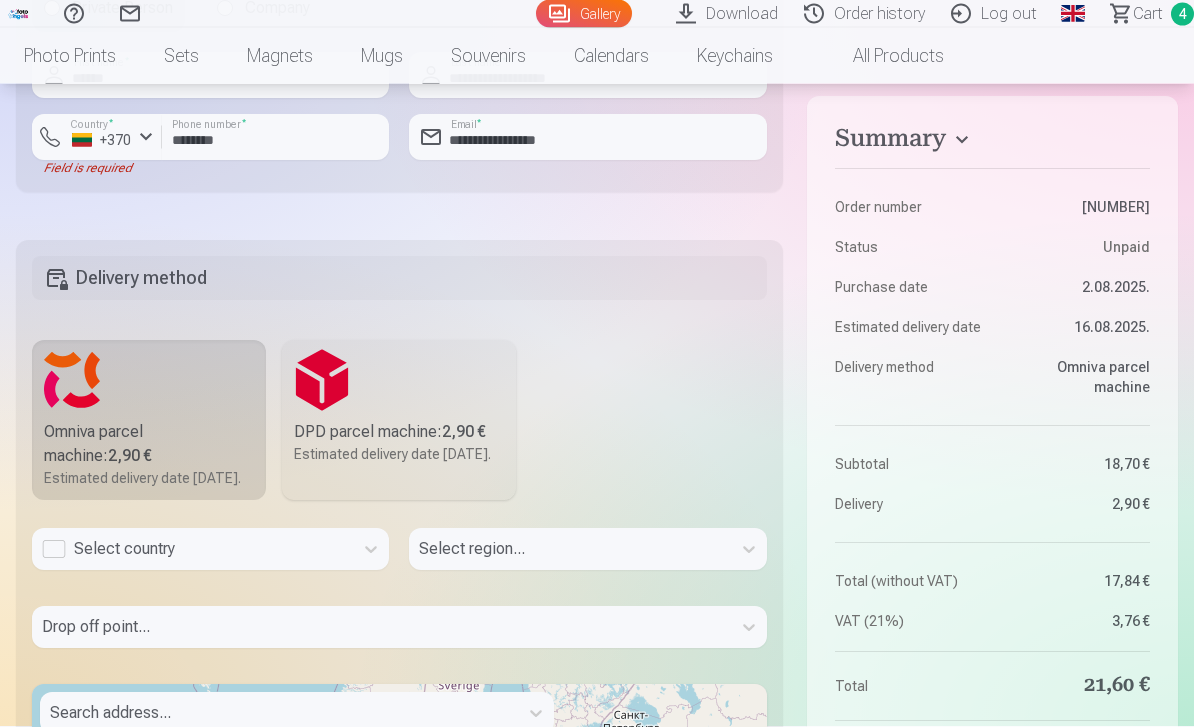 scroll, scrollTop: 1248, scrollLeft: 0, axis: vertical 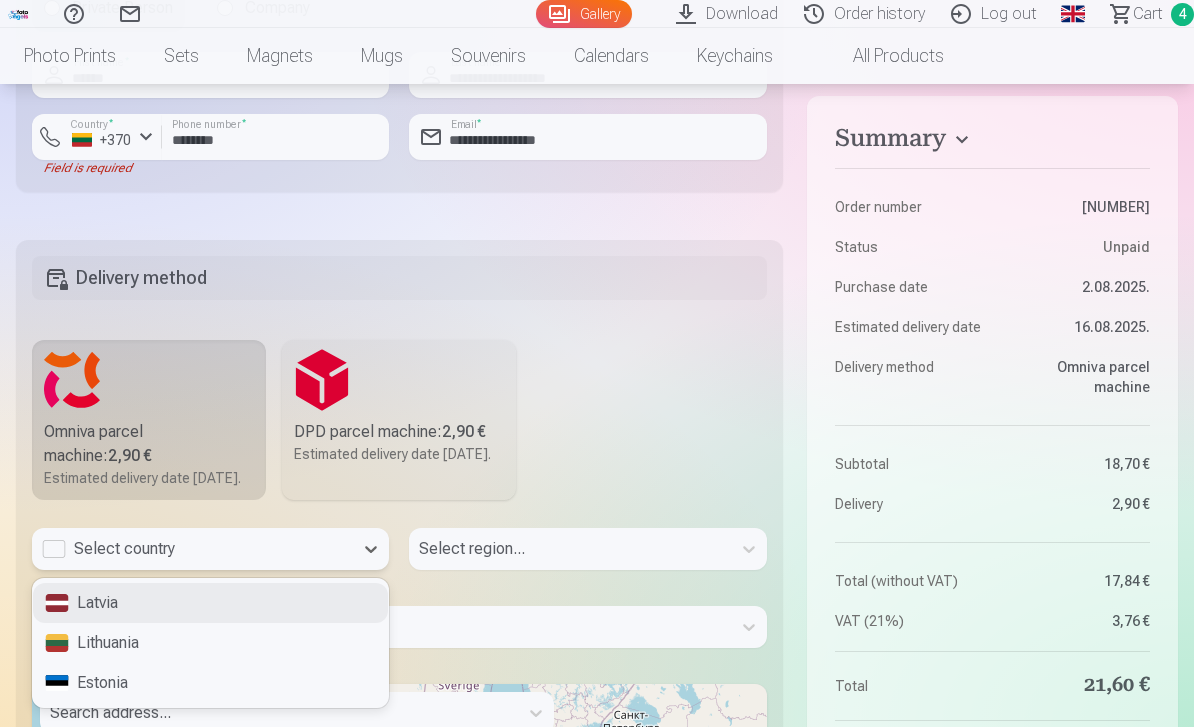 click on "Lithuania" at bounding box center [210, 643] 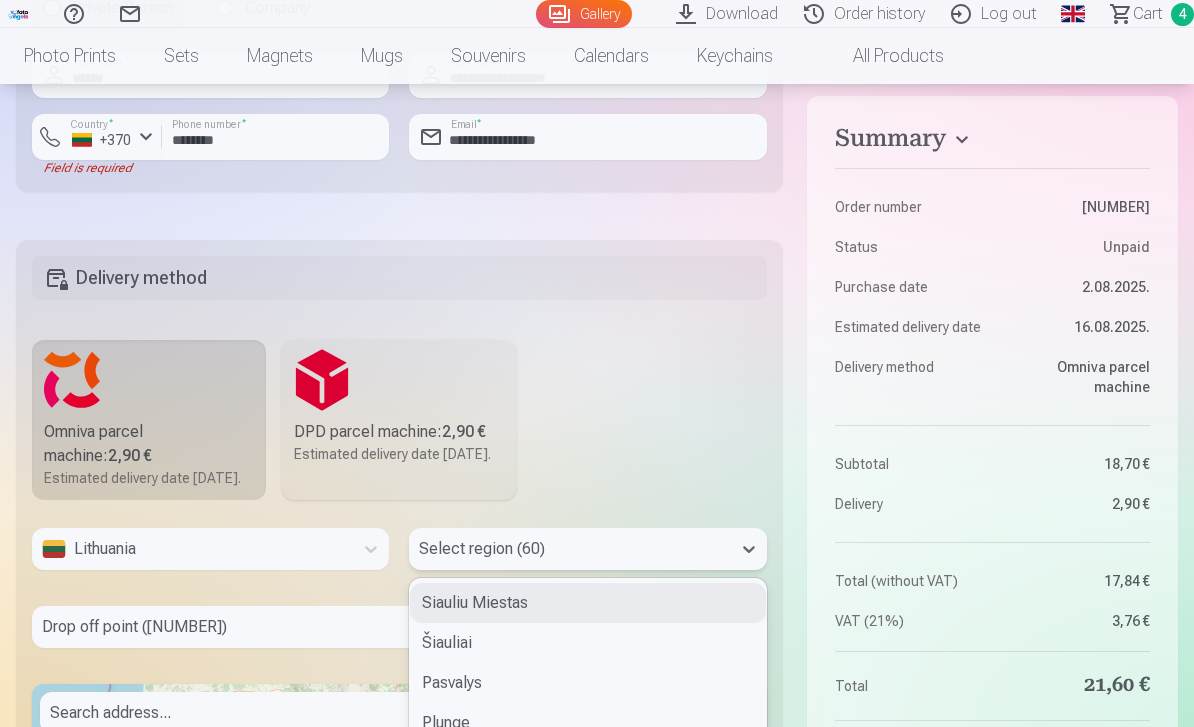 scroll, scrollTop: 1296, scrollLeft: 0, axis: vertical 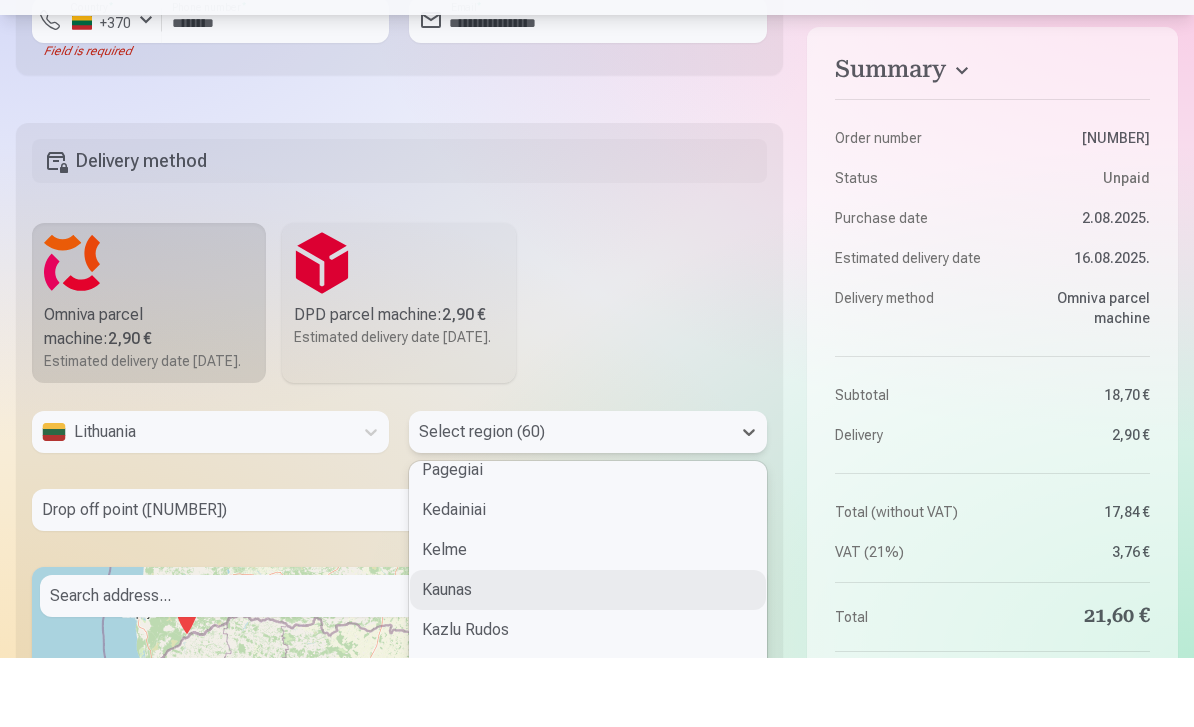 click on "Kaunas" at bounding box center (587, 659) 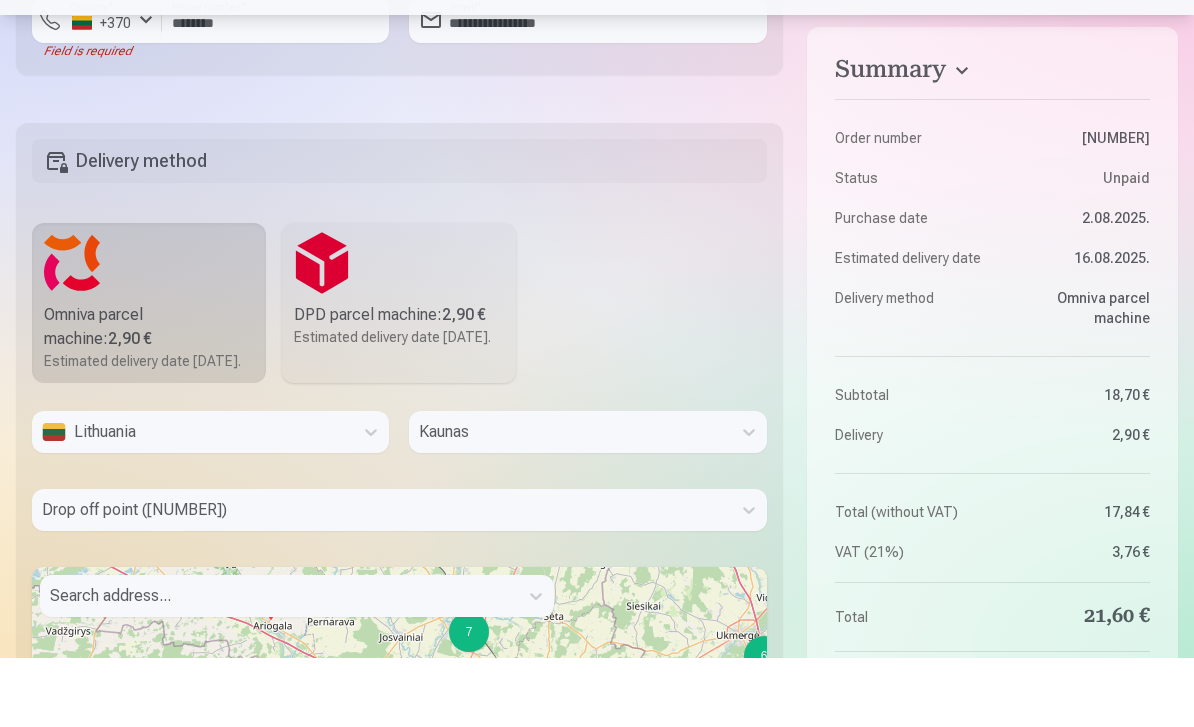 scroll, scrollTop: 1365, scrollLeft: 0, axis: vertical 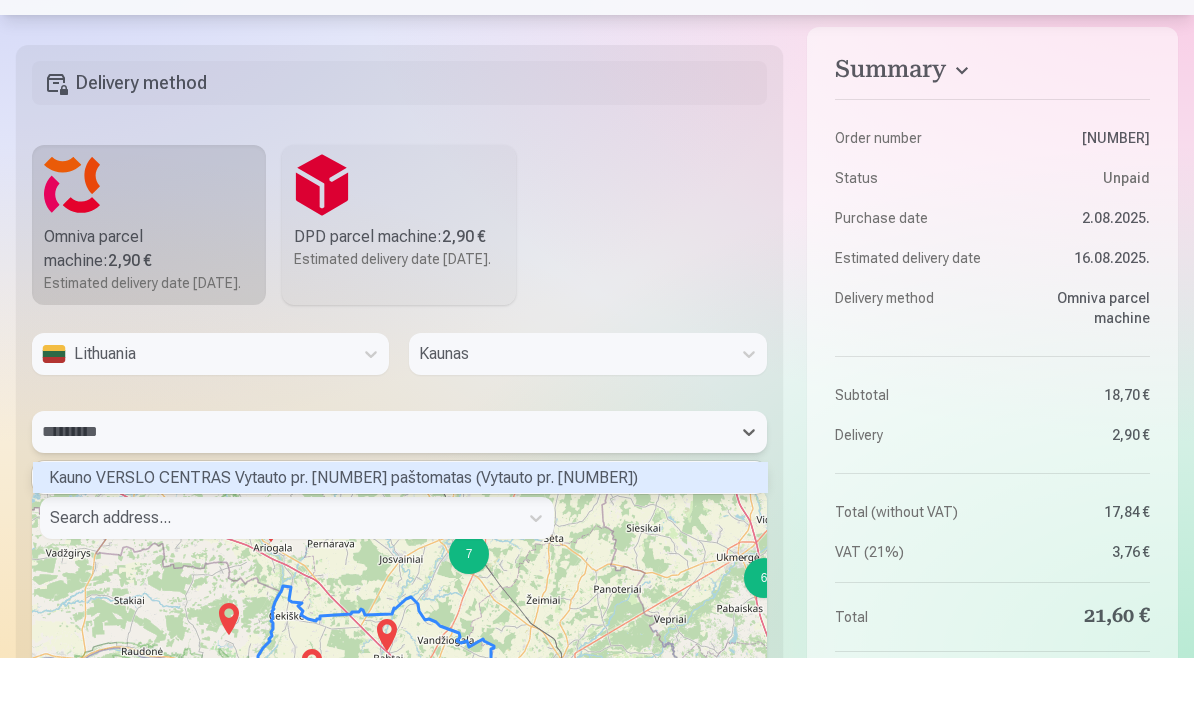 type on "**********" 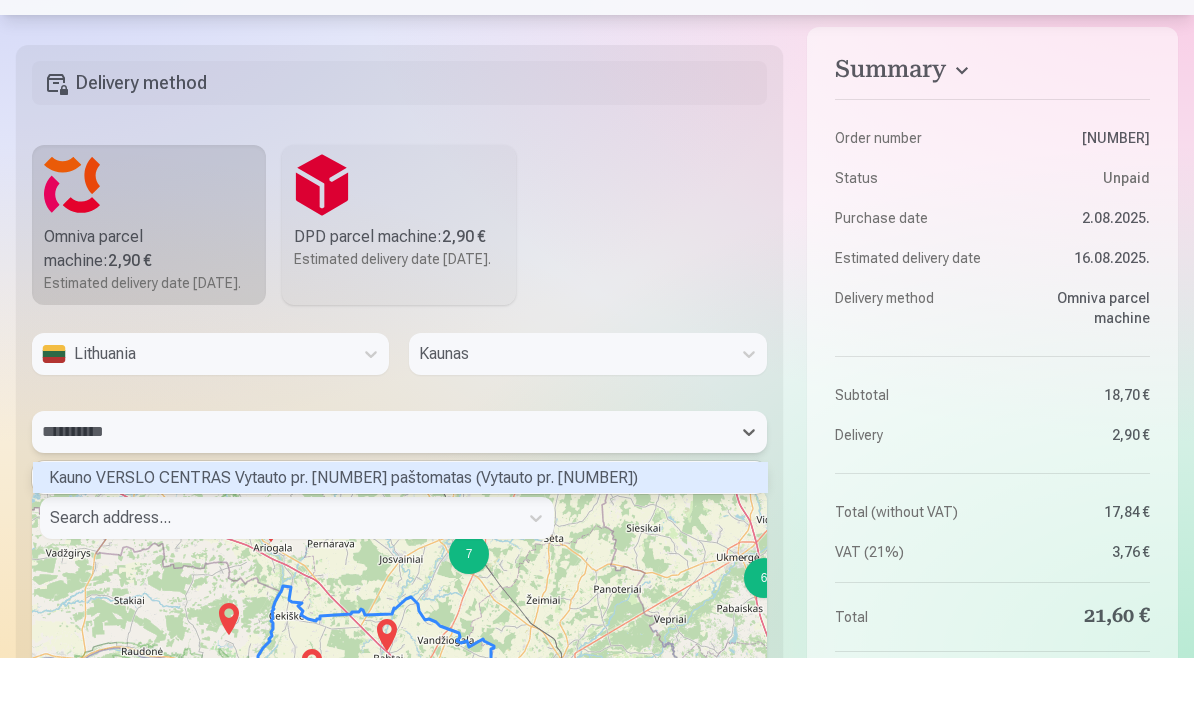 click on "Kauno VERSLO CENTRAS Vytauto pr. [NUMBER] paštomatas (Vytauto pr. [NUMBER])" at bounding box center (400, 546) 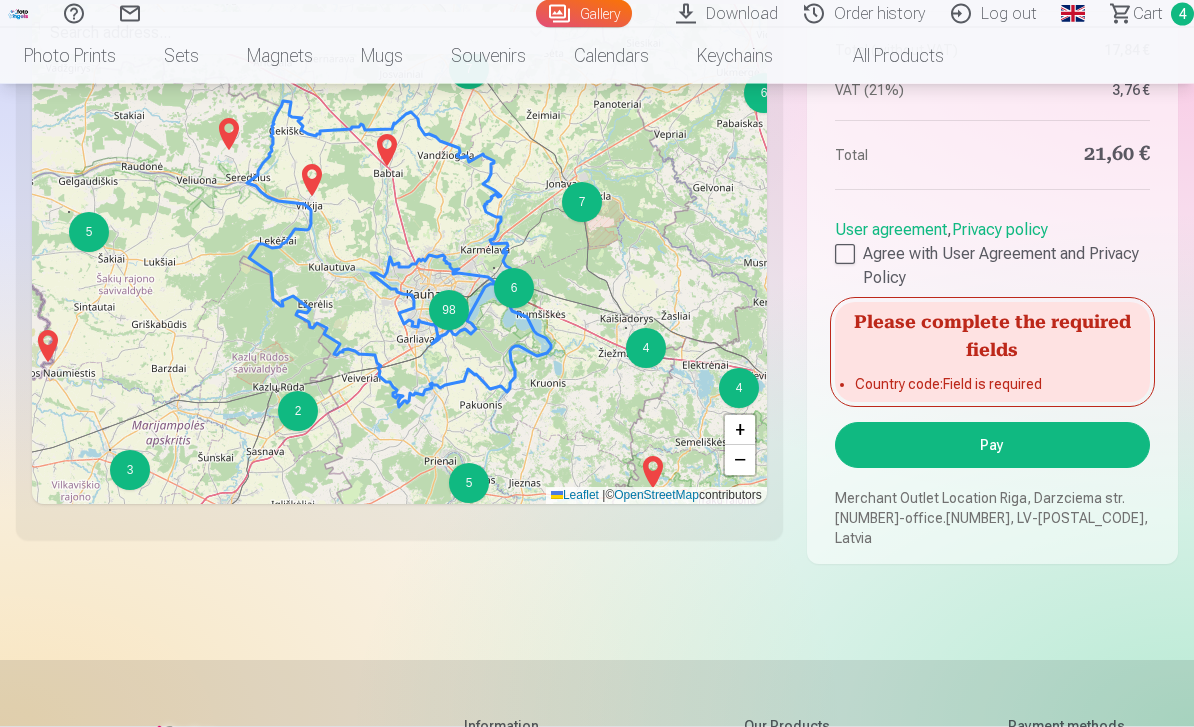 scroll, scrollTop: 1928, scrollLeft: 0, axis: vertical 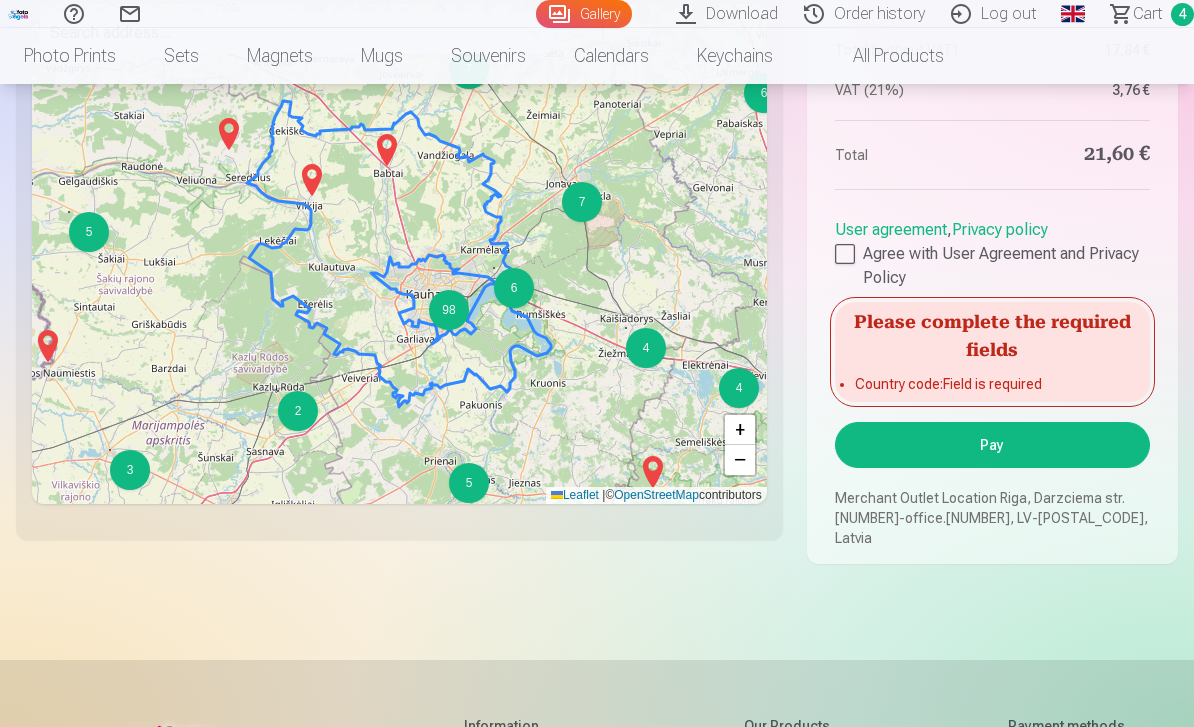 click on "Pay" at bounding box center [992, 445] 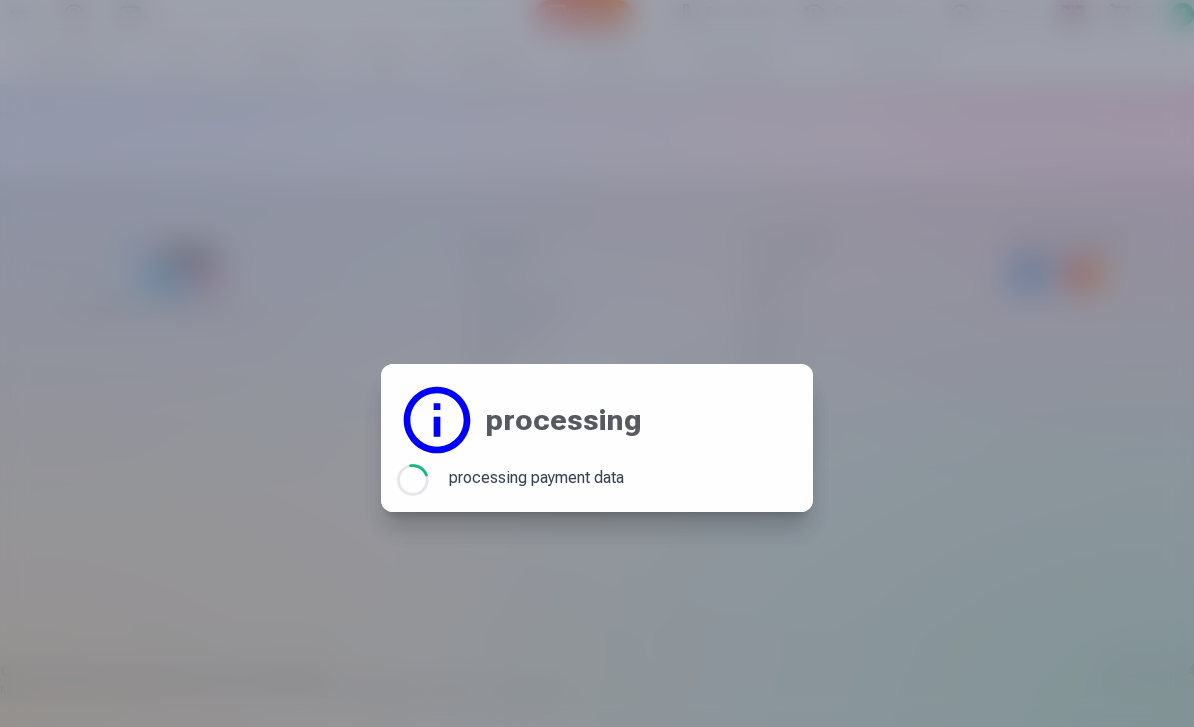 scroll, scrollTop: 0, scrollLeft: 0, axis: both 